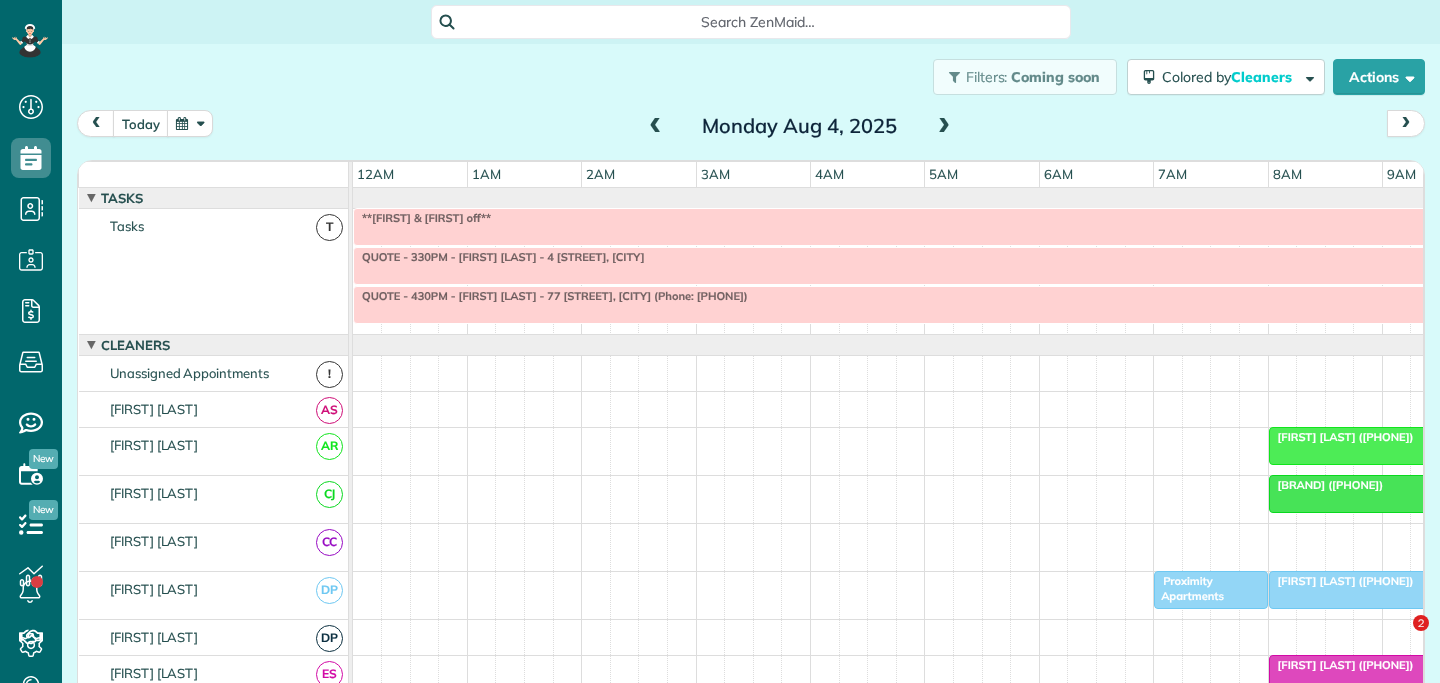 scroll, scrollTop: 0, scrollLeft: 0, axis: both 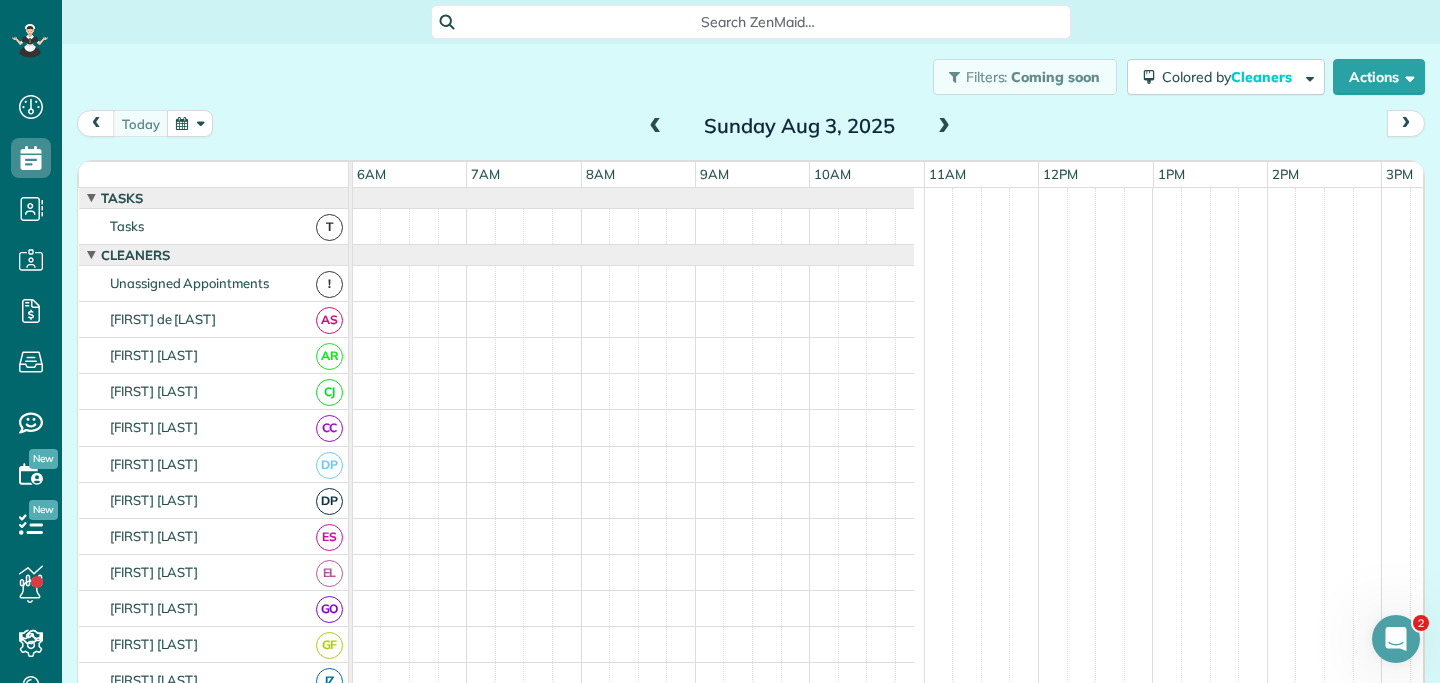 click at bounding box center [944, 127] 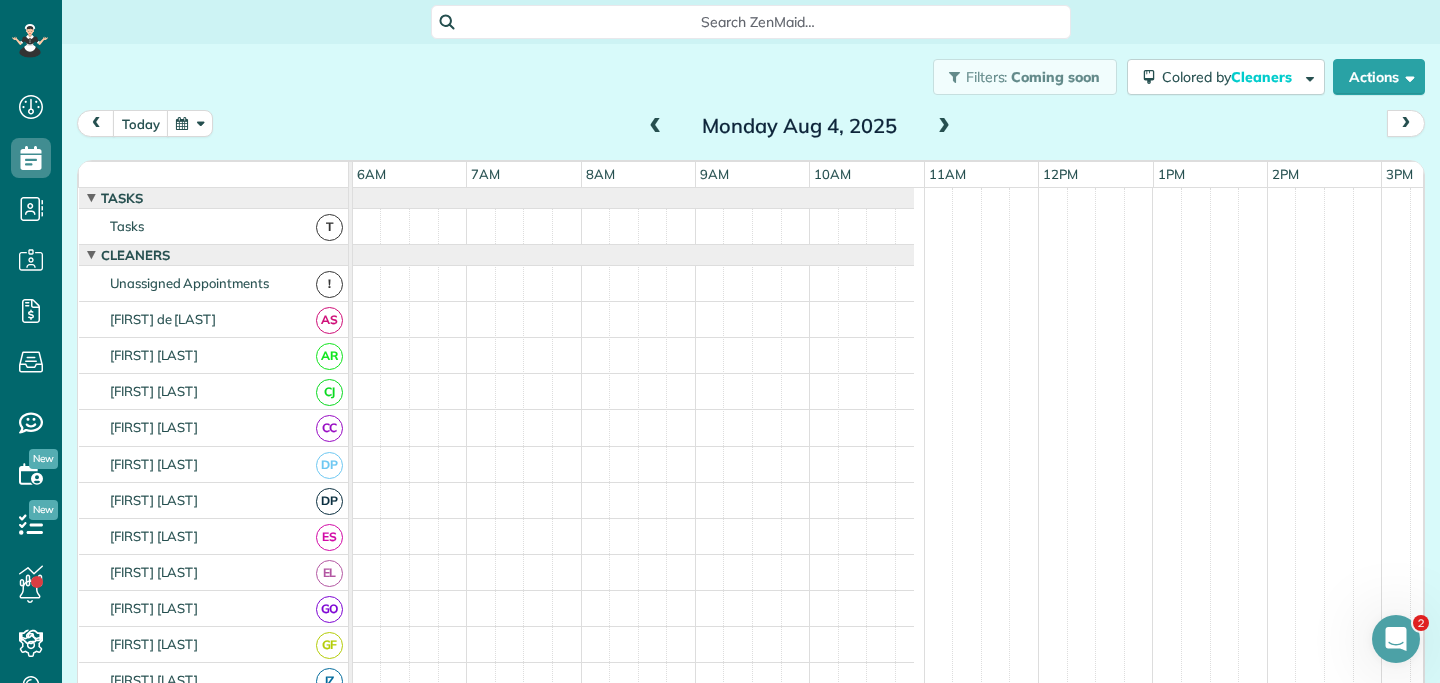 click at bounding box center (944, 127) 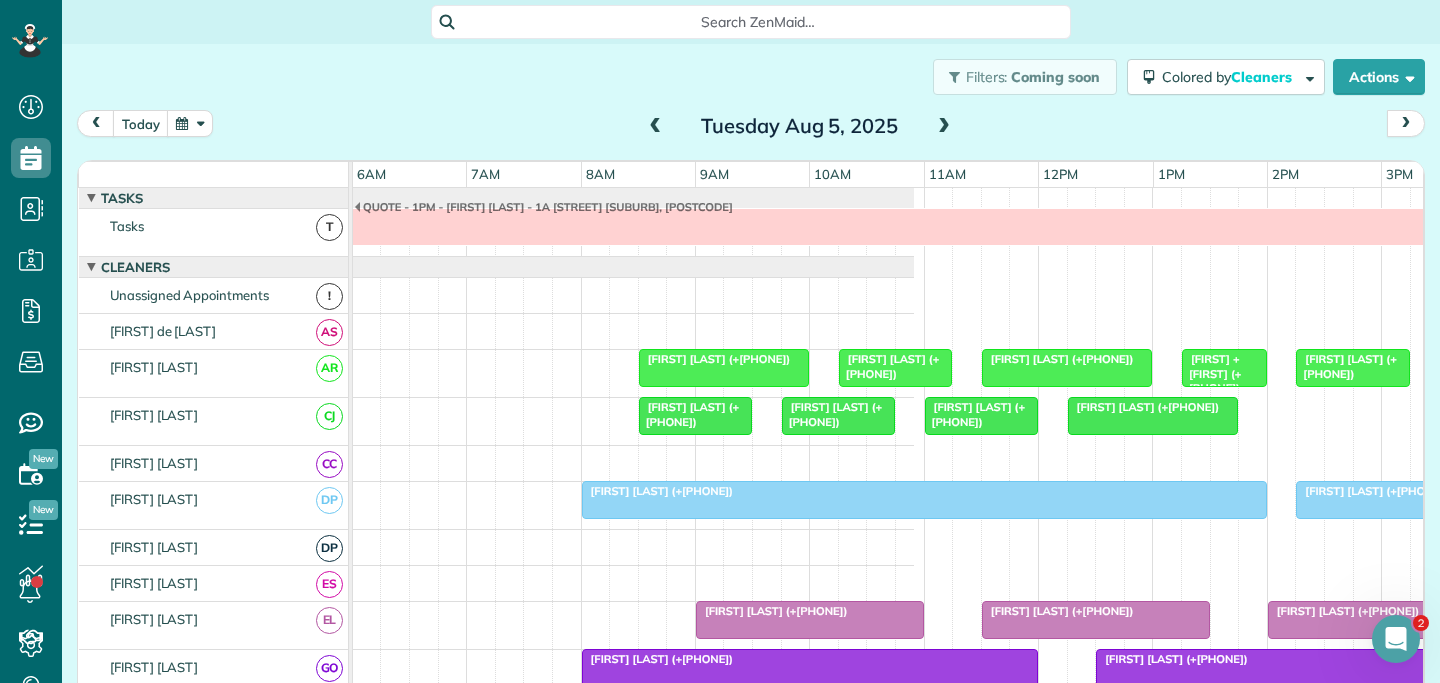 scroll, scrollTop: 12, scrollLeft: 687, axis: both 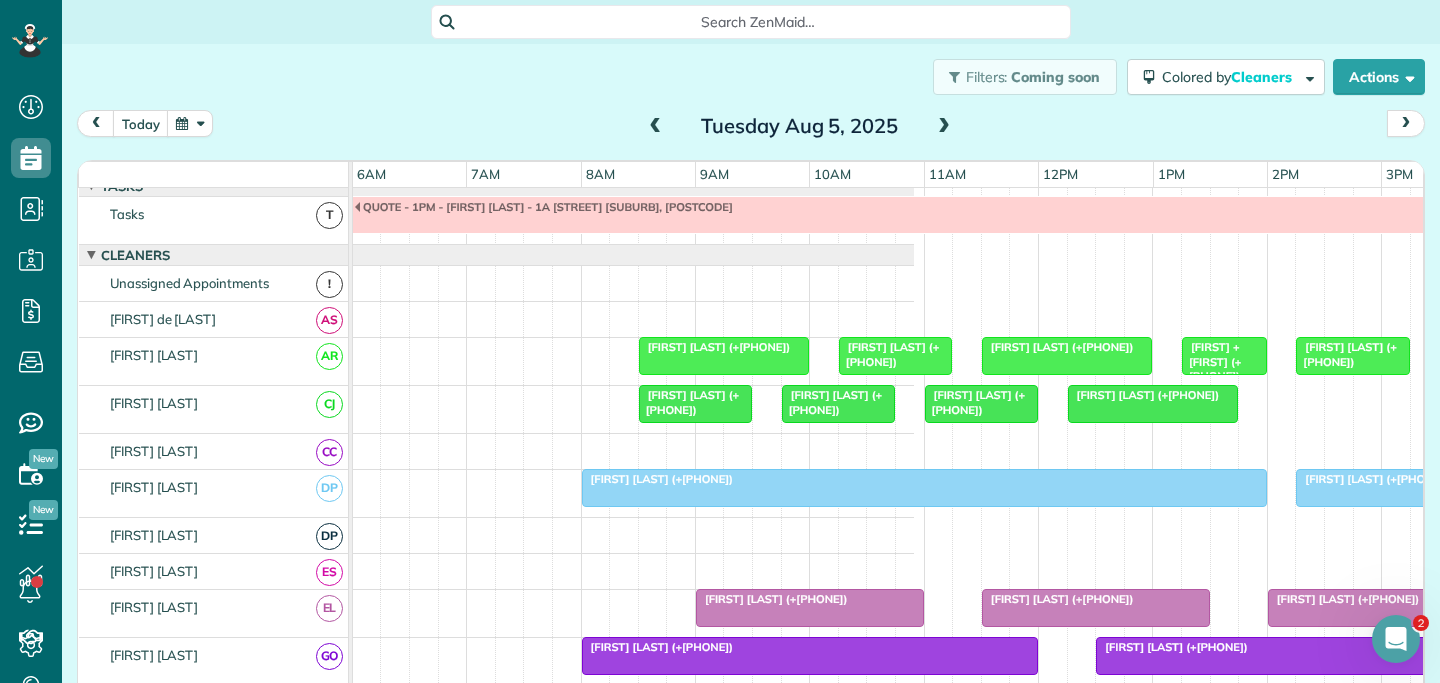 click at bounding box center [944, 127] 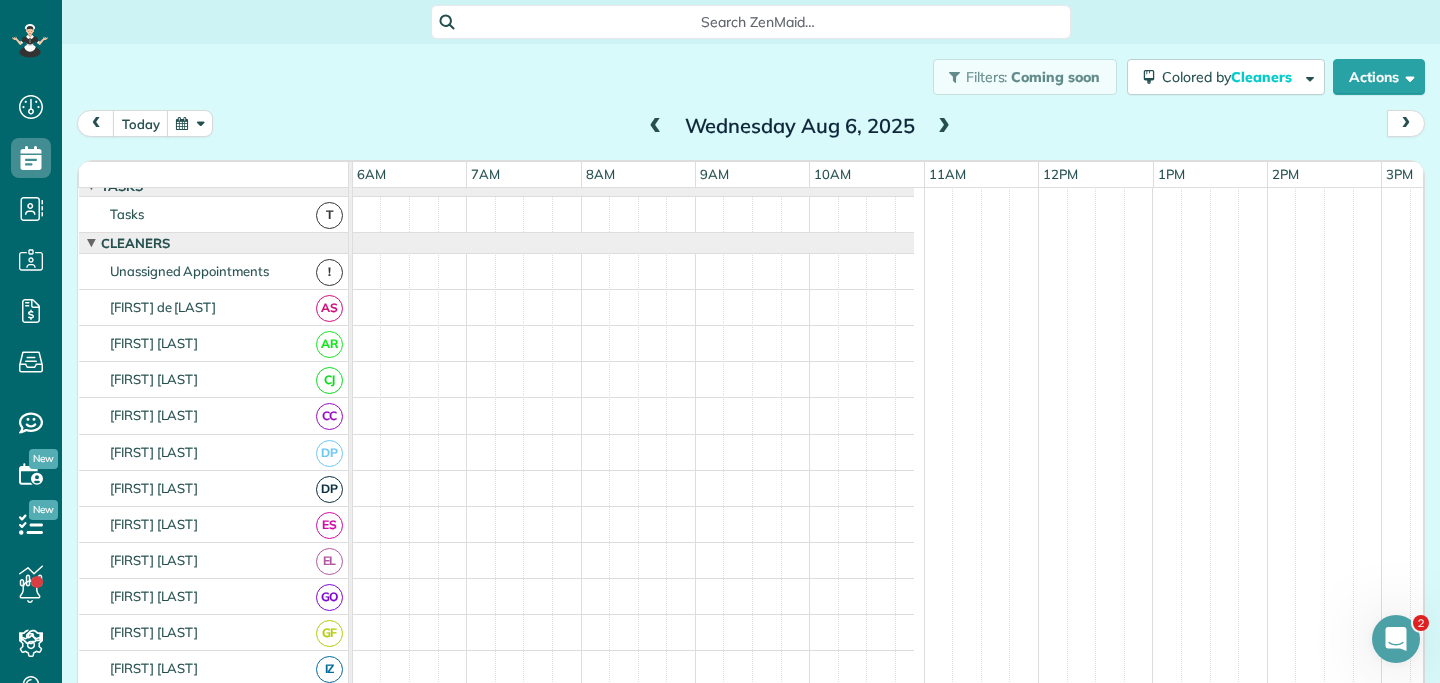scroll, scrollTop: 0, scrollLeft: 687, axis: horizontal 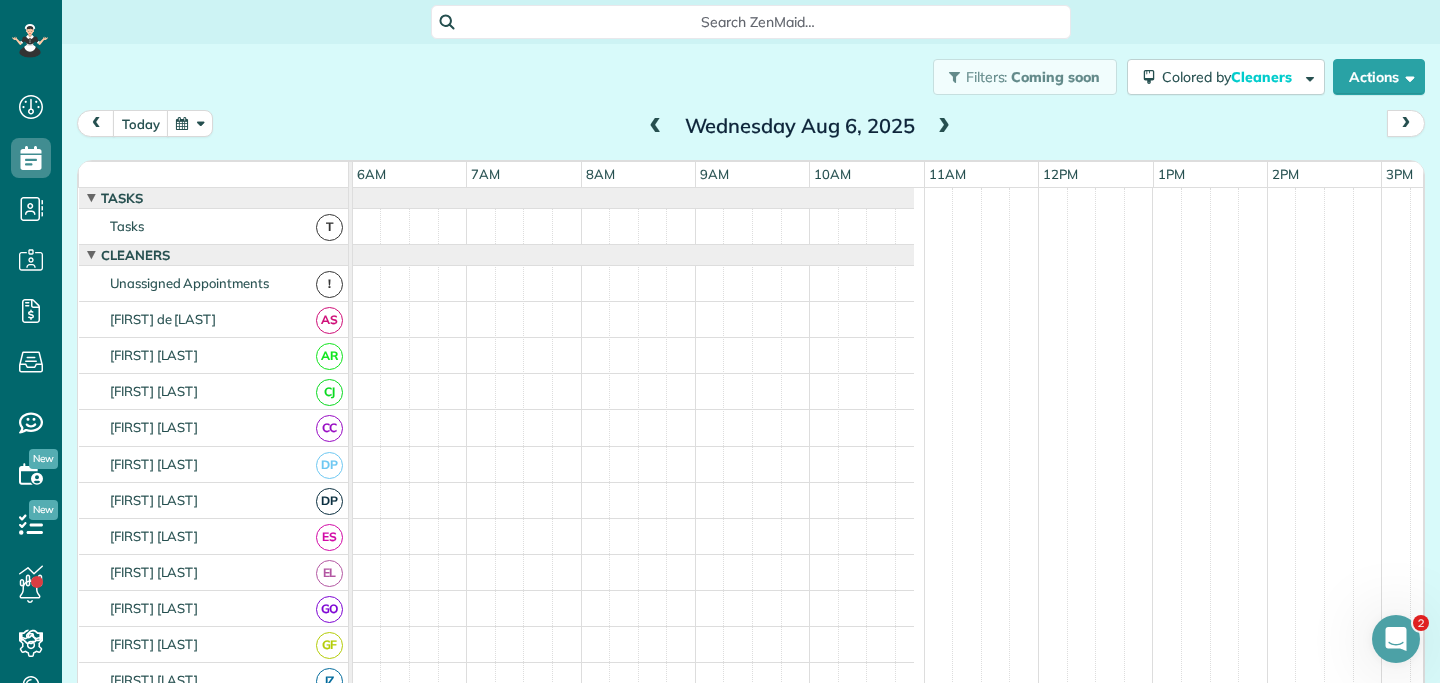 click at bounding box center [944, 127] 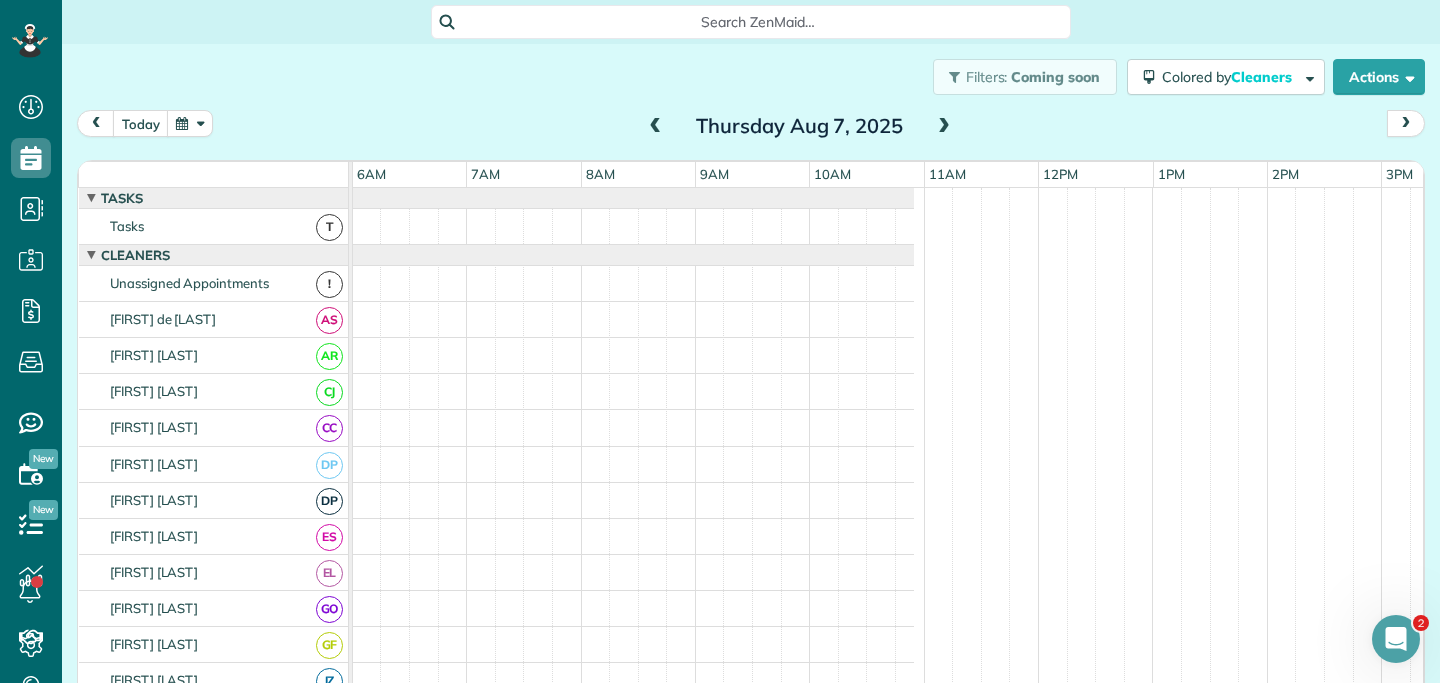 click at bounding box center [656, 127] 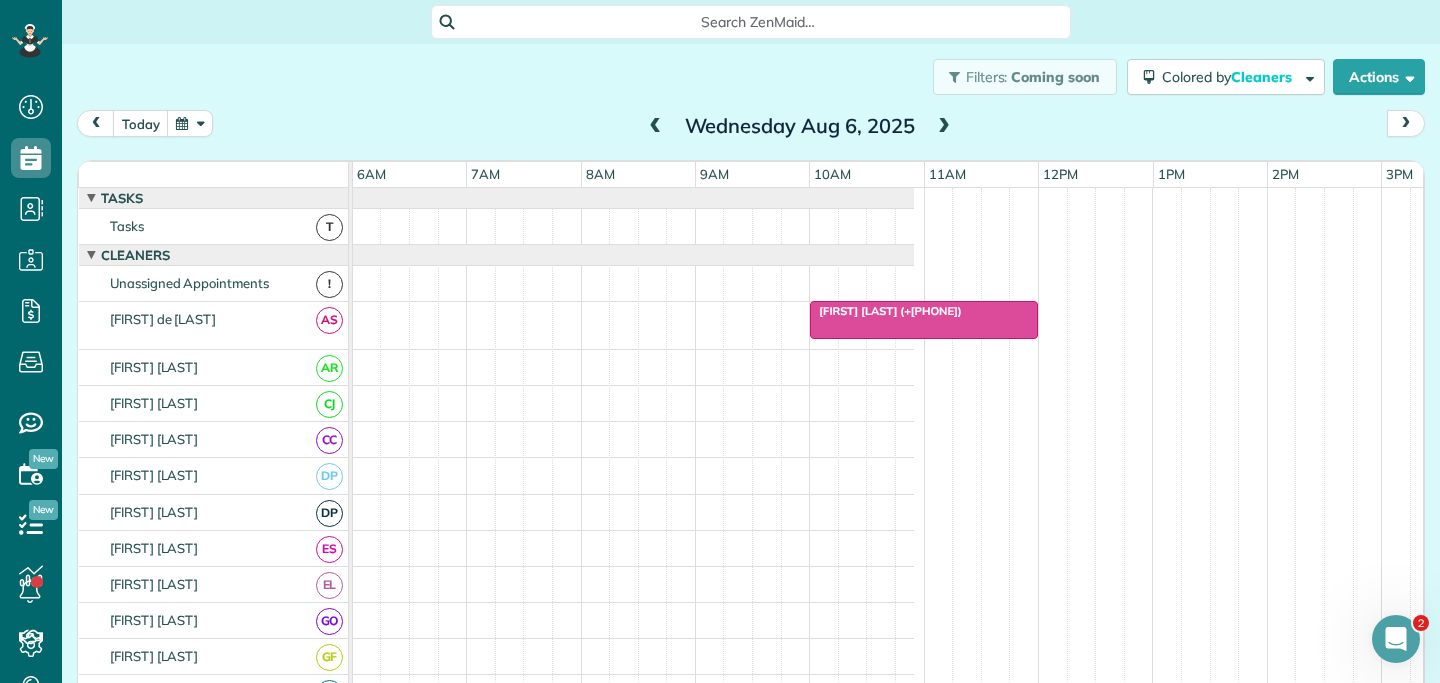 click at bounding box center (944, 127) 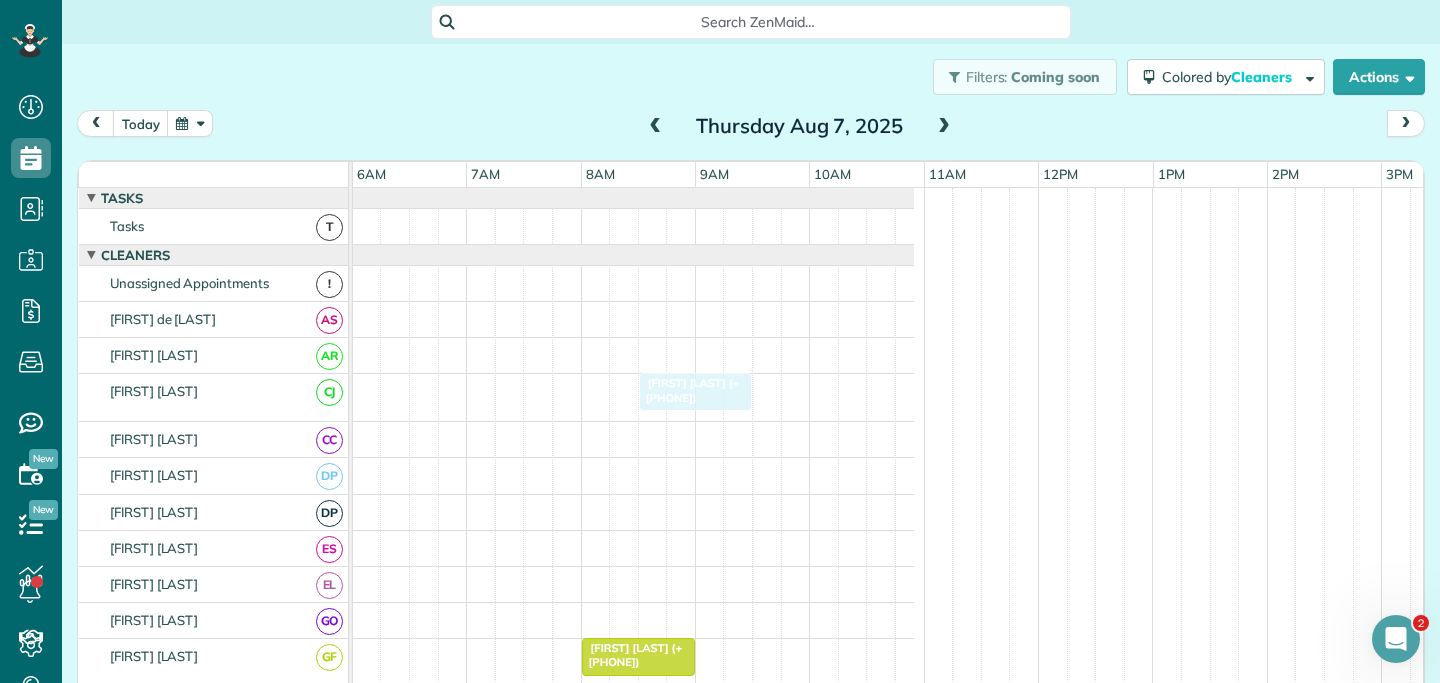 drag, startPoint x: 635, startPoint y: 384, endPoint x: 693, endPoint y: 384, distance: 58 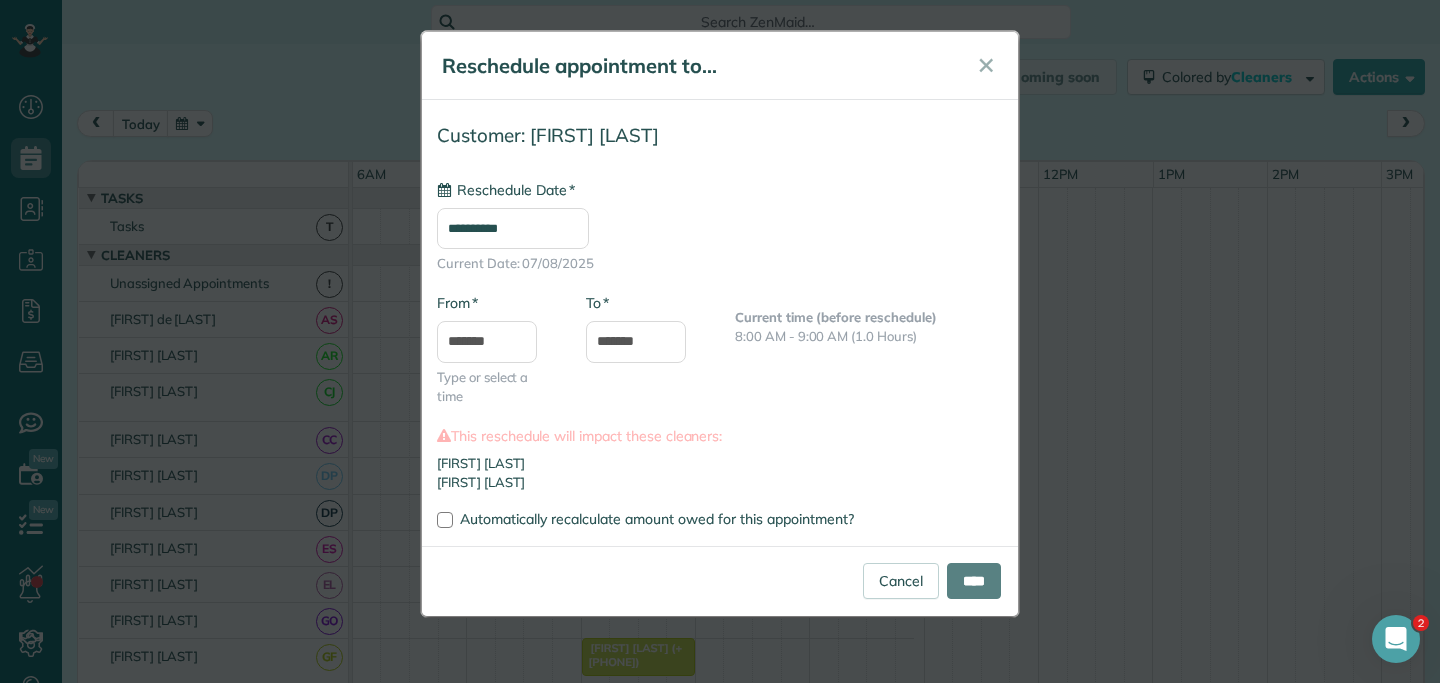 type on "**********" 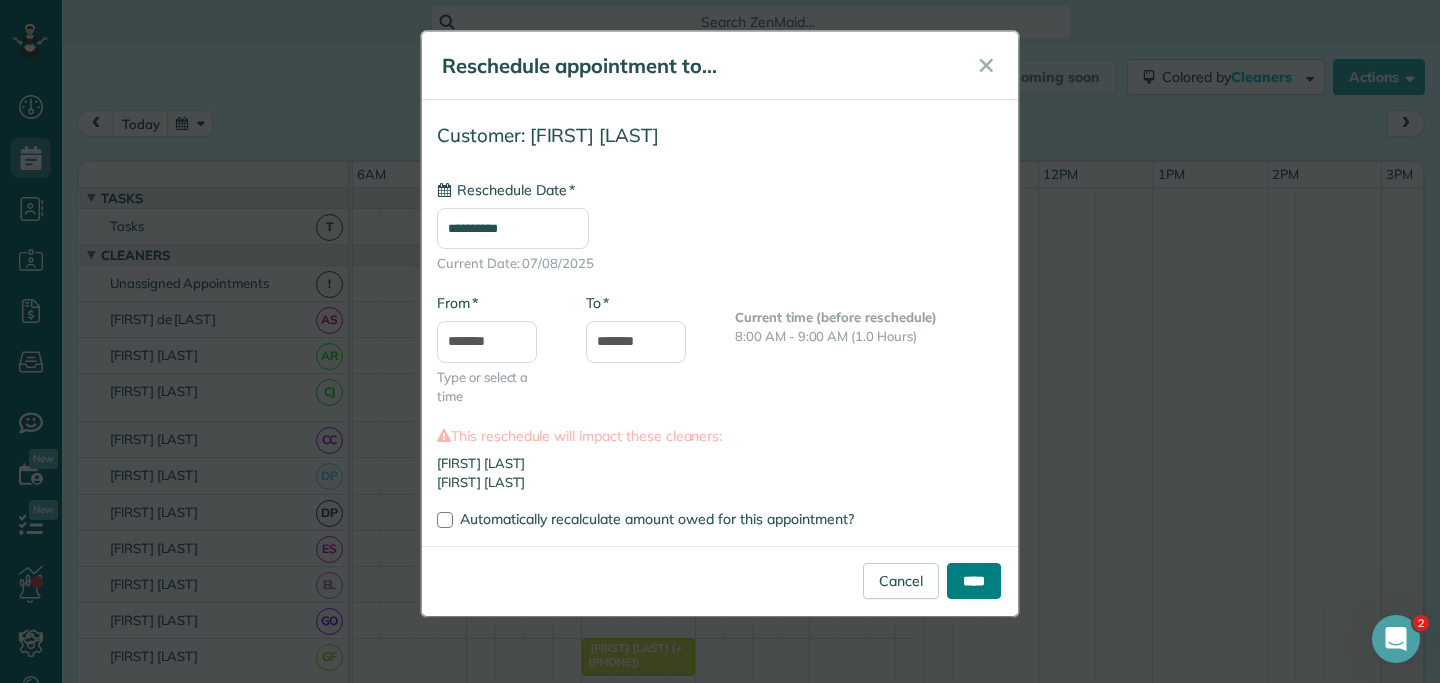 click on "****" at bounding box center (974, 581) 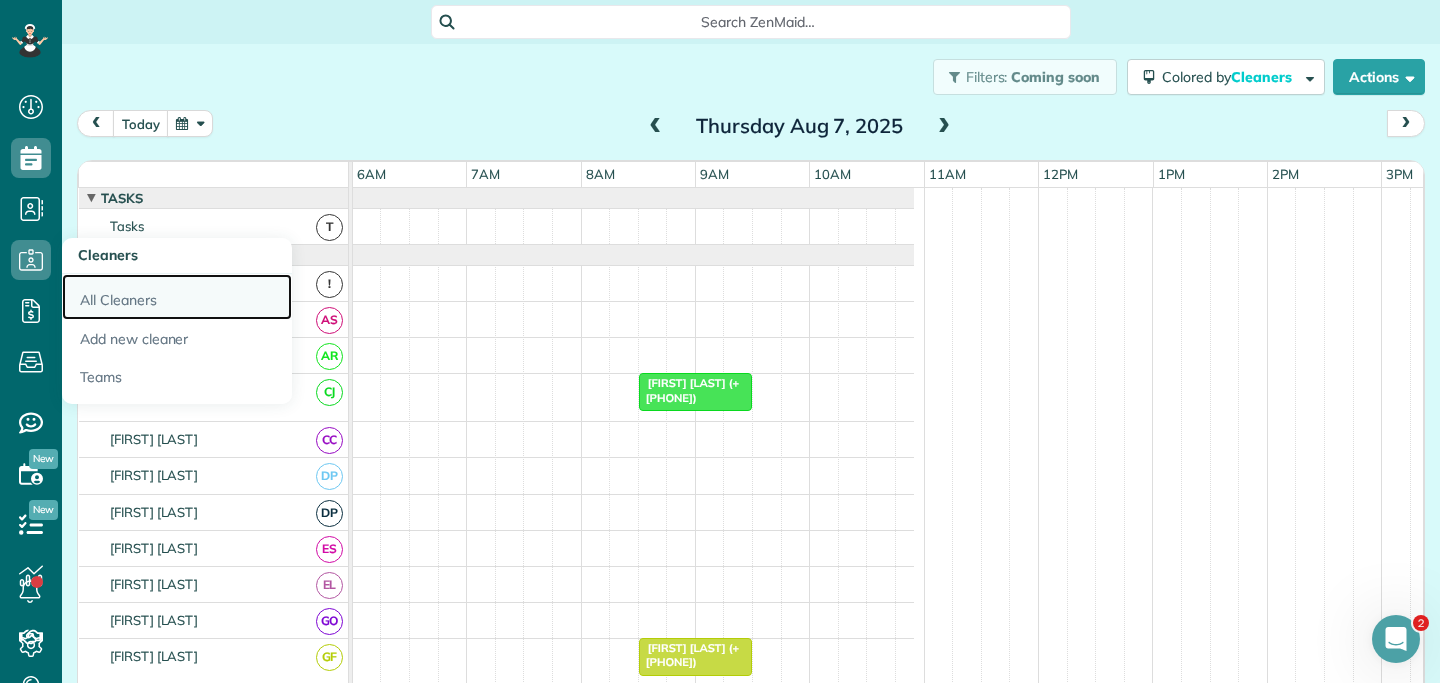 click on "All Cleaners" at bounding box center (177, 297) 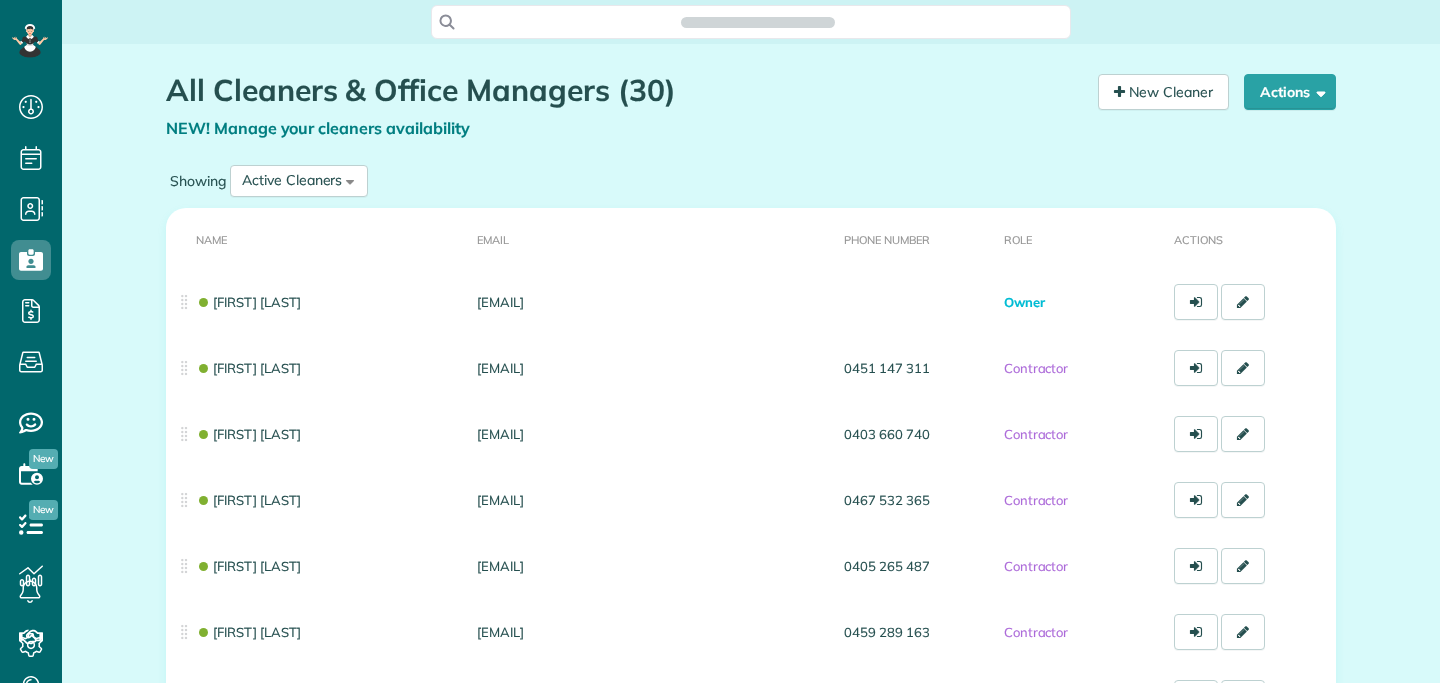 scroll, scrollTop: 0, scrollLeft: 0, axis: both 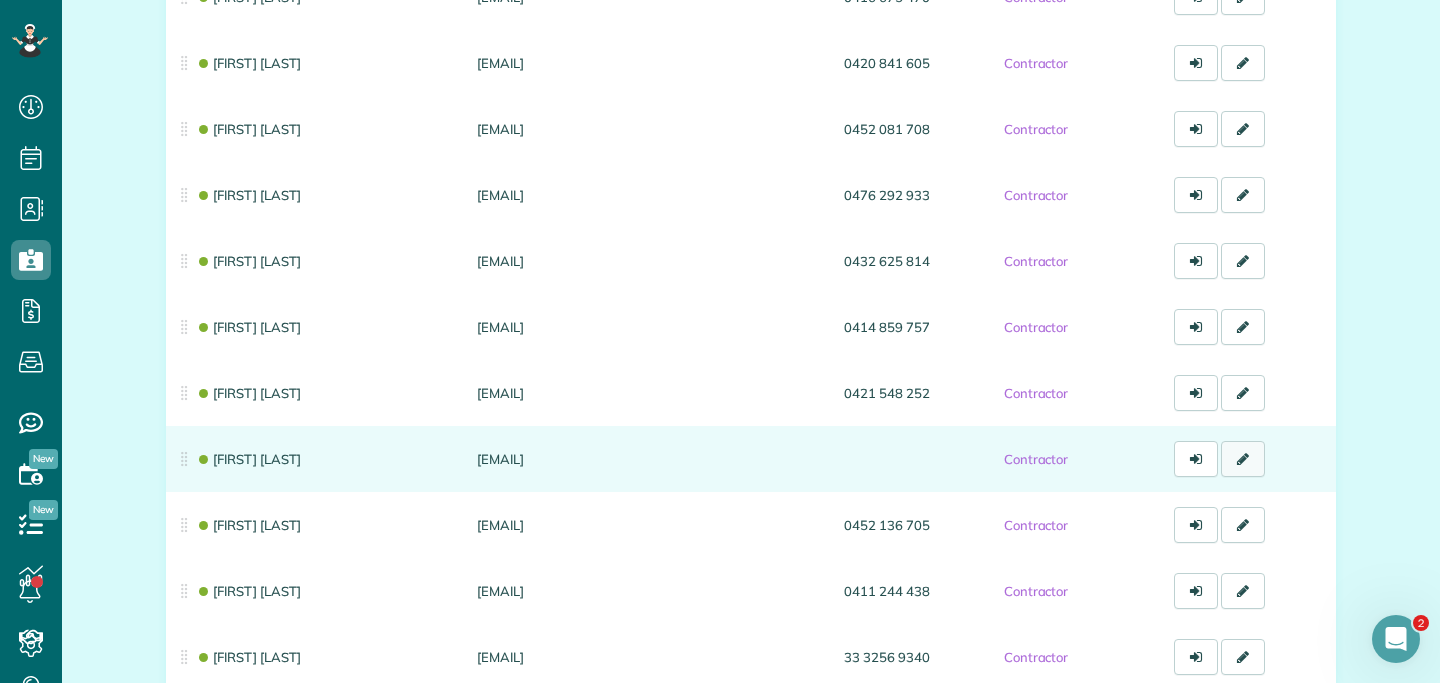 click at bounding box center (1243, 459) 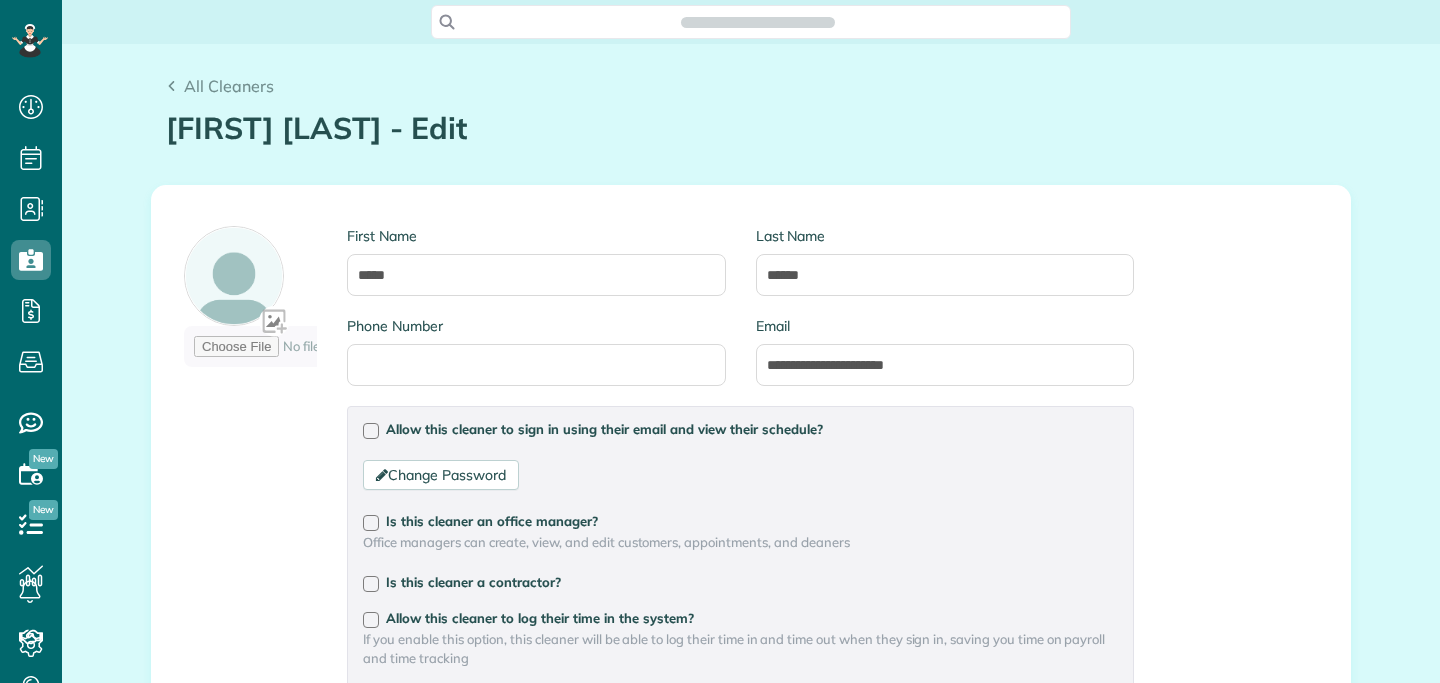 scroll, scrollTop: 0, scrollLeft: 0, axis: both 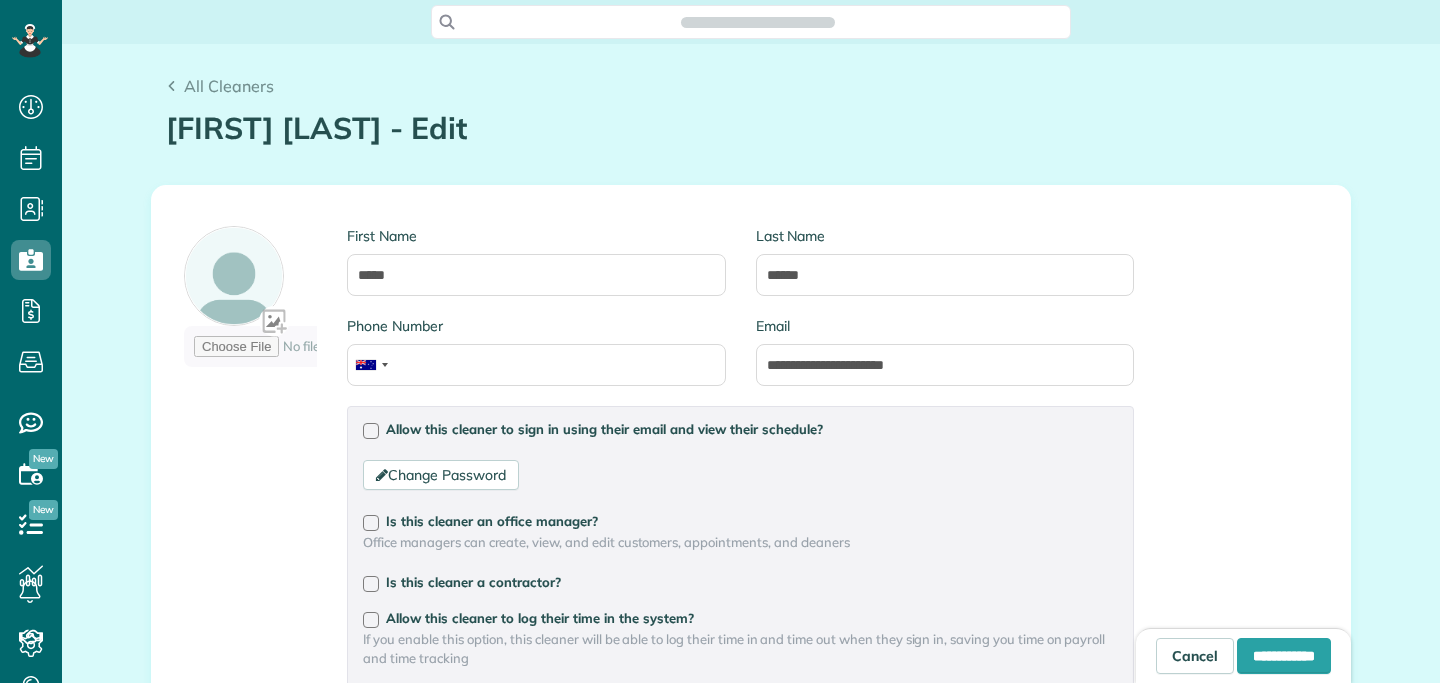 type on "*******" 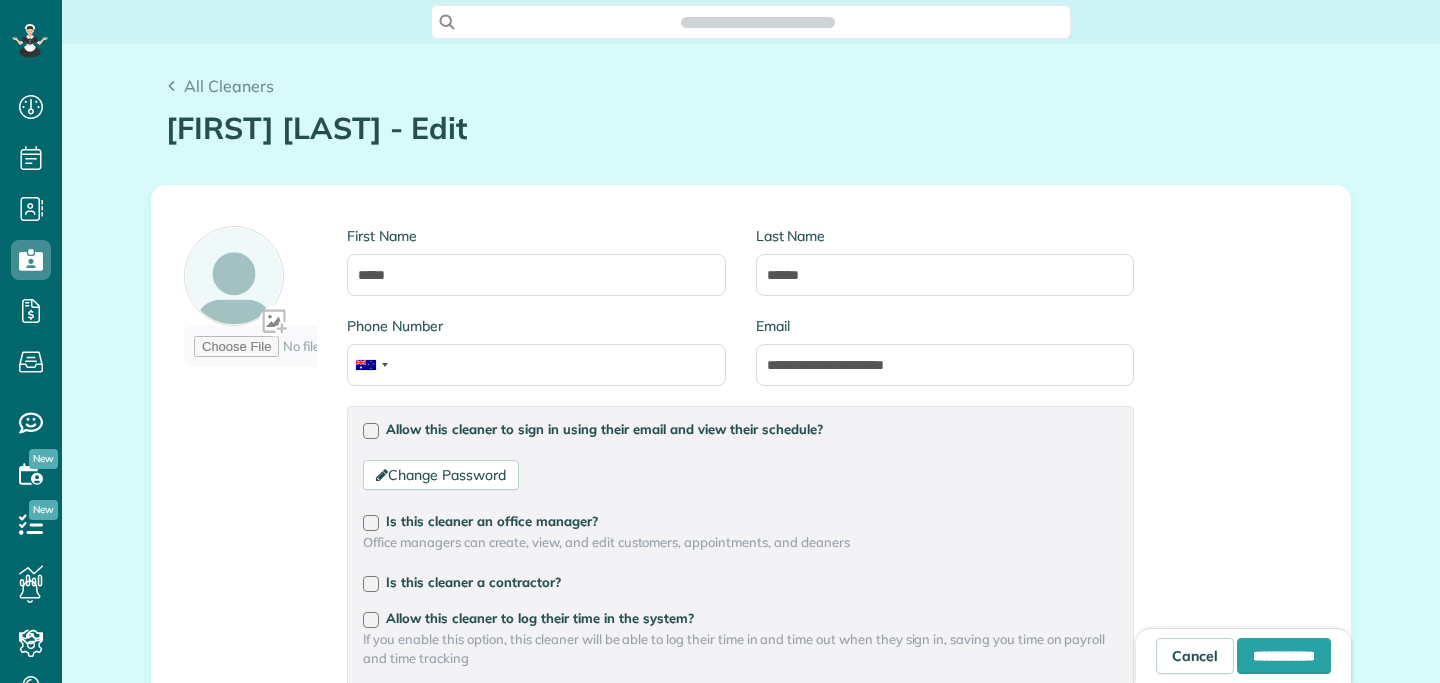 scroll, scrollTop: 9, scrollLeft: 9, axis: both 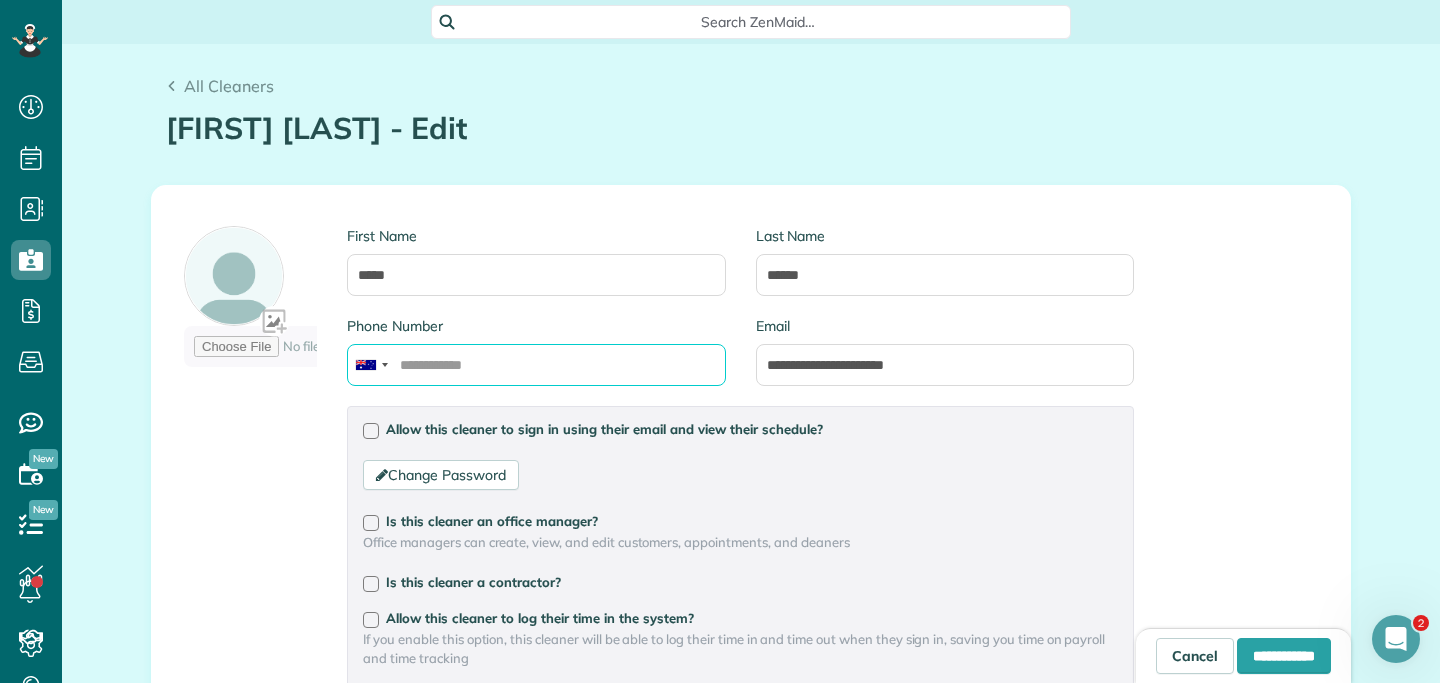 click on "Phone Number" at bounding box center [536, 365] 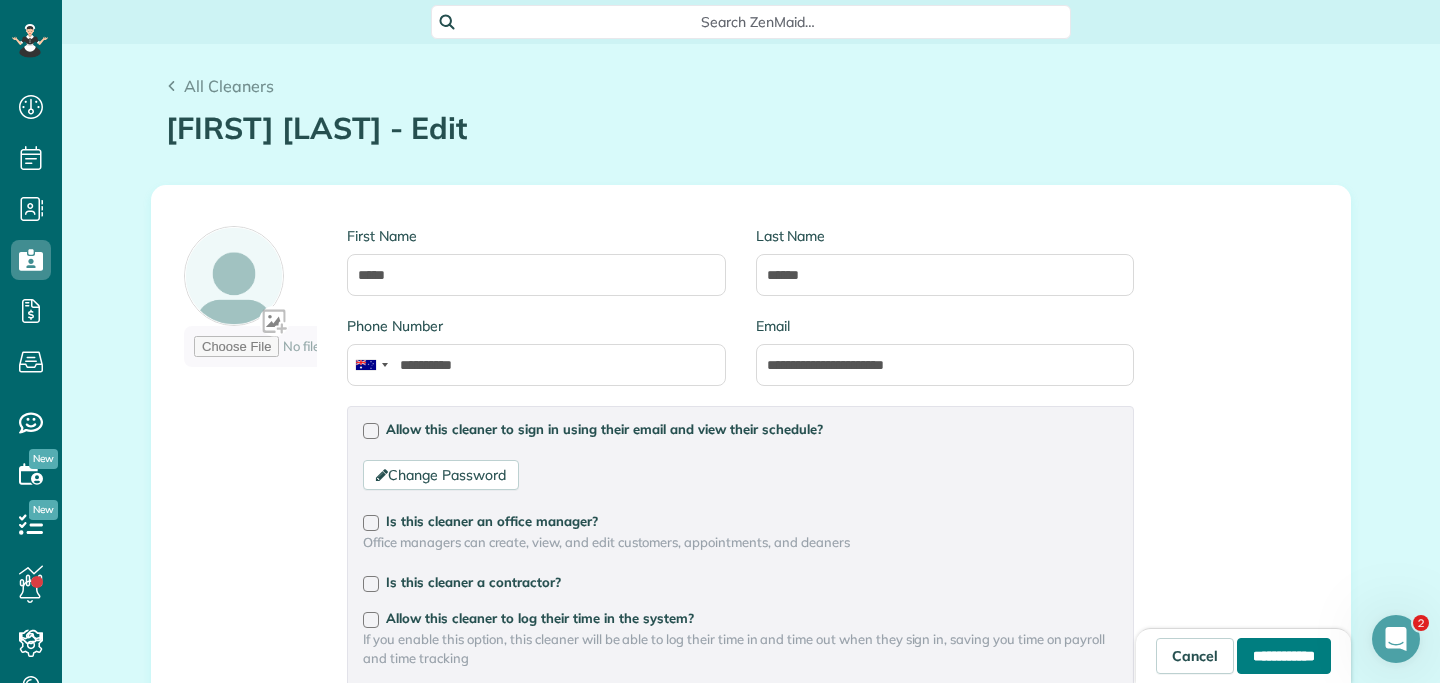 click on "**********" at bounding box center (1284, 656) 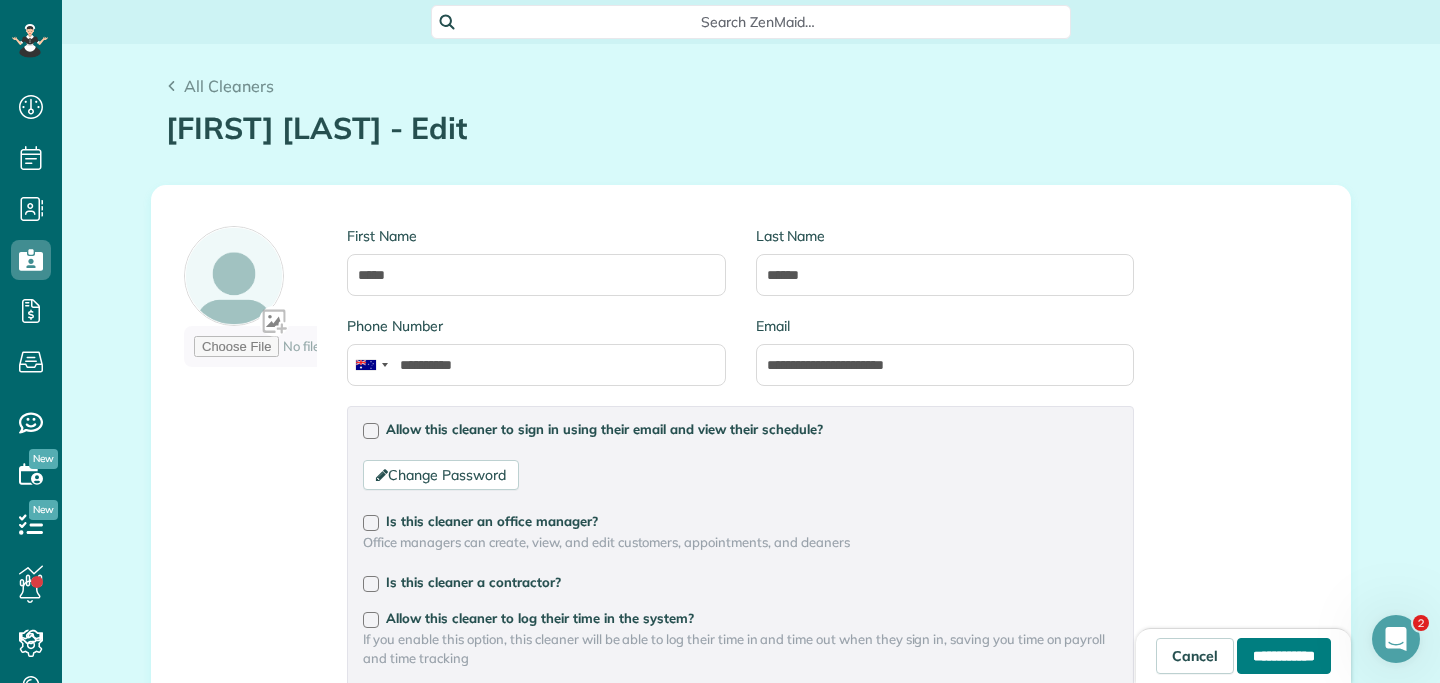 type on "**********" 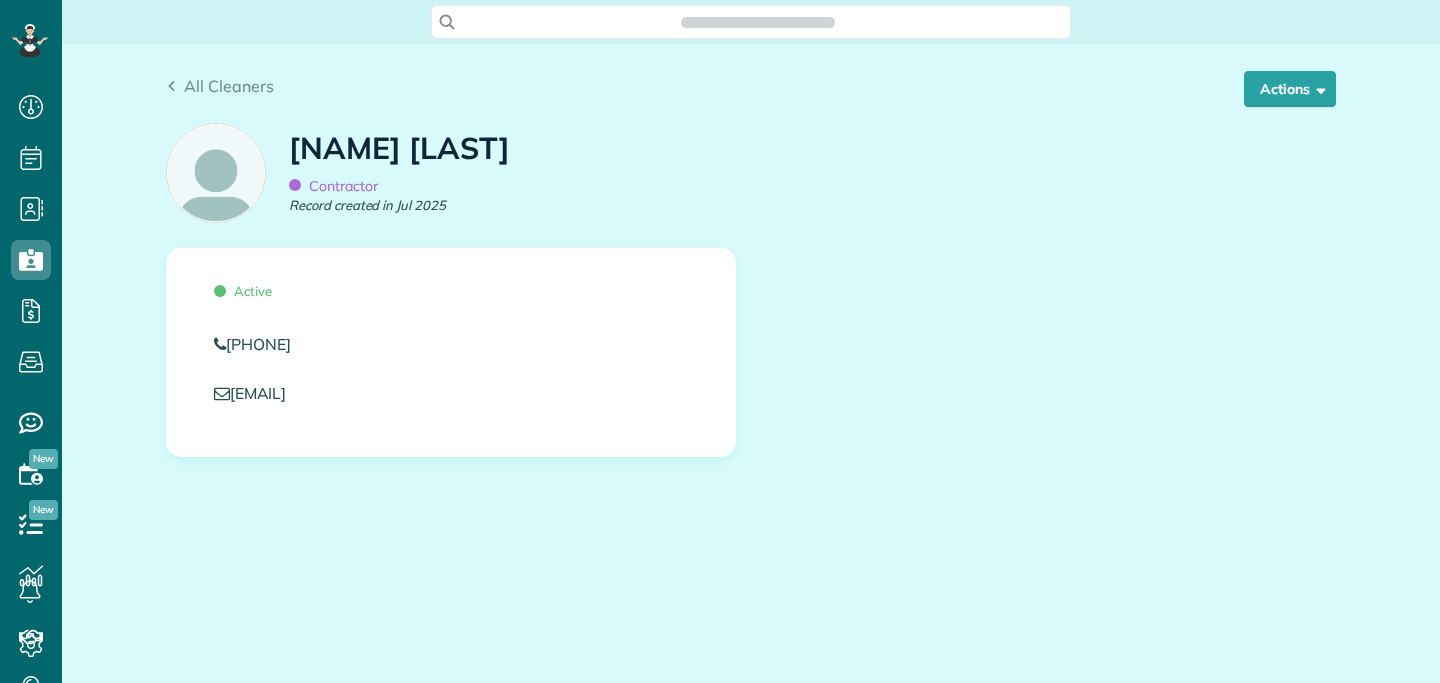scroll, scrollTop: 0, scrollLeft: 0, axis: both 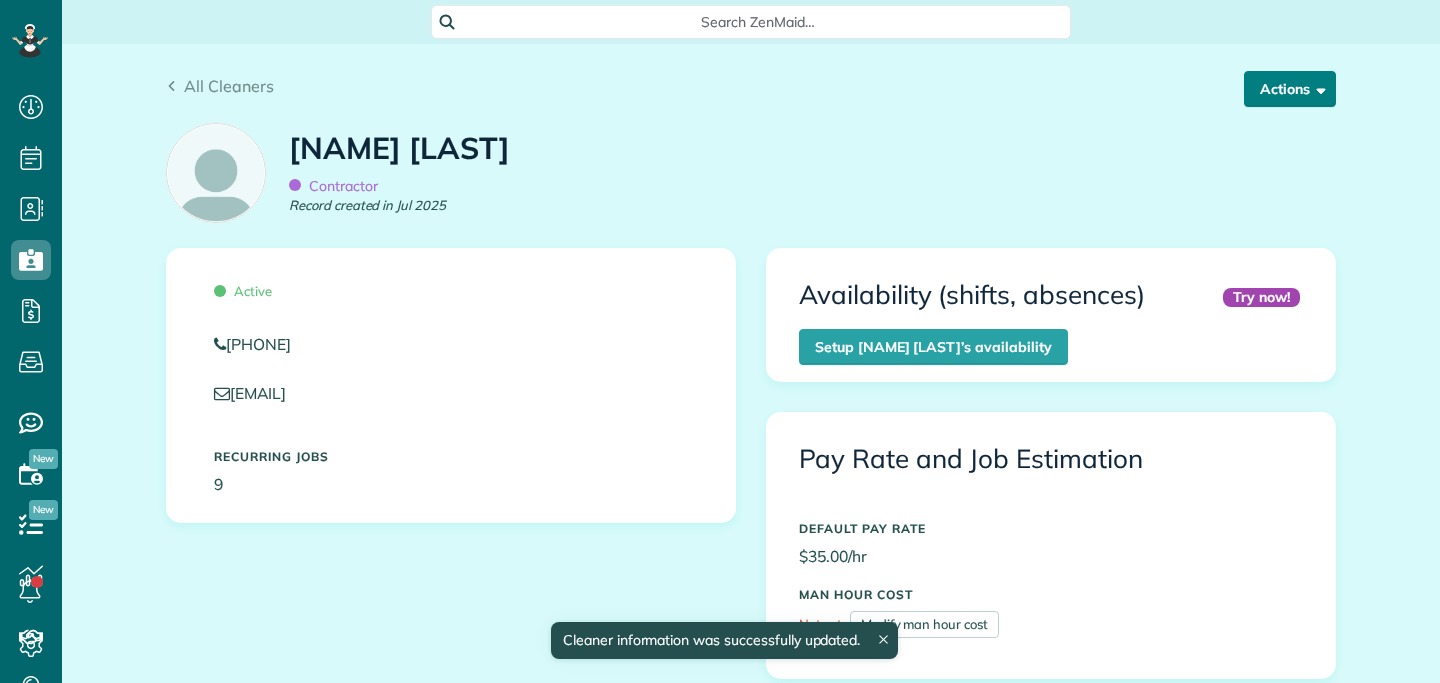 click on "Actions" at bounding box center [1290, 89] 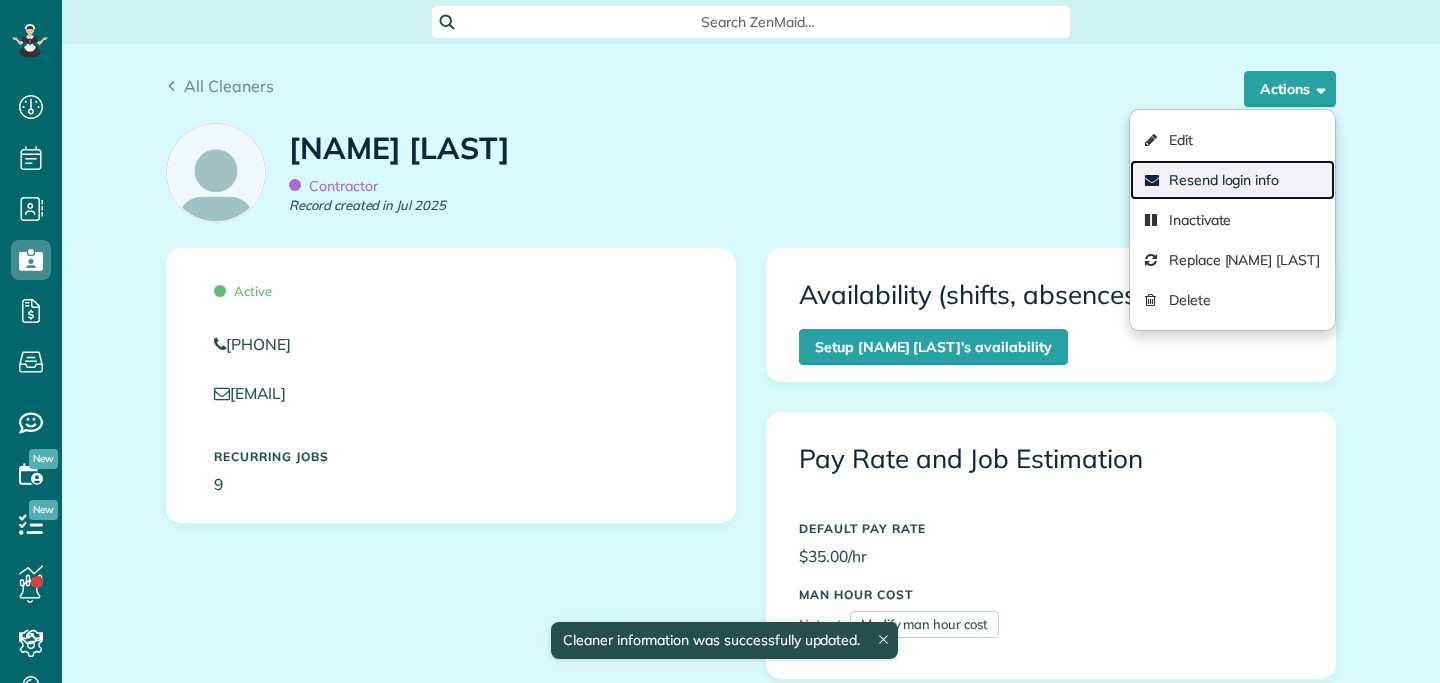 click on "Resend login info" at bounding box center [1232, 180] 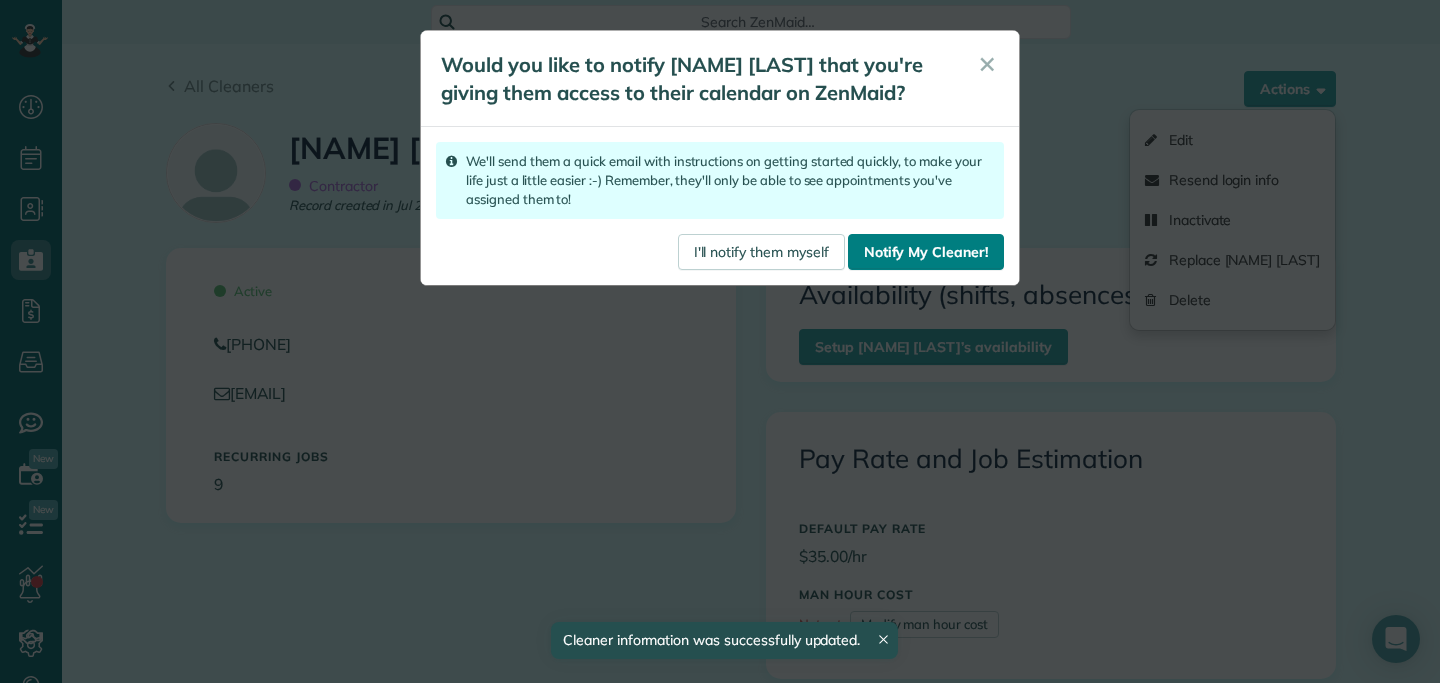 click on "Notify My Cleaner!" at bounding box center (926, 252) 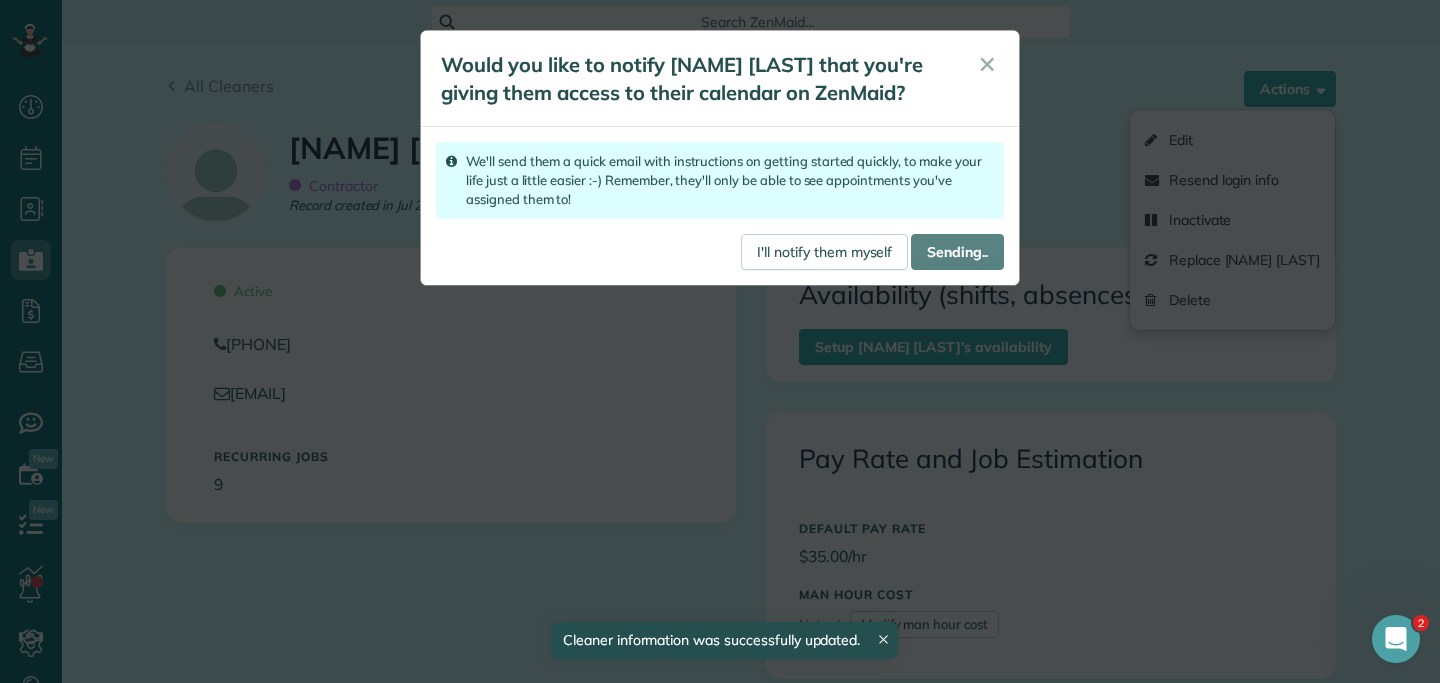 scroll, scrollTop: 0, scrollLeft: 0, axis: both 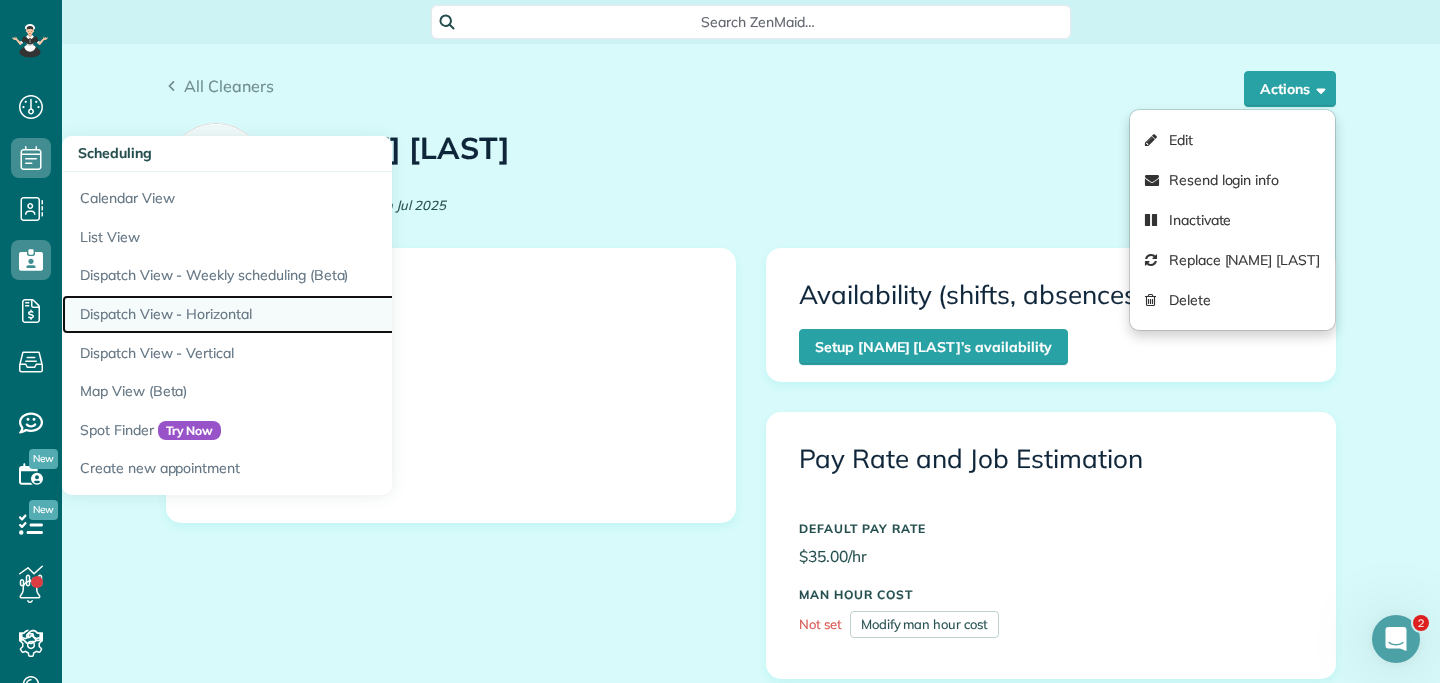 click on "Dispatch View - Horizontal" at bounding box center [312, 314] 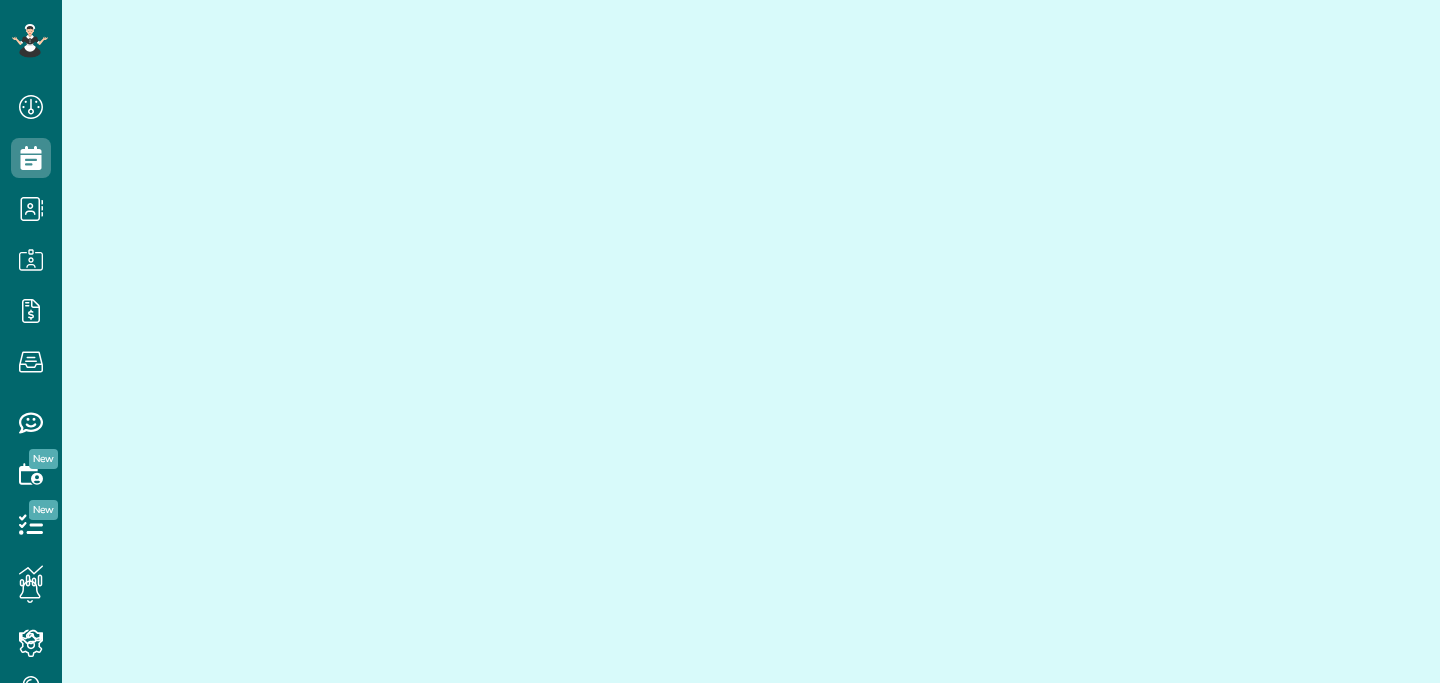 scroll, scrollTop: 0, scrollLeft: 0, axis: both 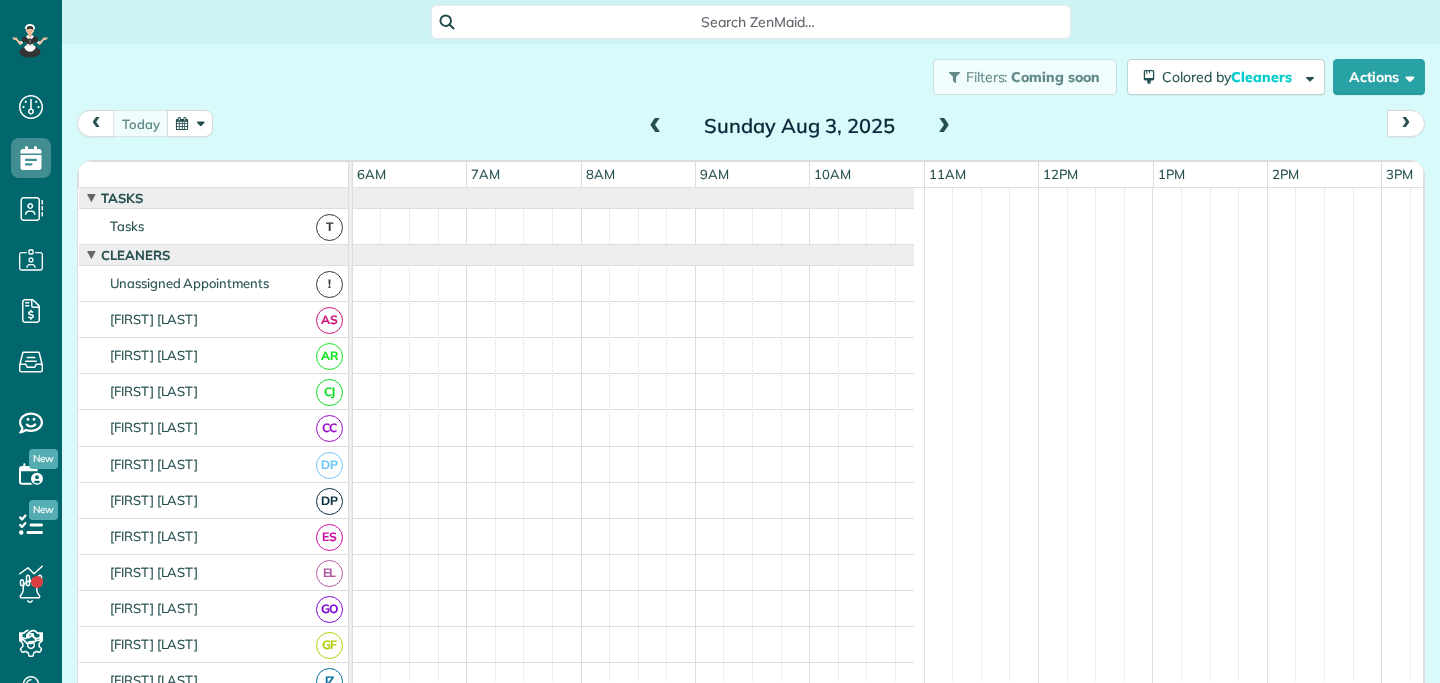 click at bounding box center [944, 127] 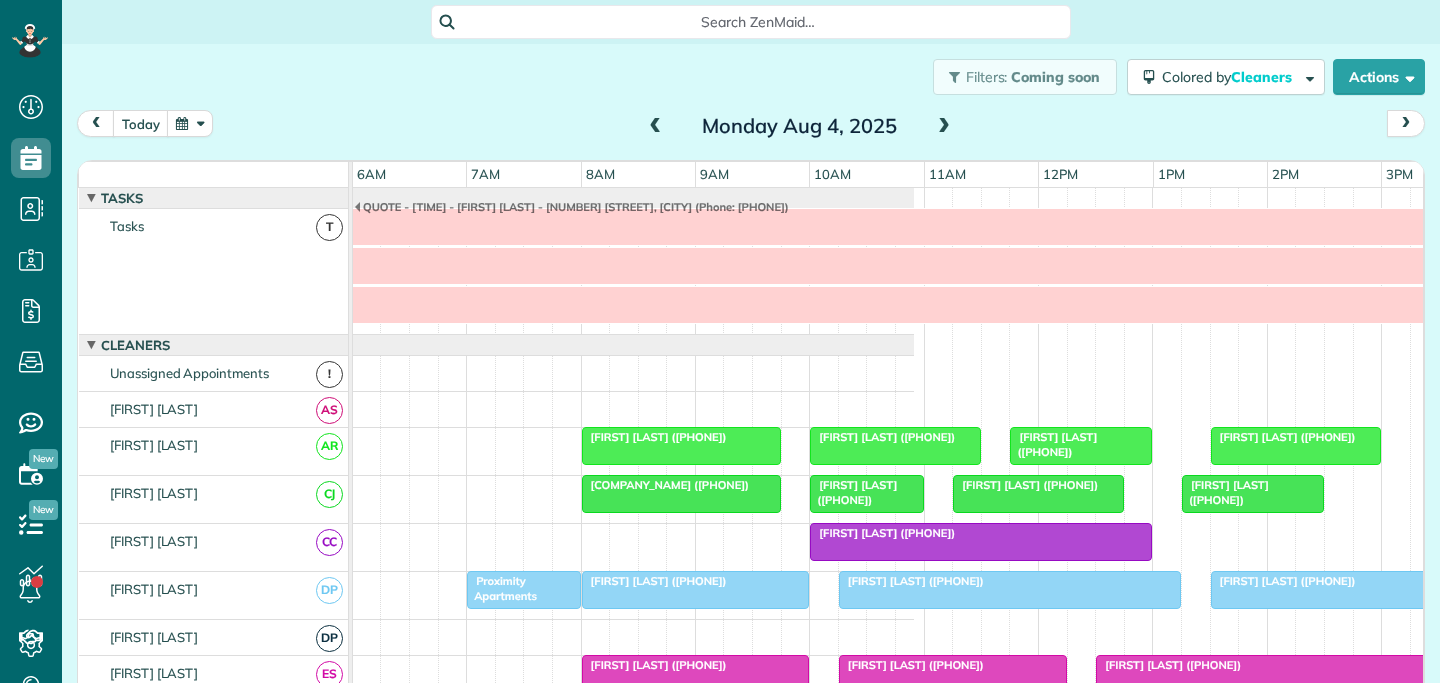 scroll, scrollTop: 90, scrollLeft: 687, axis: both 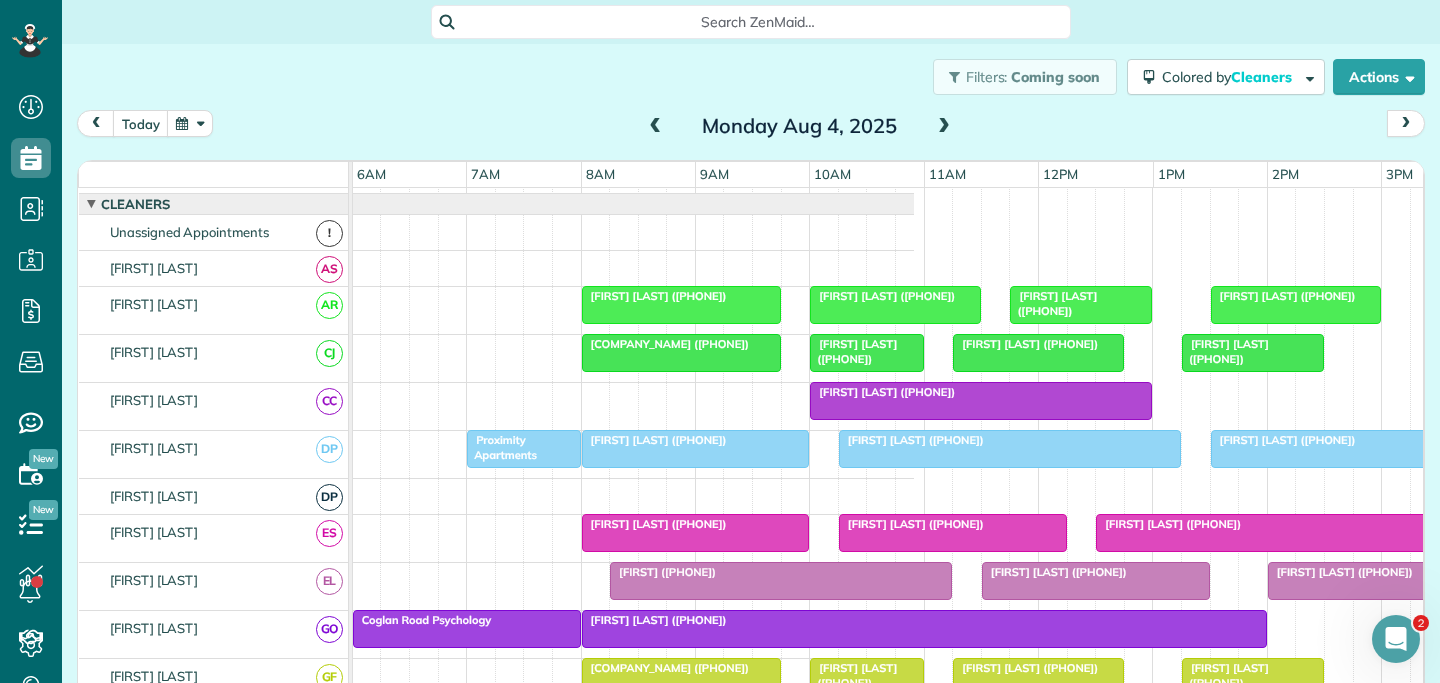 click on "Kristy Herd (+61481128088)" at bounding box center [654, 524] 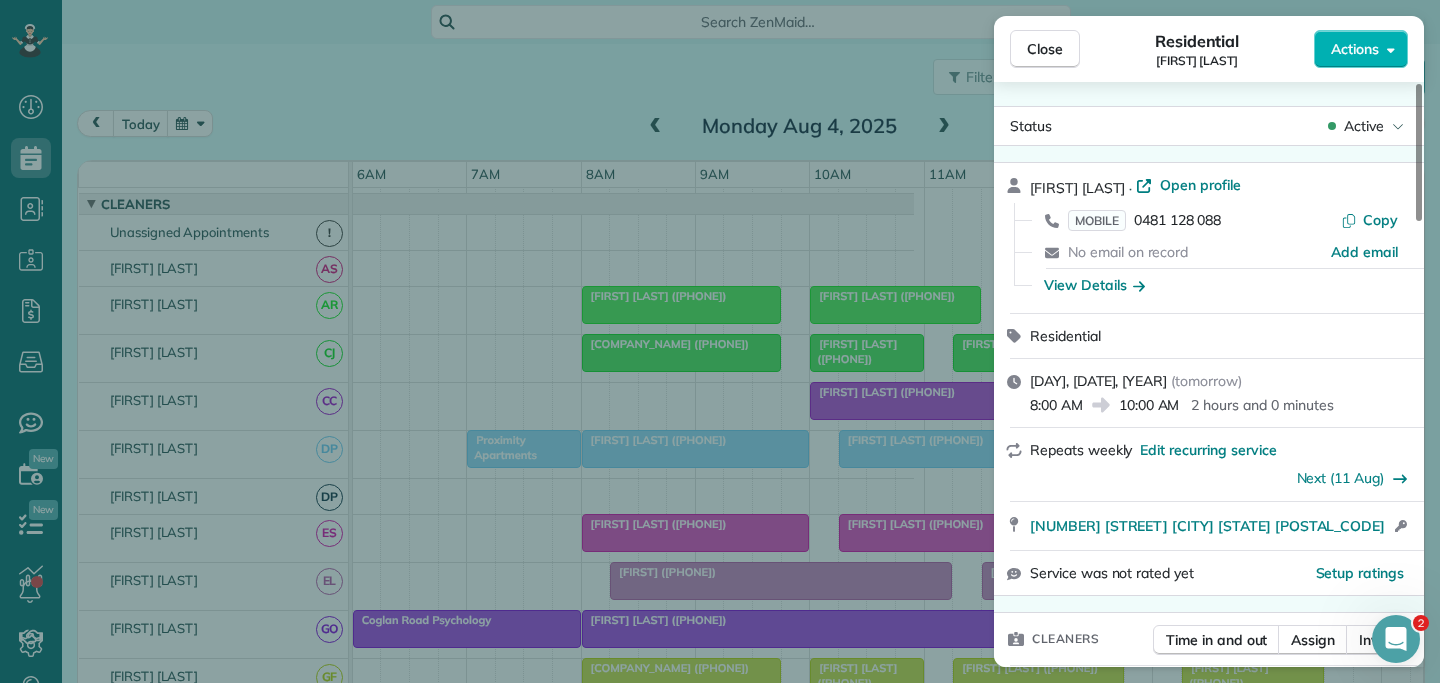 scroll, scrollTop: 49, scrollLeft: 0, axis: vertical 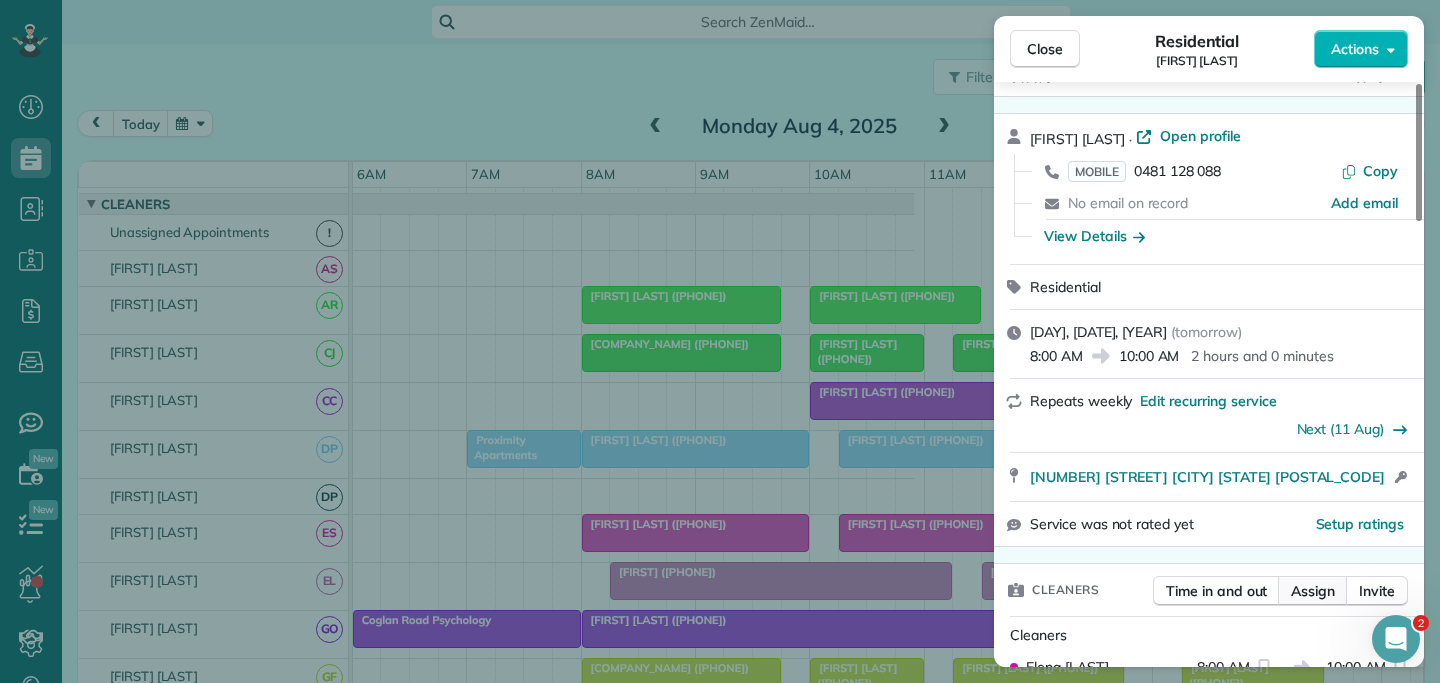 click on "Assign" at bounding box center (1313, 591) 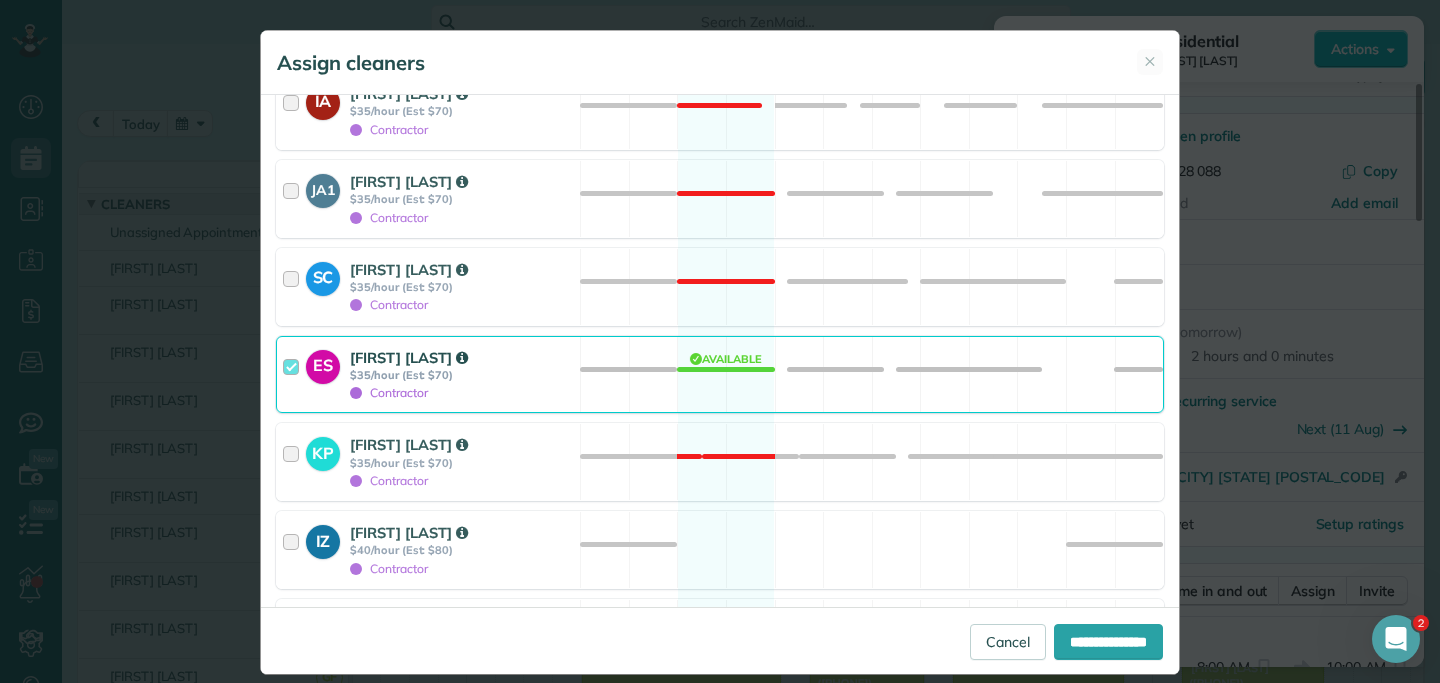 scroll, scrollTop: 1532, scrollLeft: 0, axis: vertical 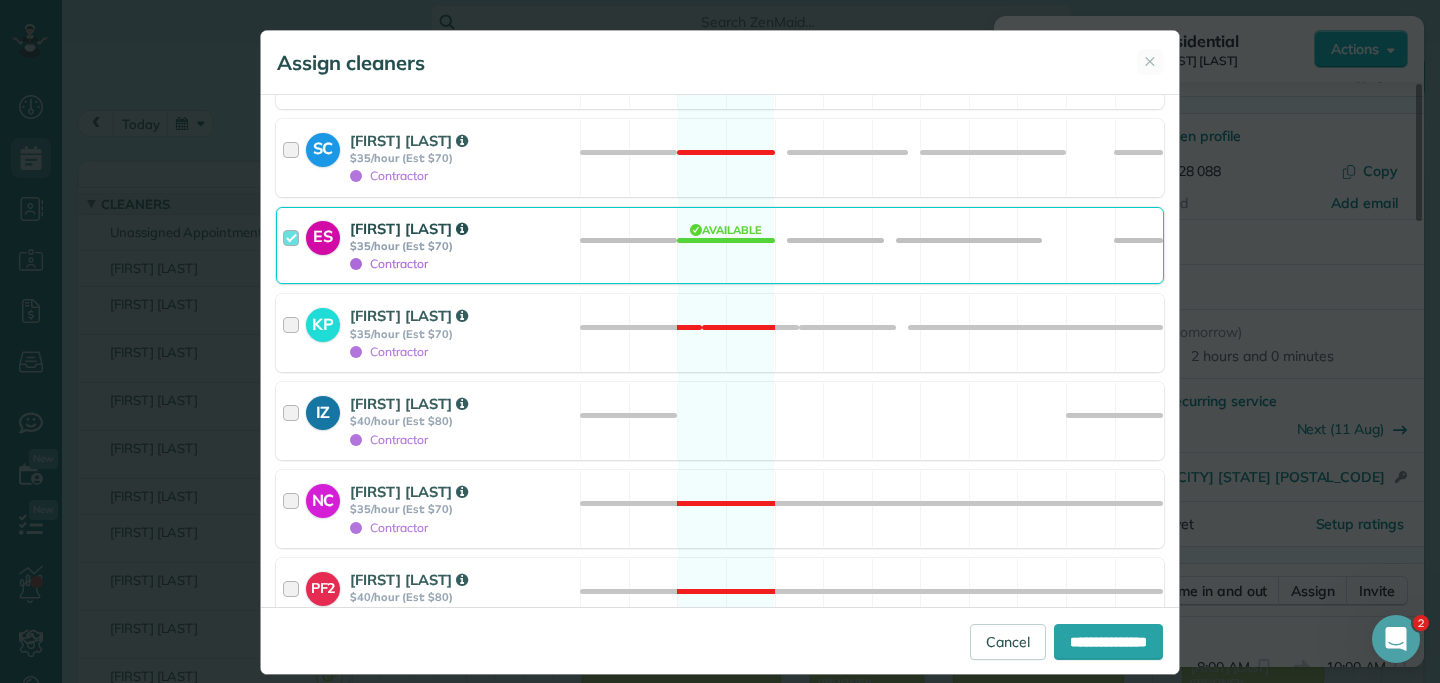 click at bounding box center (294, 246) 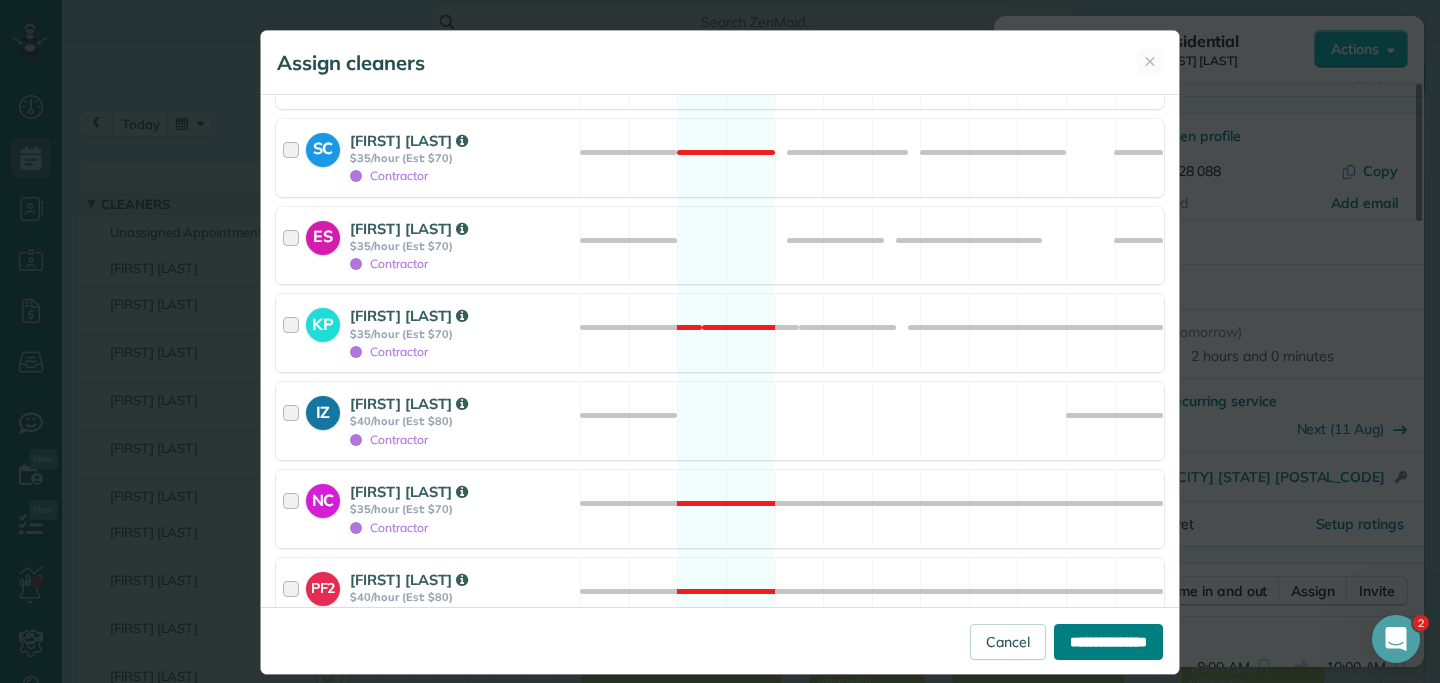 click on "**********" at bounding box center (1108, 642) 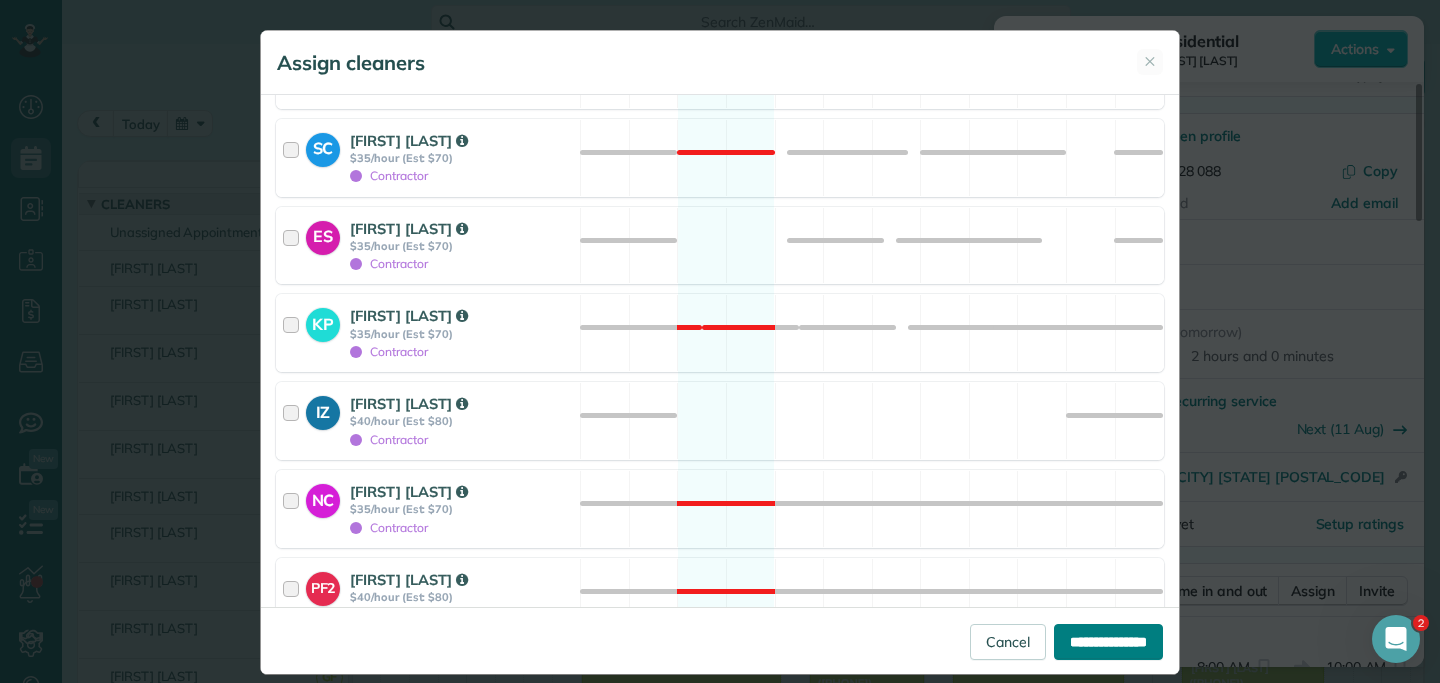 type on "**********" 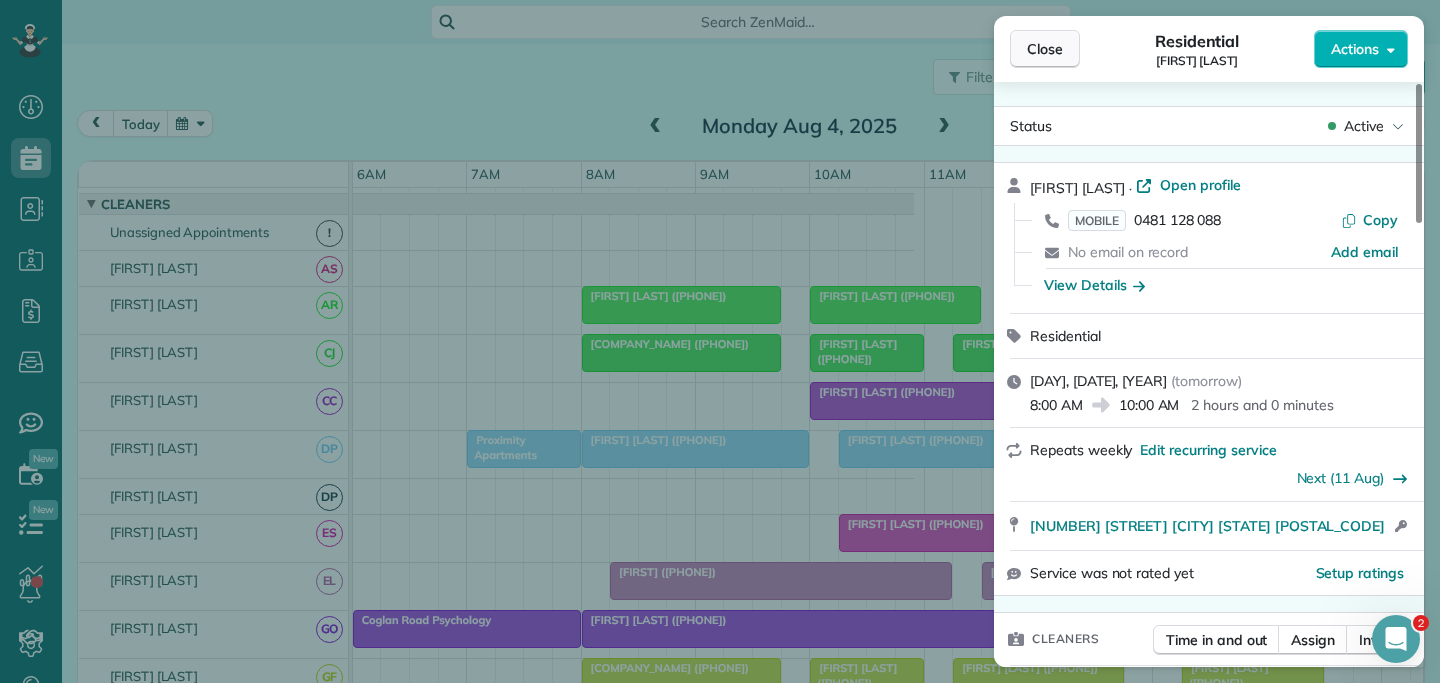 click on "Close" at bounding box center [1045, 49] 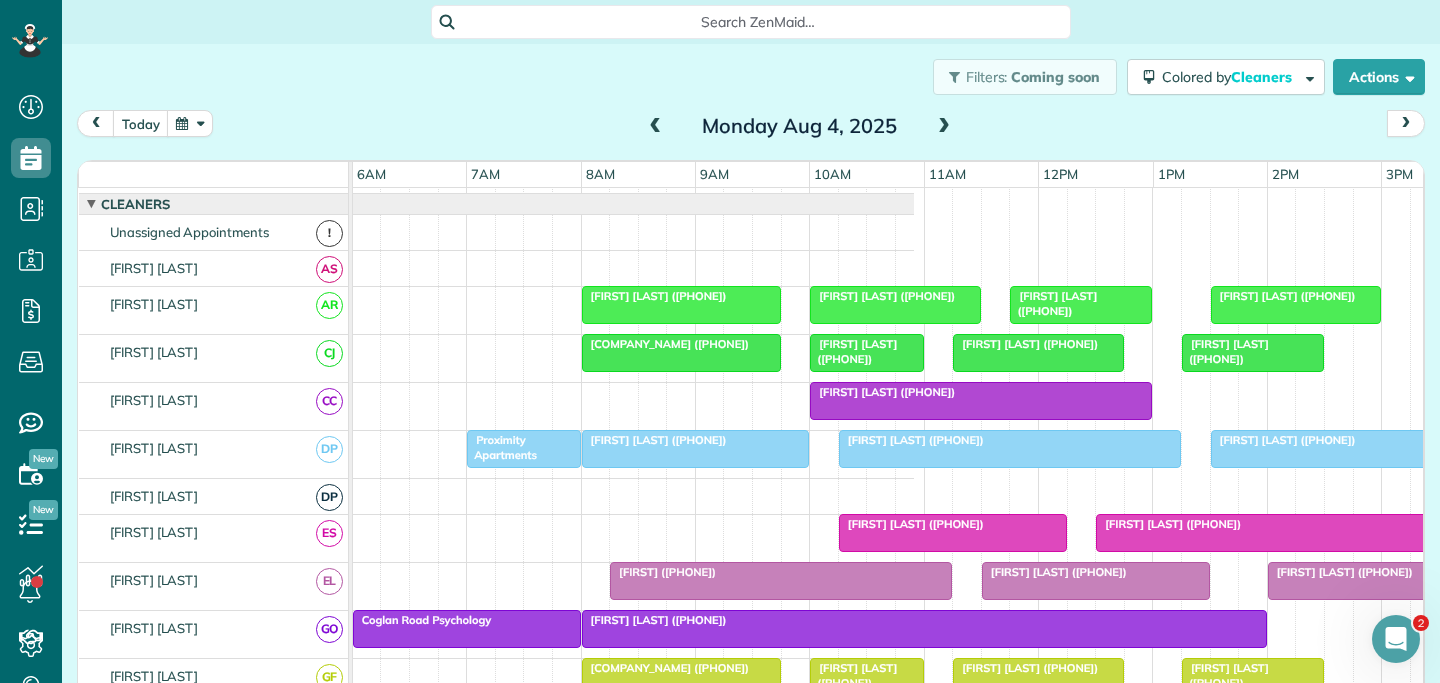 click at bounding box center [953, 533] 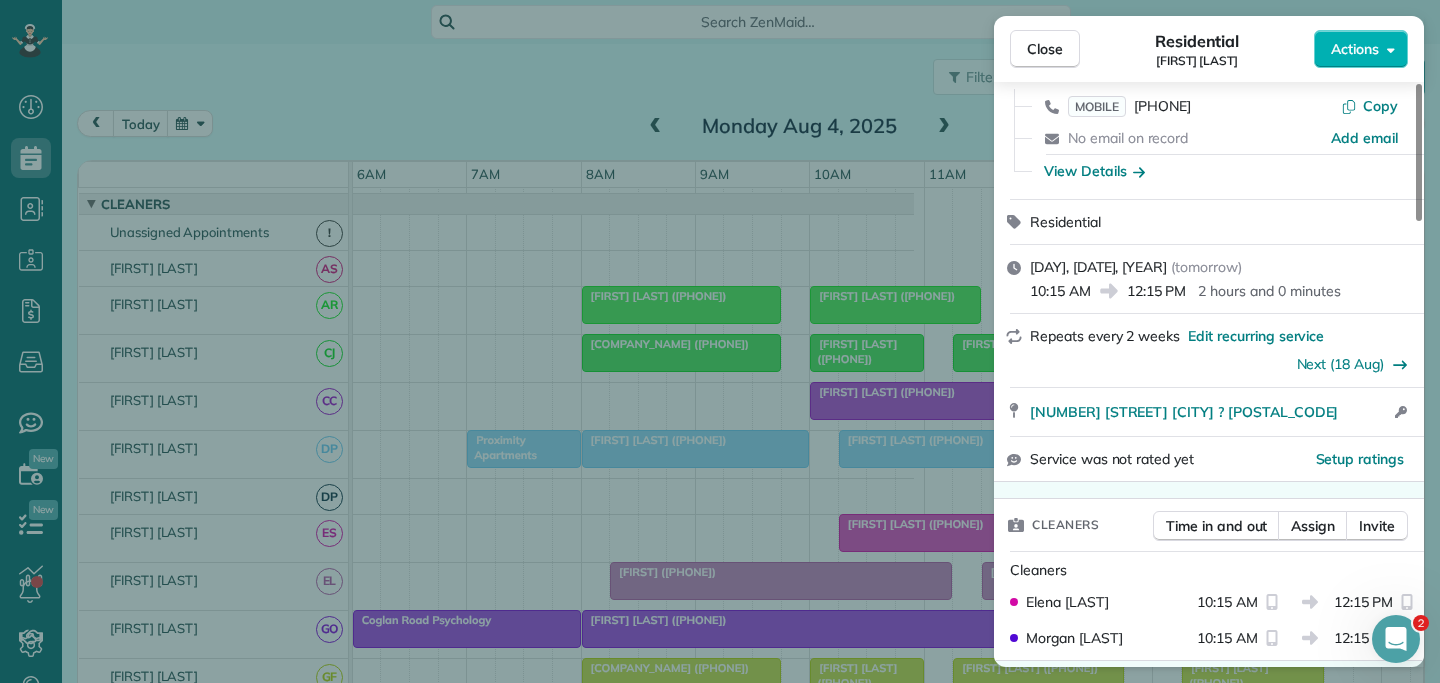 scroll, scrollTop: 142, scrollLeft: 0, axis: vertical 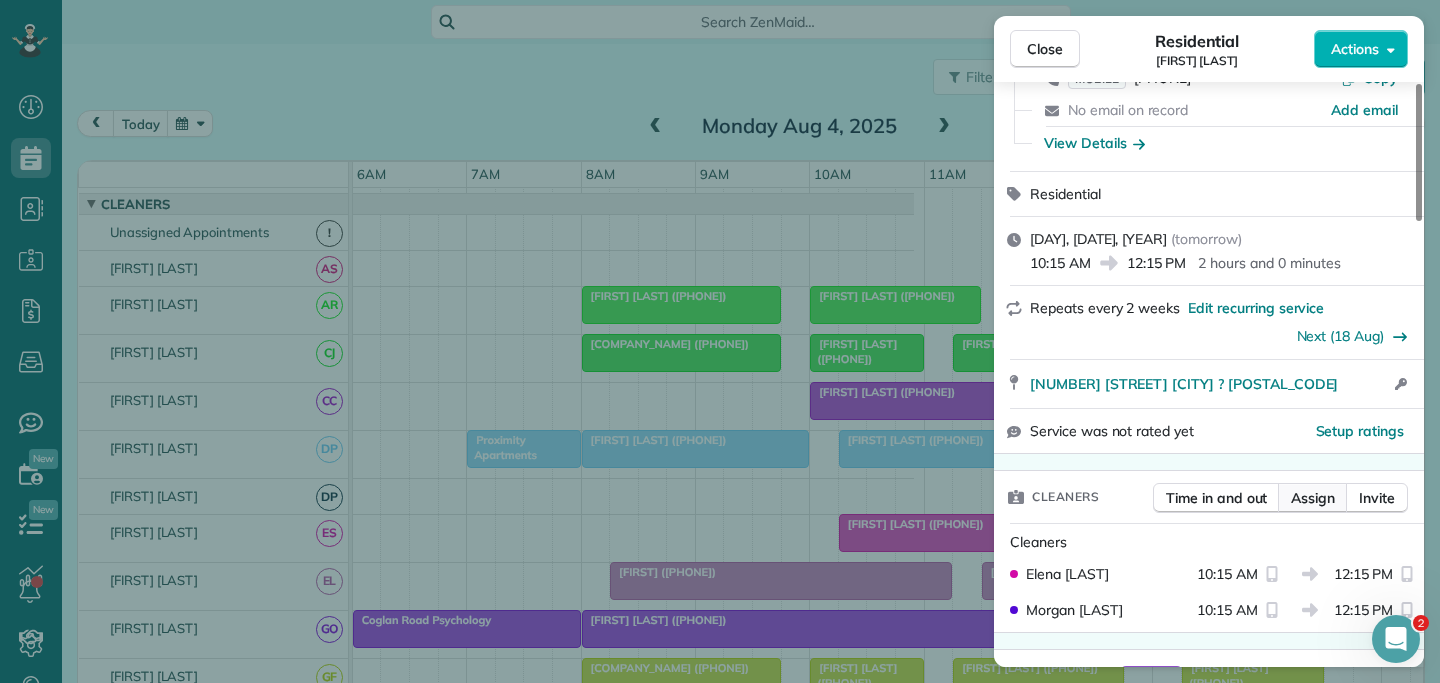 click on "Assign" at bounding box center (1313, 498) 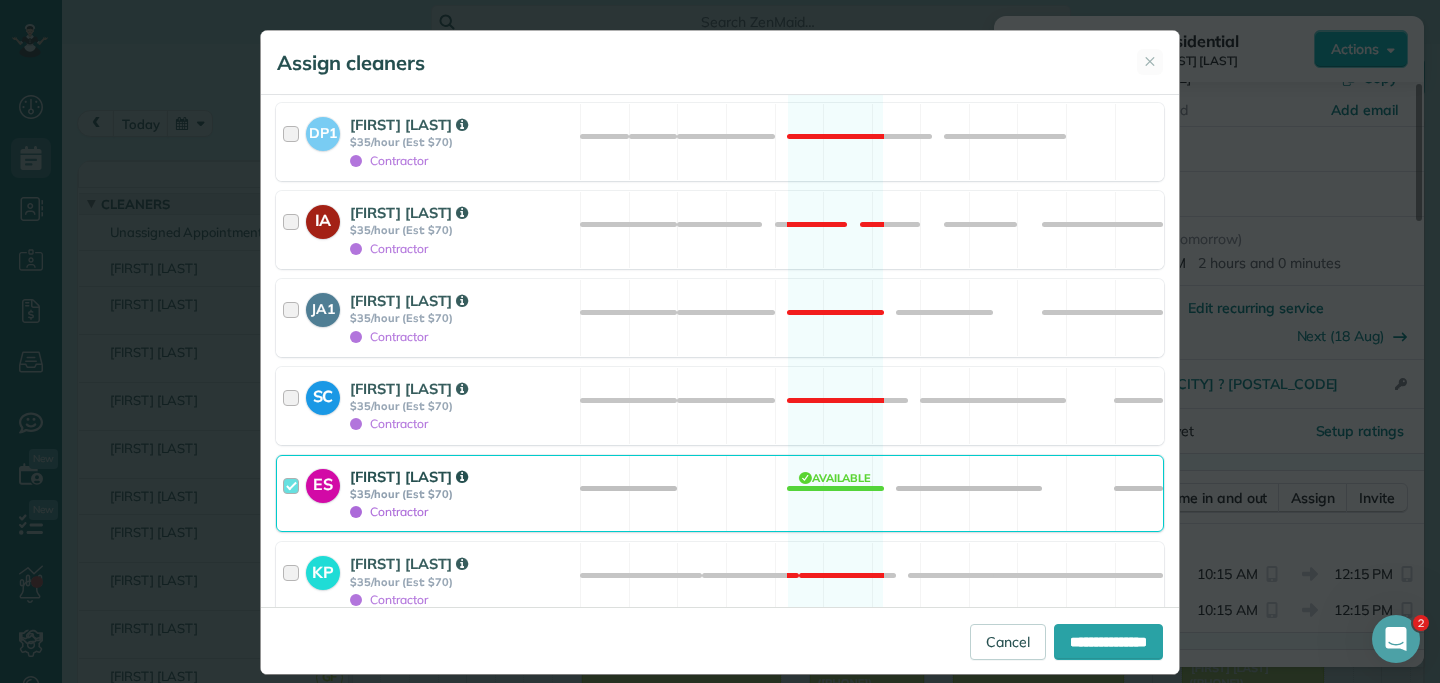 scroll, scrollTop: 1428, scrollLeft: 0, axis: vertical 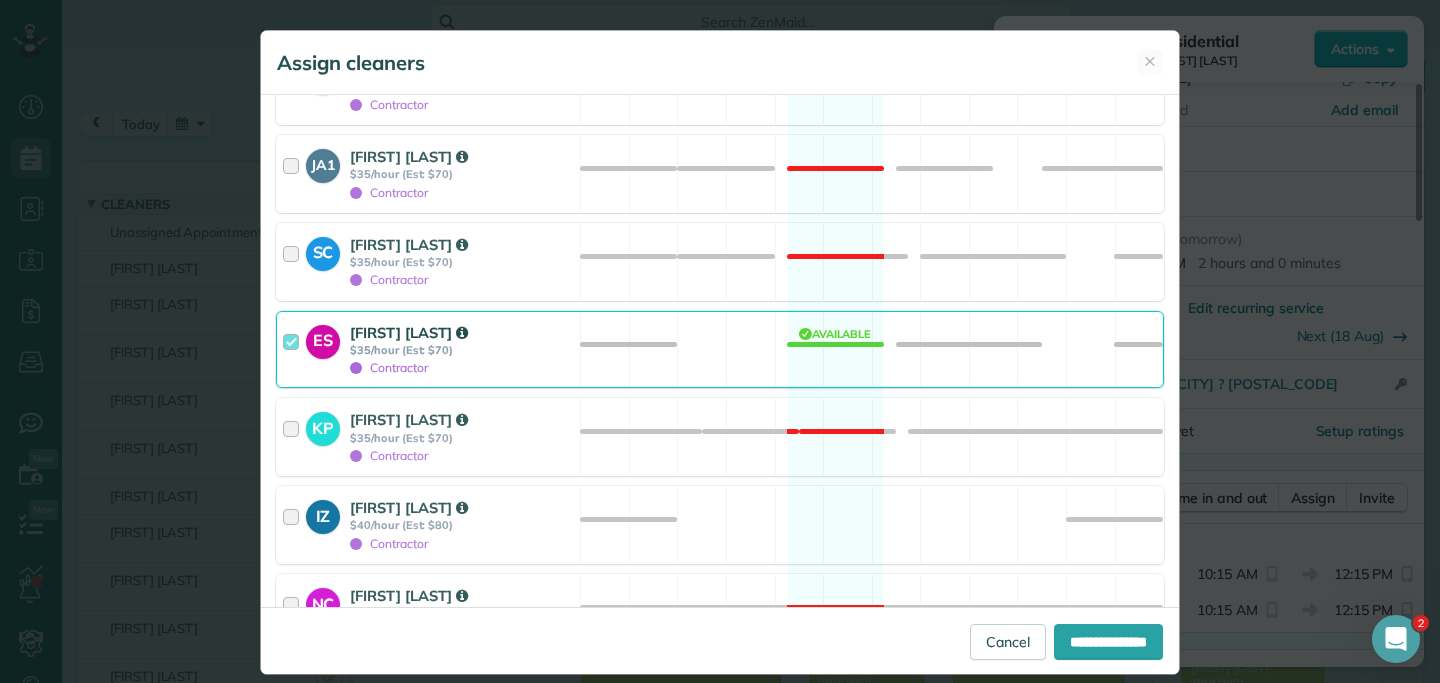 click at bounding box center (294, 350) 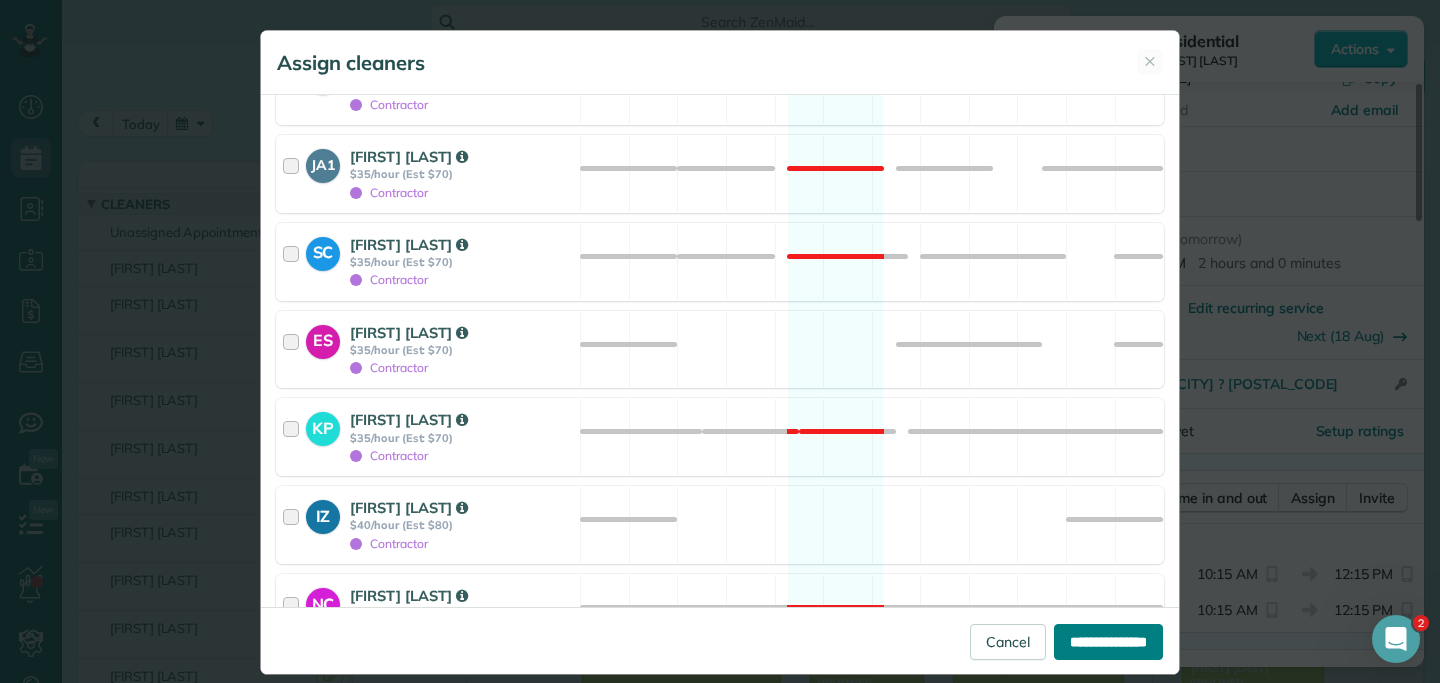 click on "**********" at bounding box center [1108, 642] 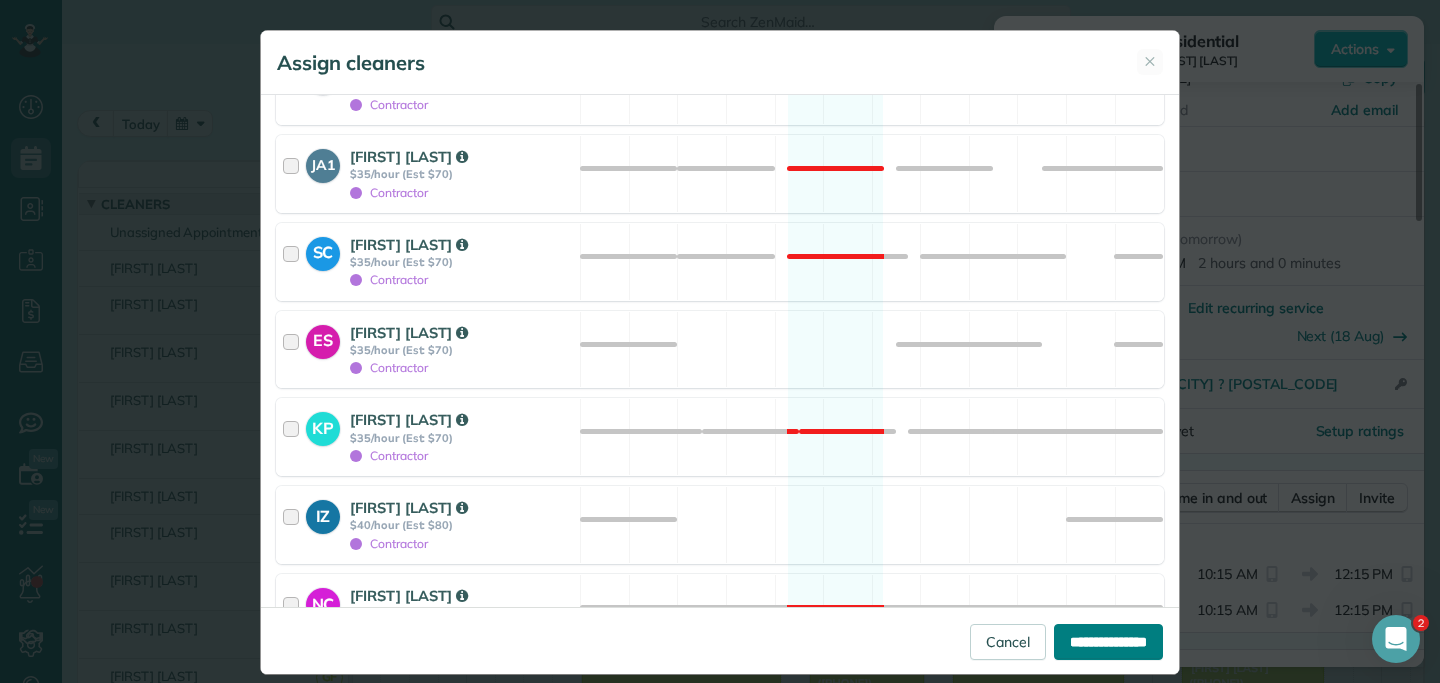 type on "**********" 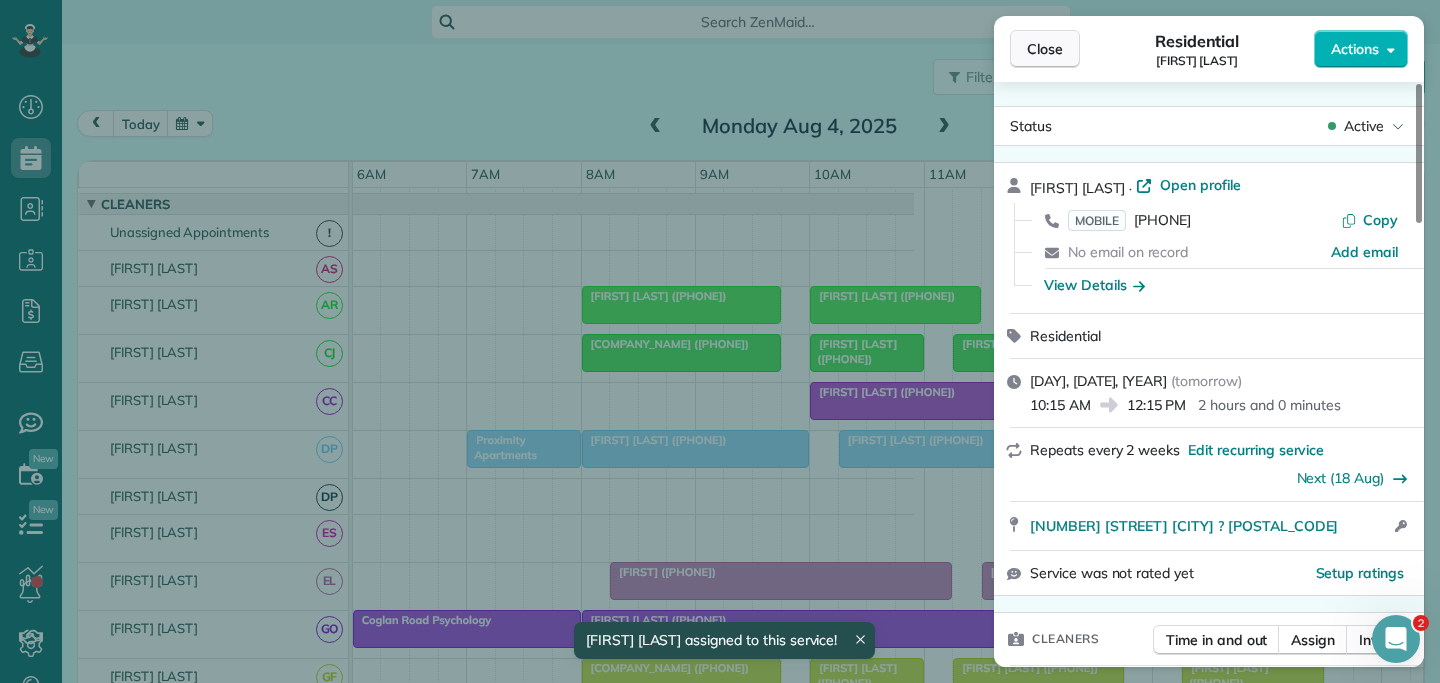 click on "Close" at bounding box center [1045, 49] 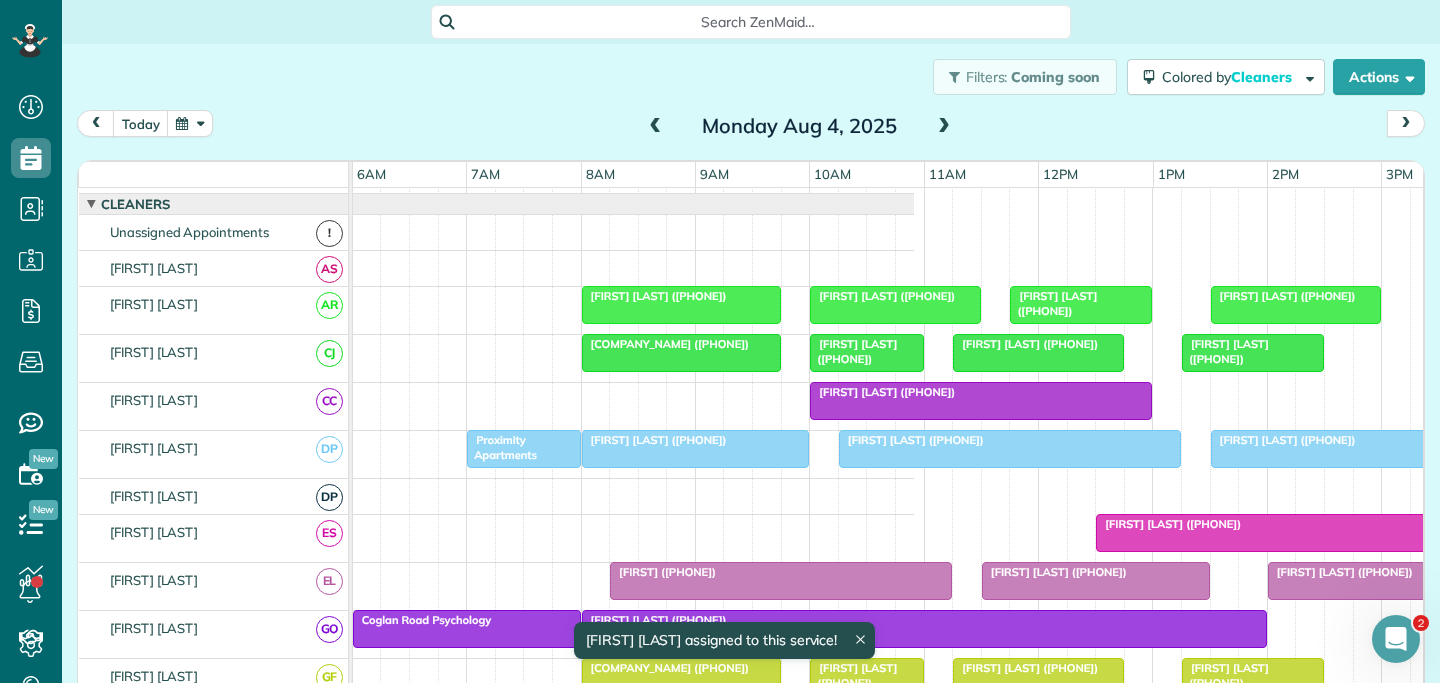 click at bounding box center [1267, 533] 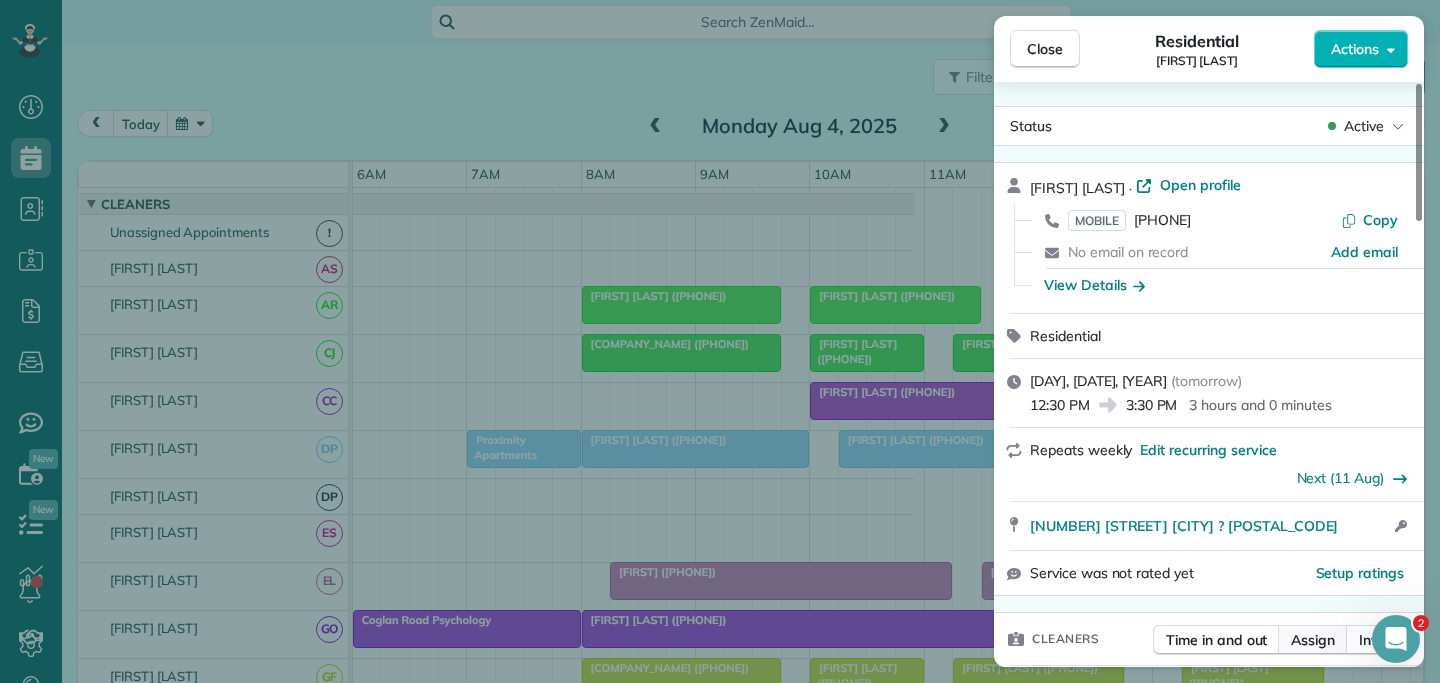 click on "Assign" at bounding box center [1313, 640] 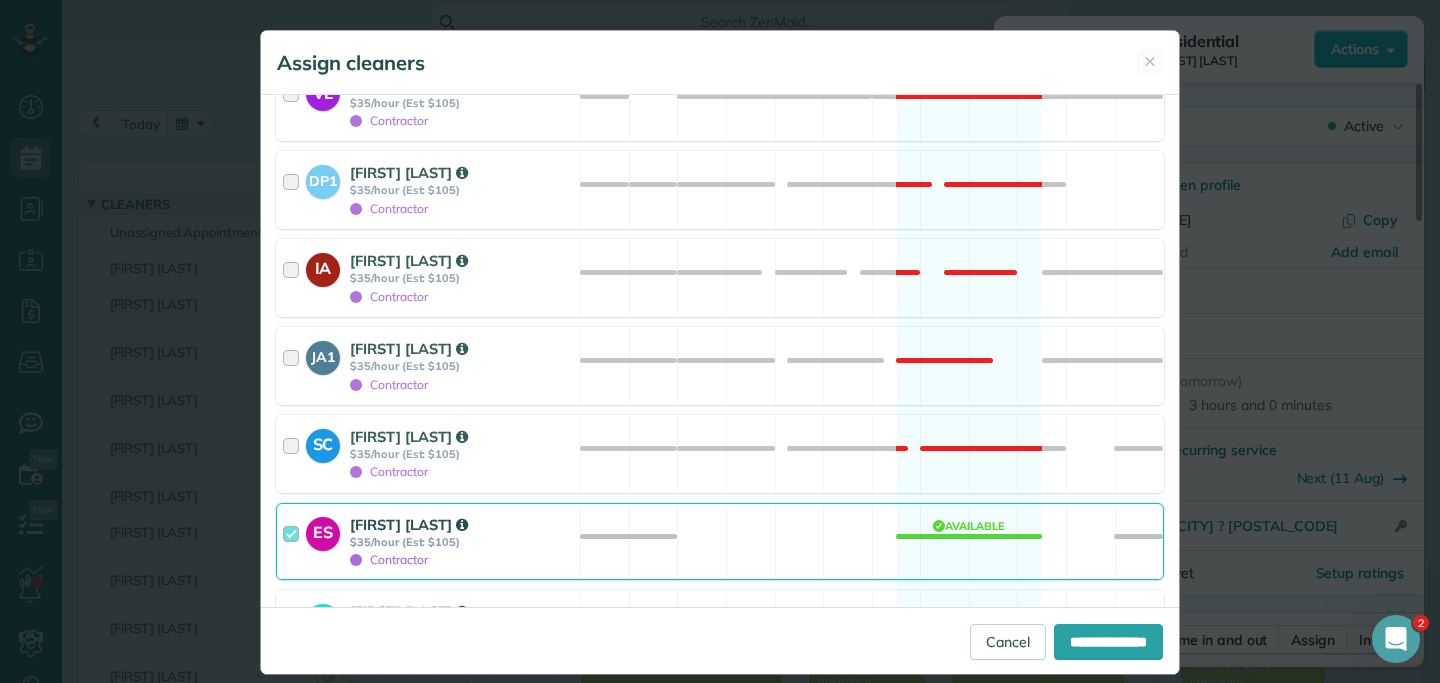 scroll, scrollTop: 1256, scrollLeft: 0, axis: vertical 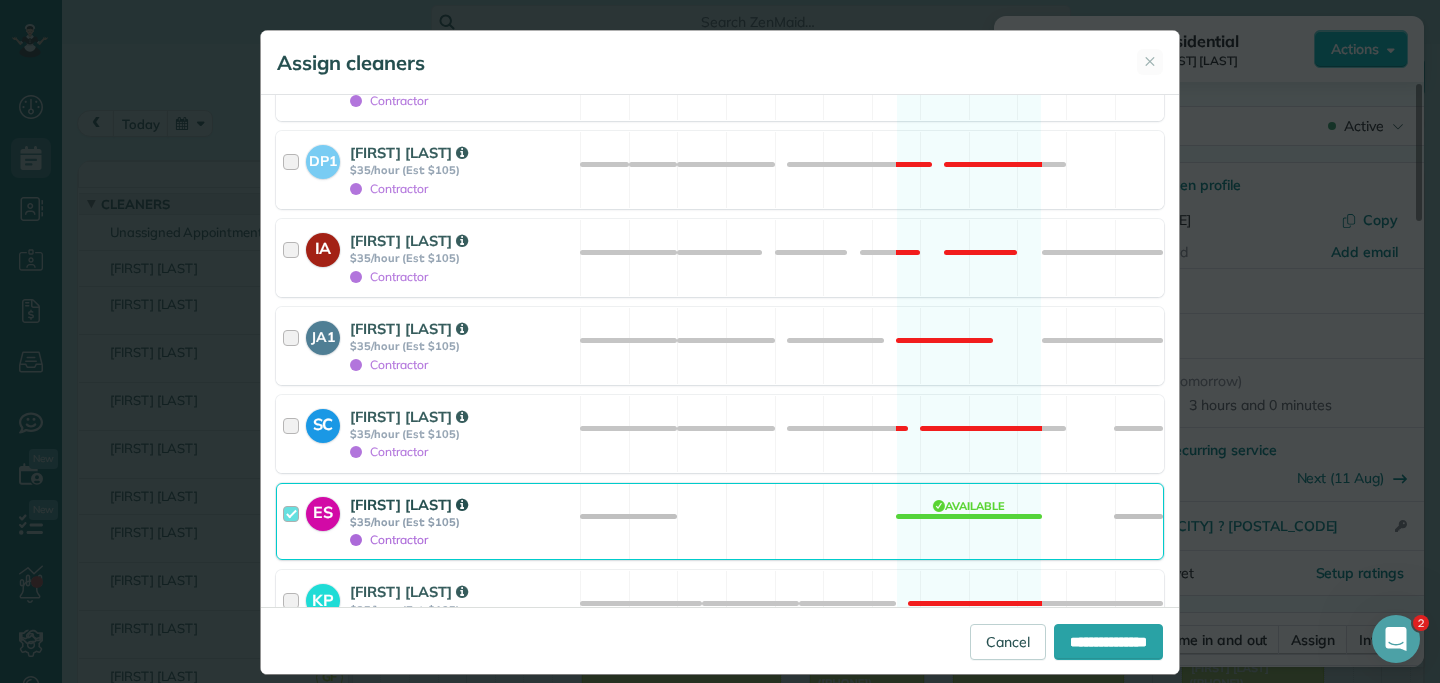 click at bounding box center [294, 522] 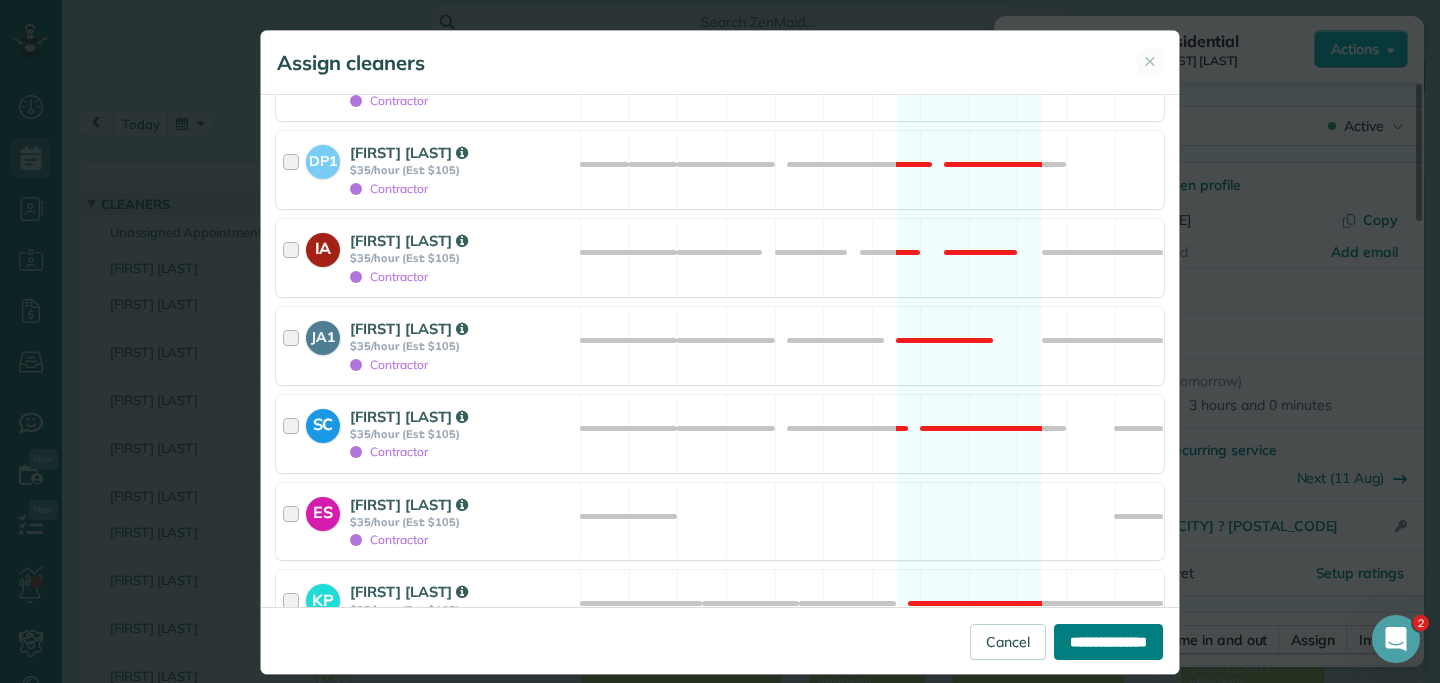 click on "**********" at bounding box center [1108, 642] 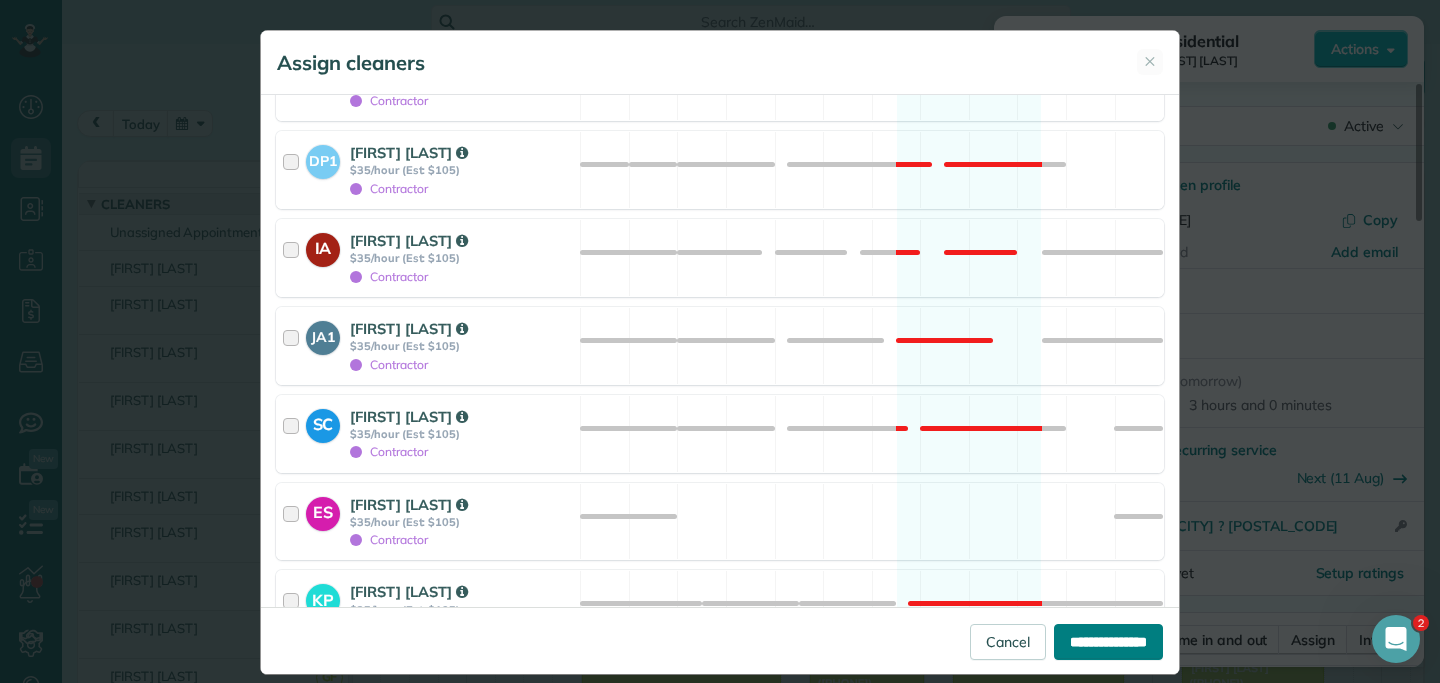 type on "**********" 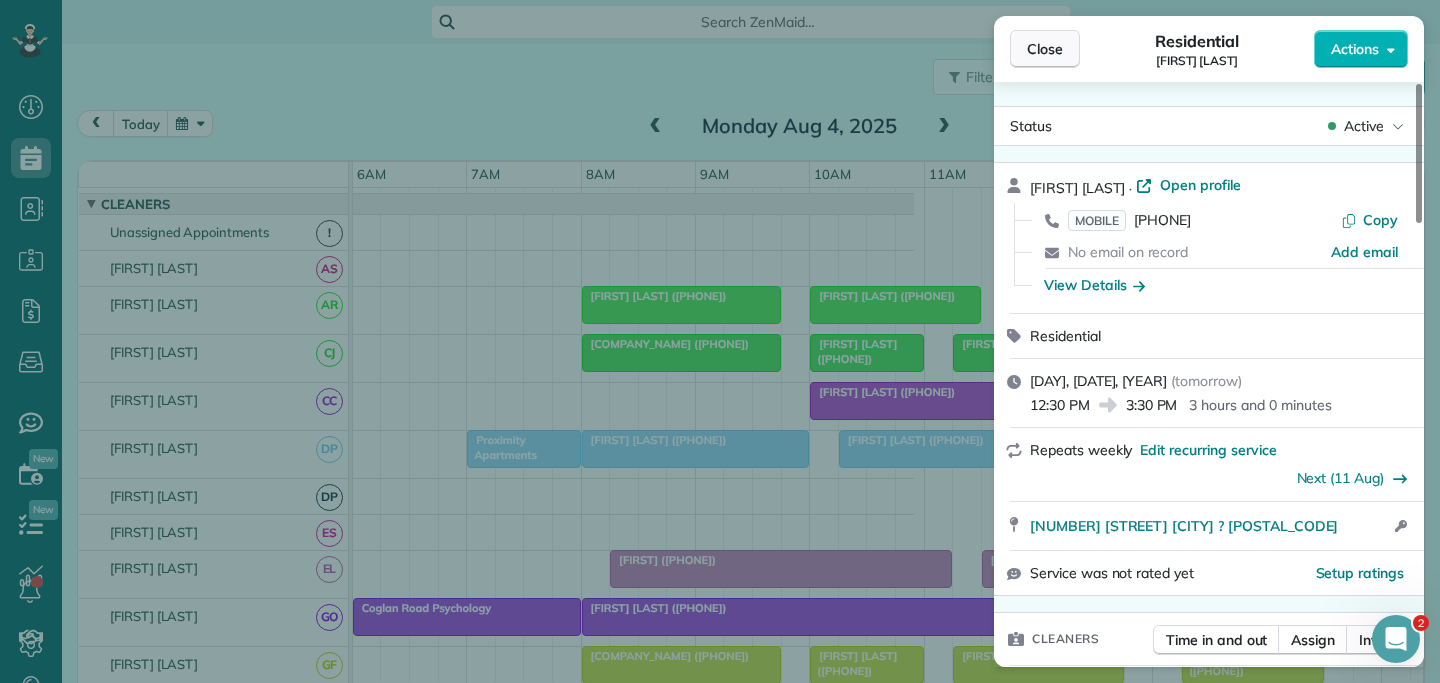 click on "Close" at bounding box center (1045, 49) 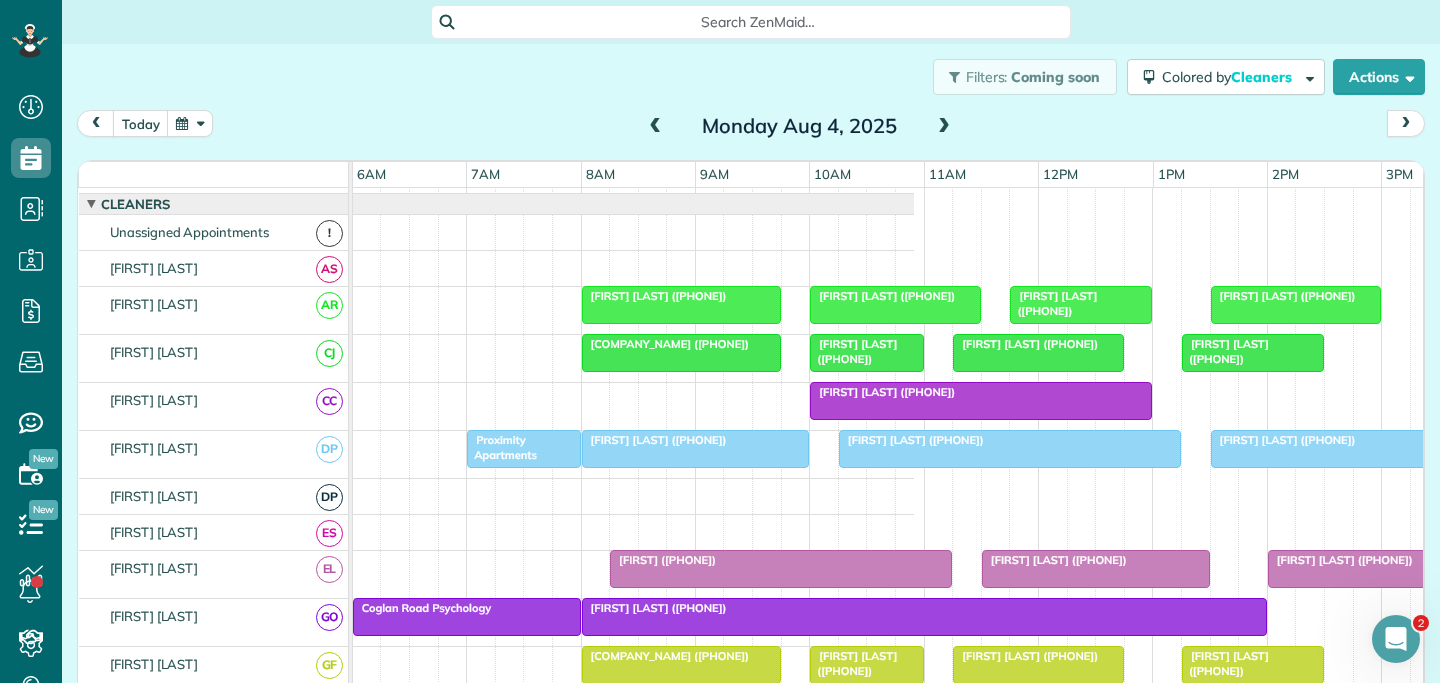 scroll, scrollTop: 174, scrollLeft: 687, axis: both 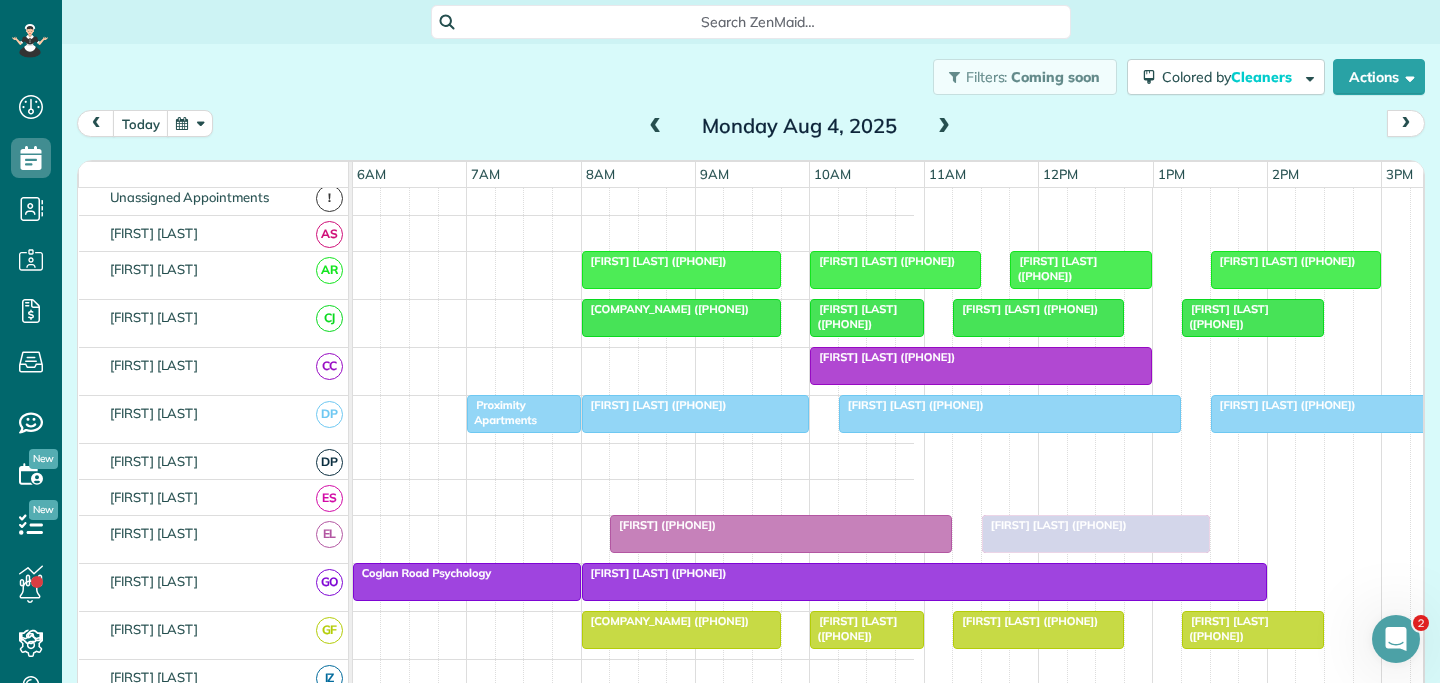 drag, startPoint x: 1289, startPoint y: 526, endPoint x: 1006, endPoint y: 532, distance: 283.0636 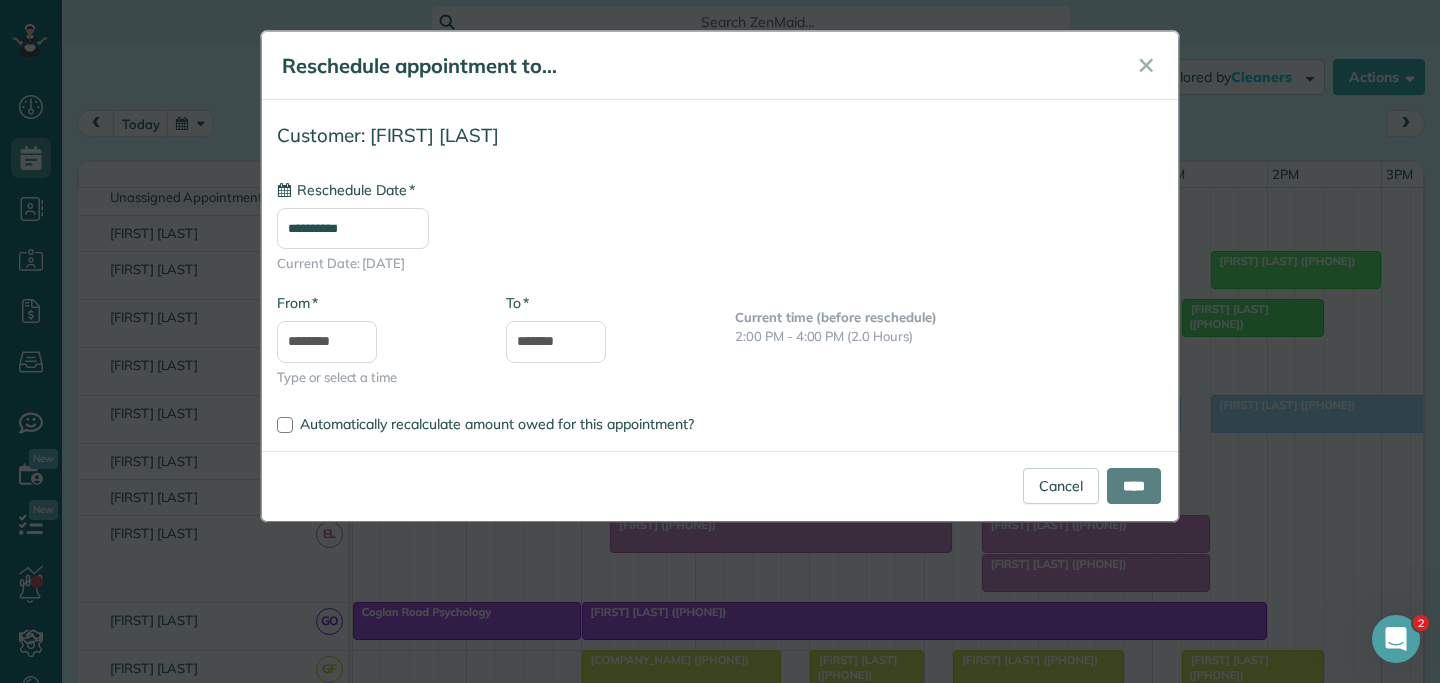type on "**********" 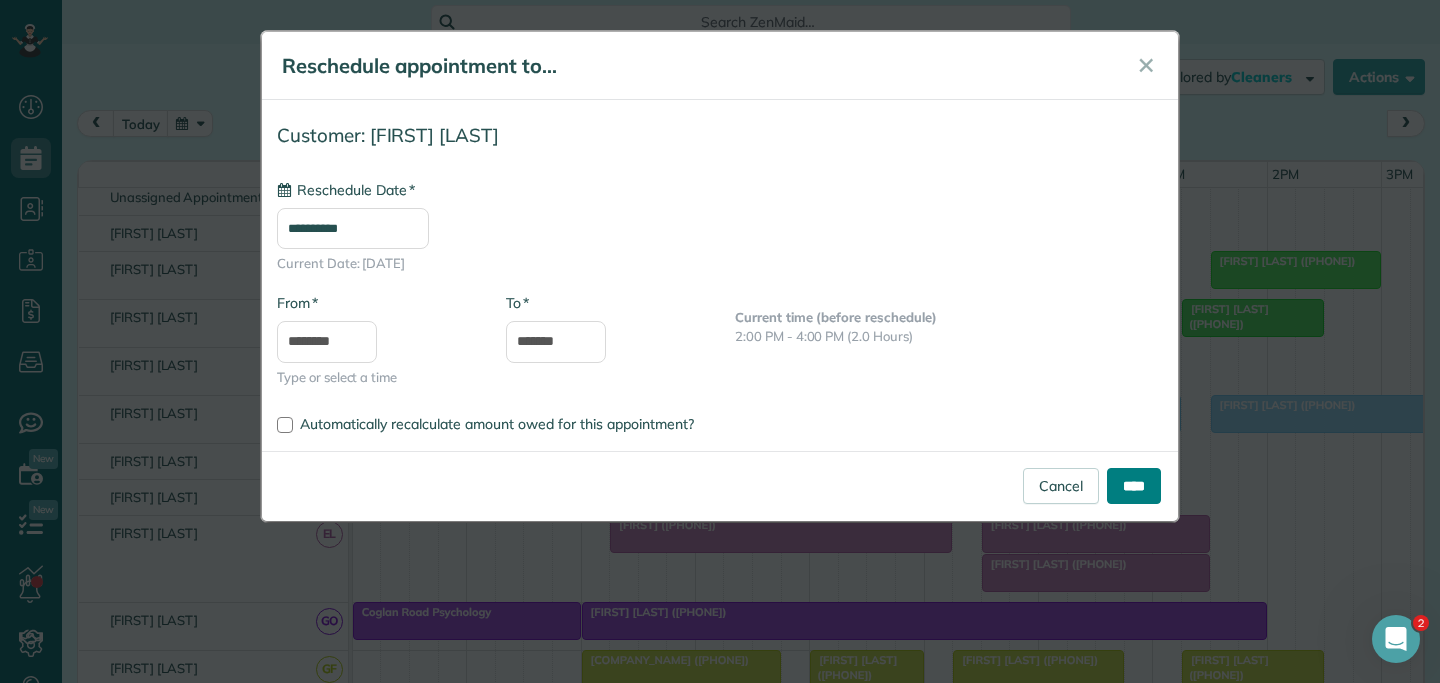 click on "****" at bounding box center [1134, 486] 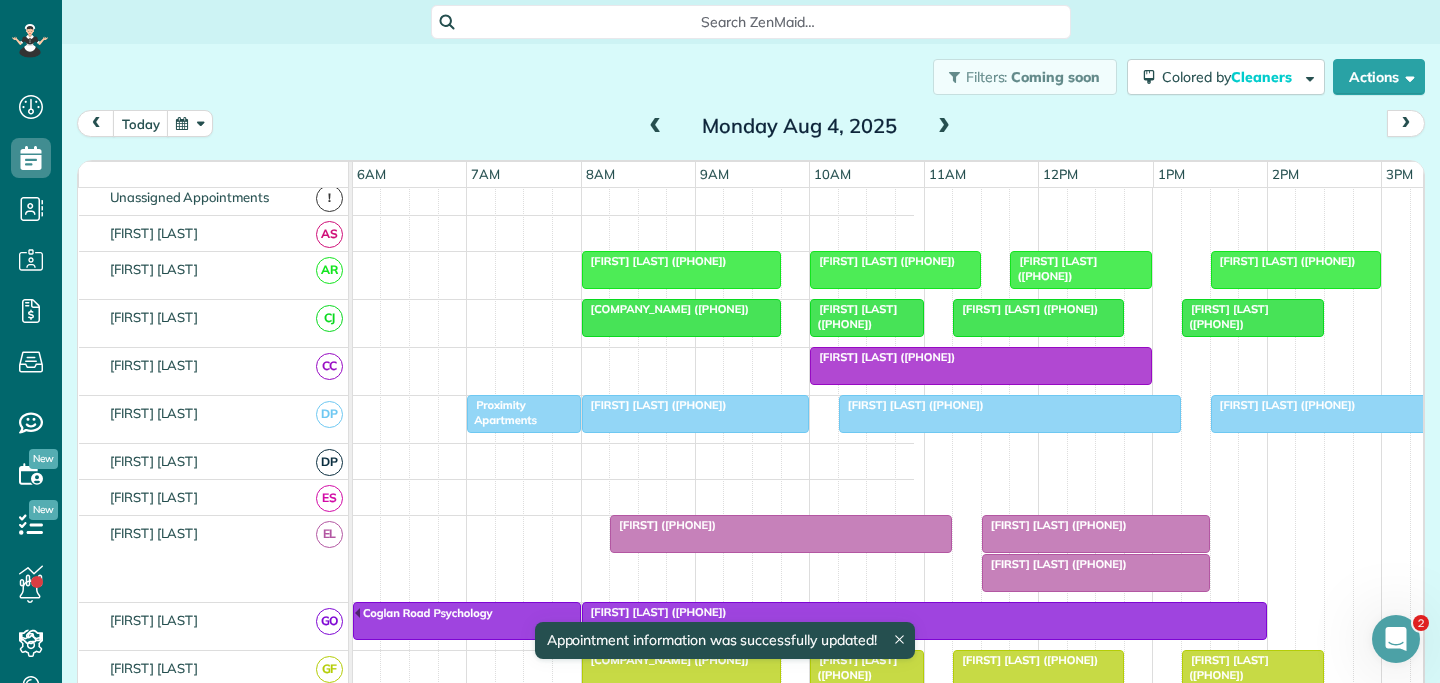 scroll, scrollTop: 176, scrollLeft: 800, axis: both 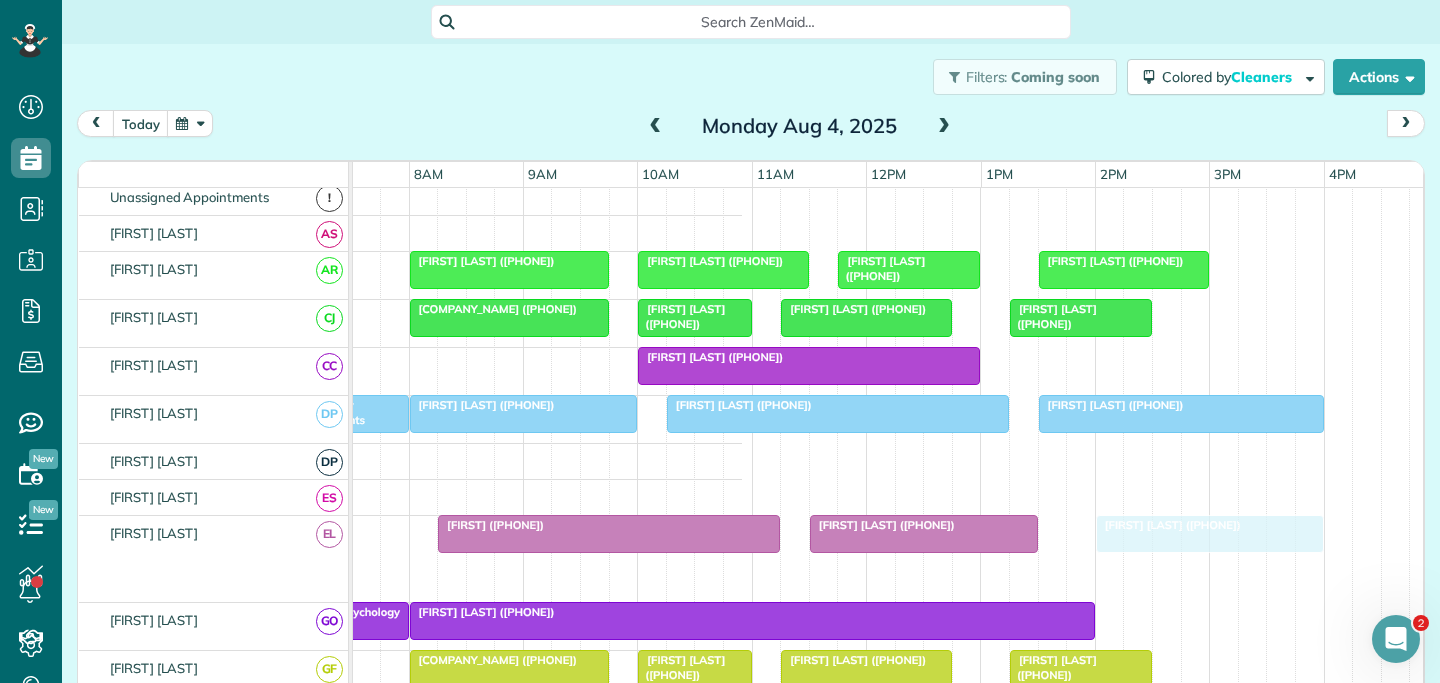 drag, startPoint x: 949, startPoint y: 578, endPoint x: 1241, endPoint y: 546, distance: 293.7482 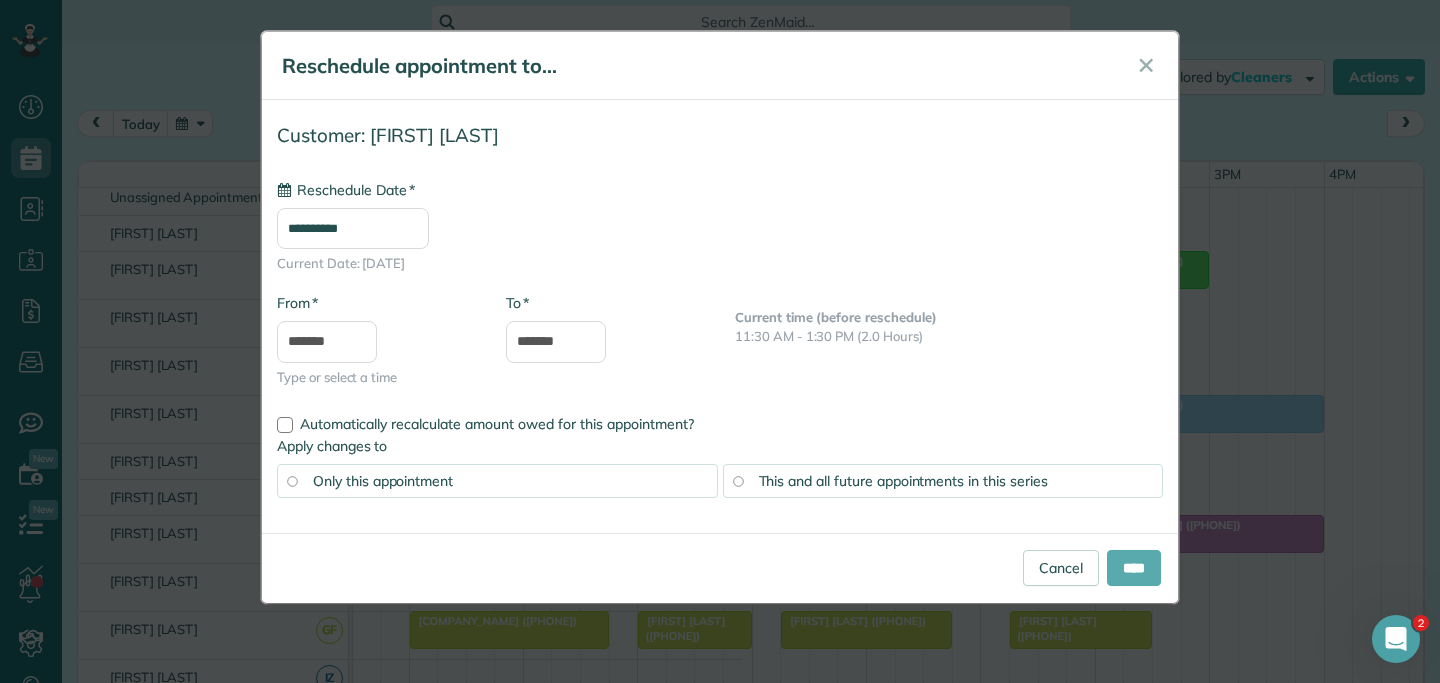 type on "**********" 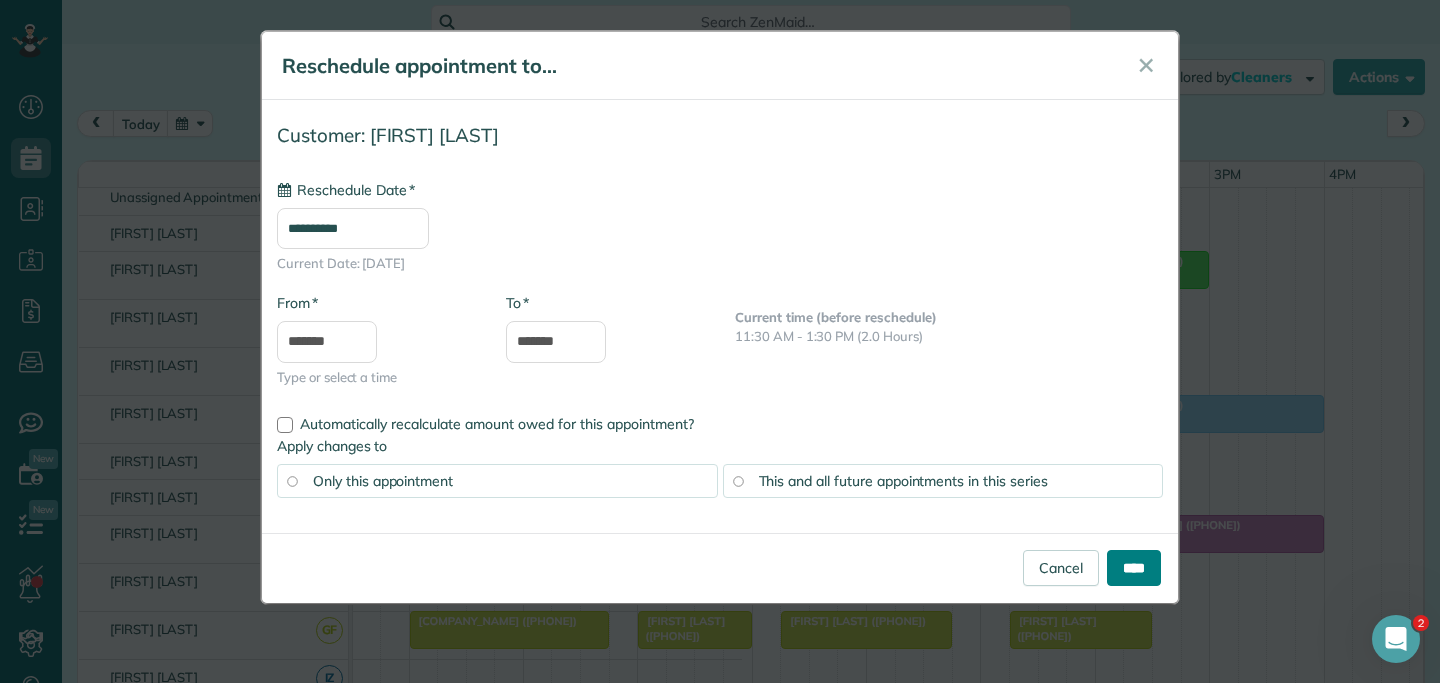 click on "****" at bounding box center [1134, 568] 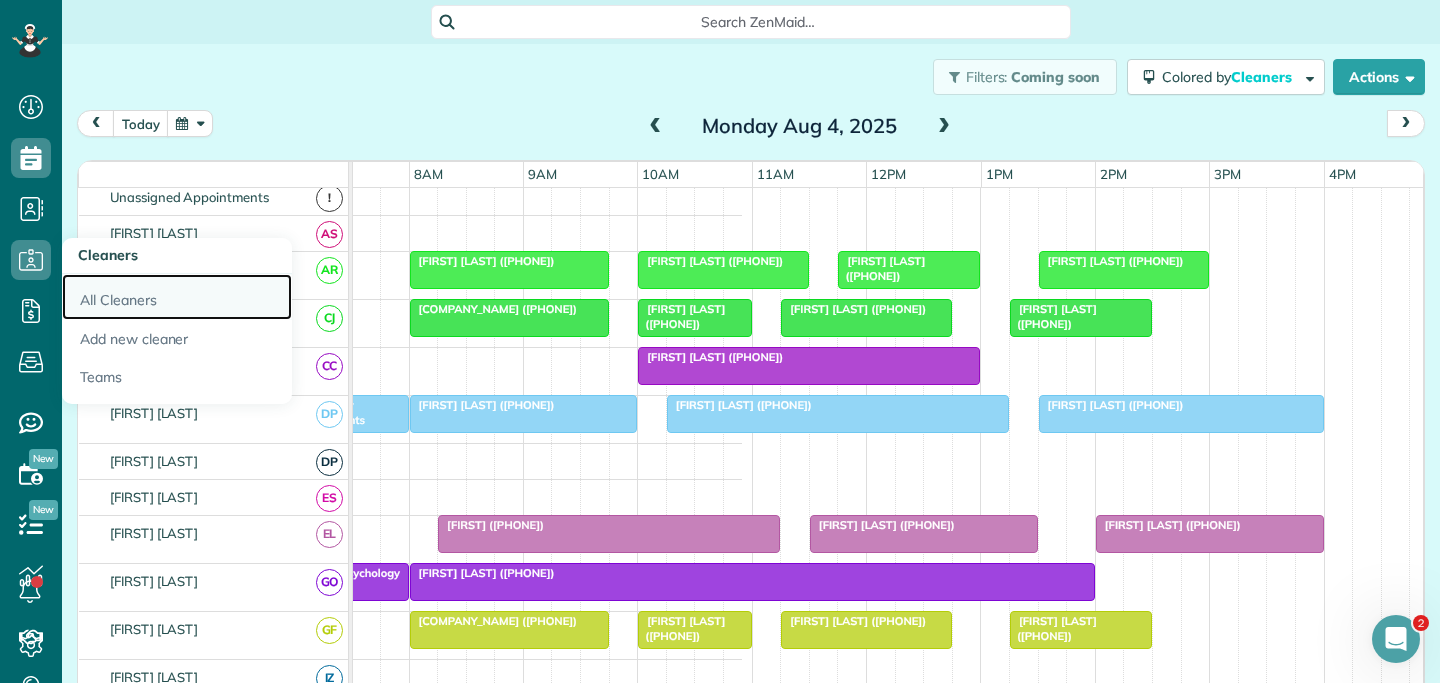 click on "All Cleaners" at bounding box center (177, 297) 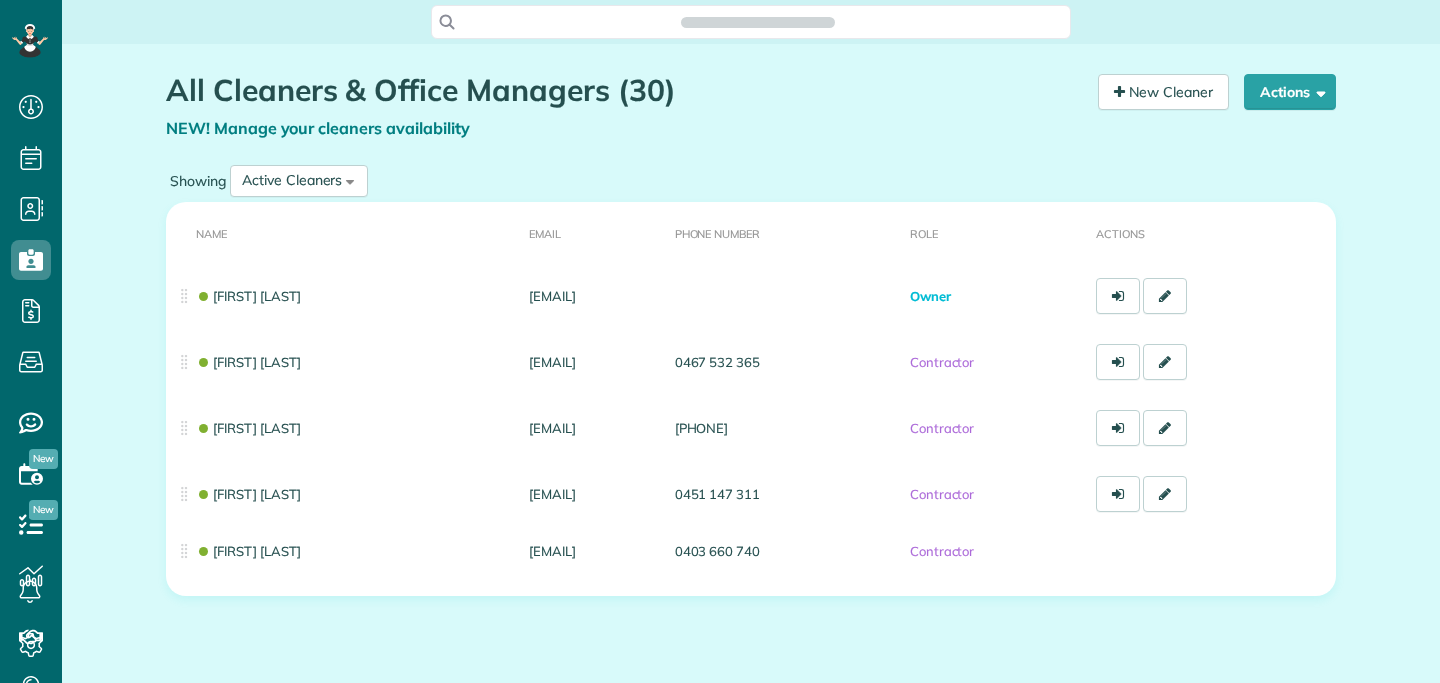 scroll, scrollTop: 0, scrollLeft: 0, axis: both 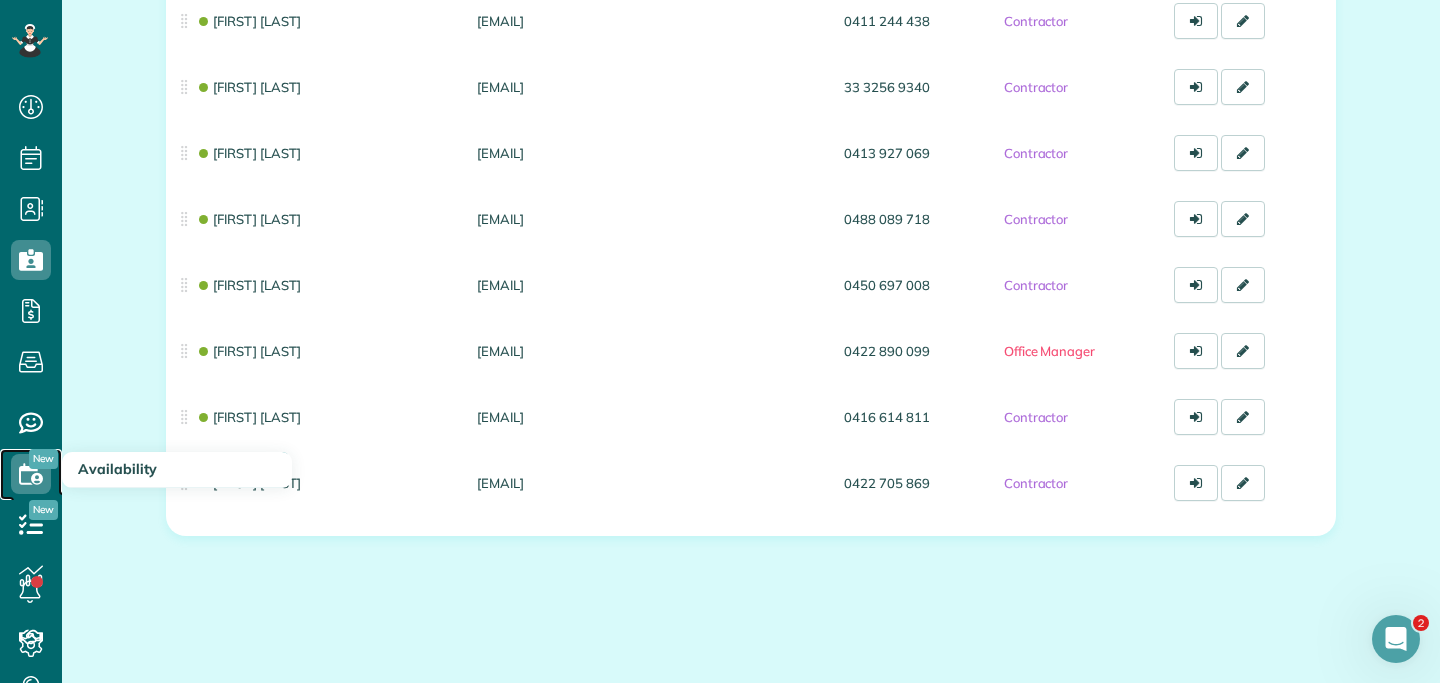 click 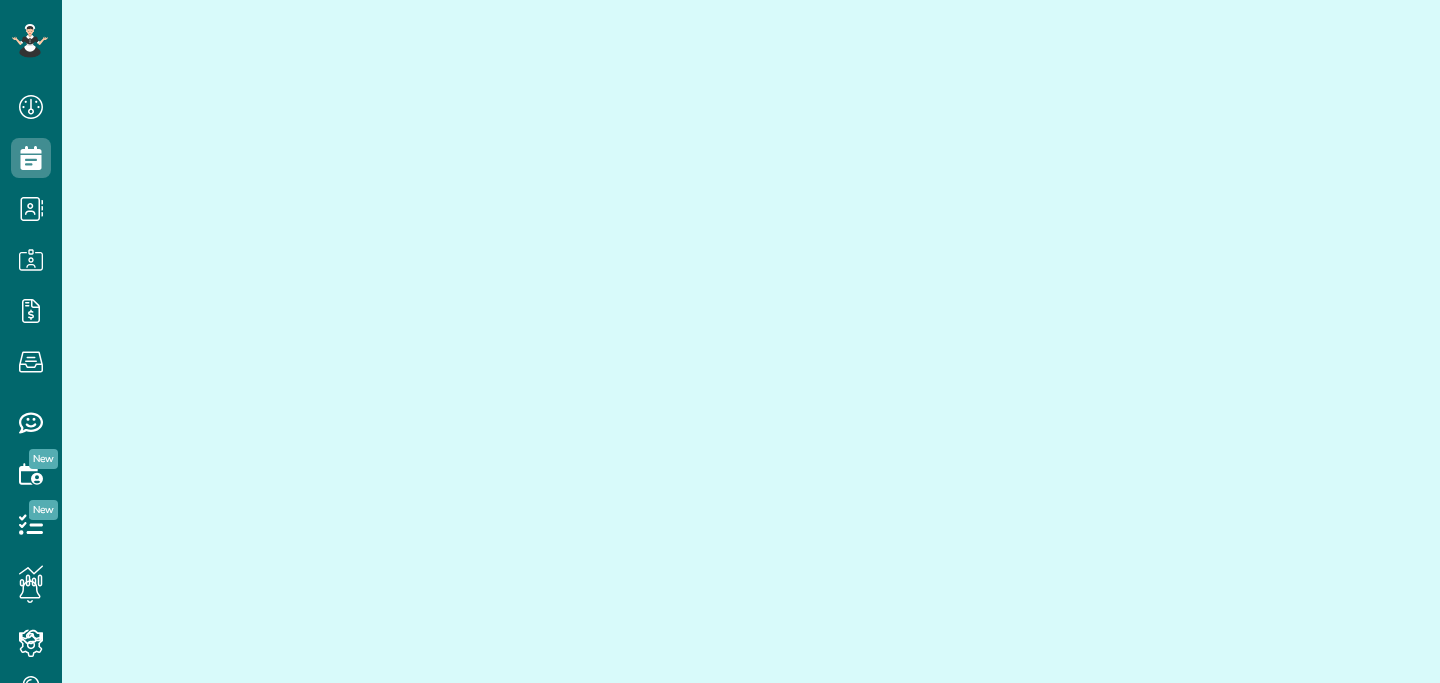 scroll, scrollTop: 0, scrollLeft: 0, axis: both 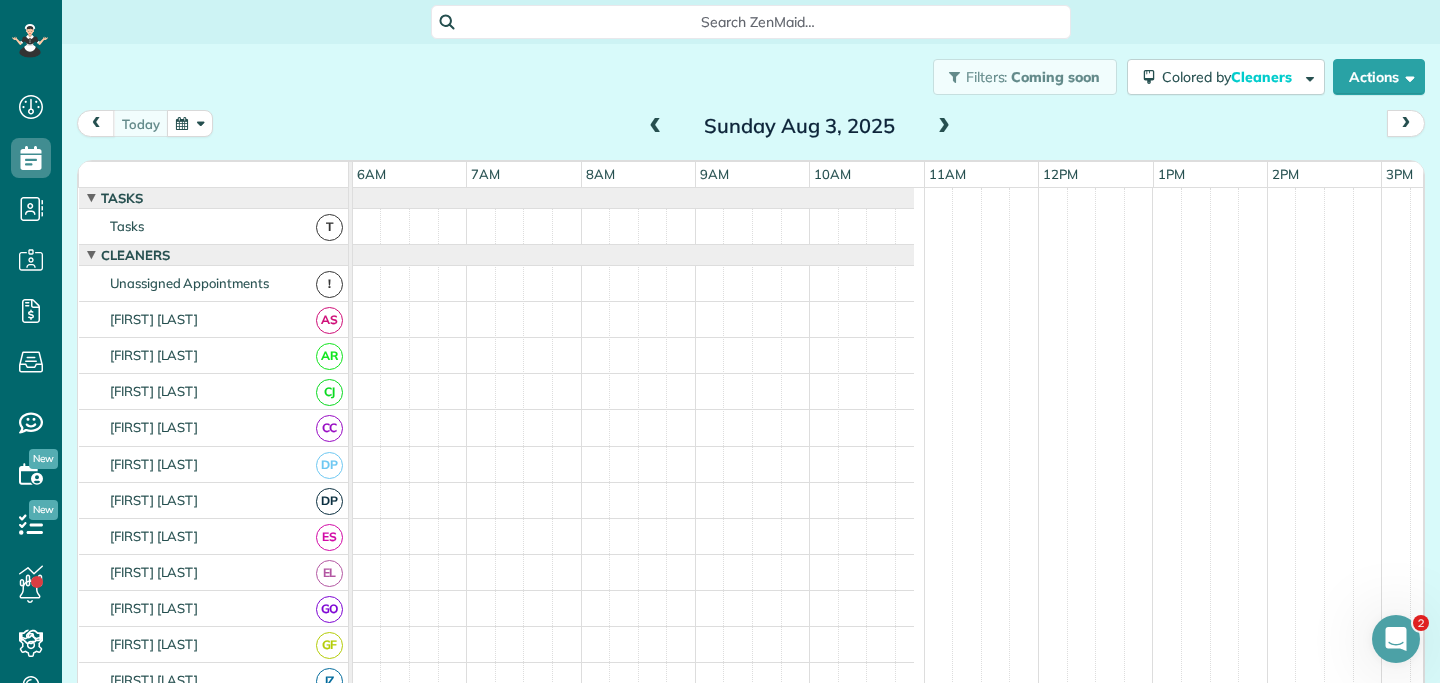 click at bounding box center [190, 123] 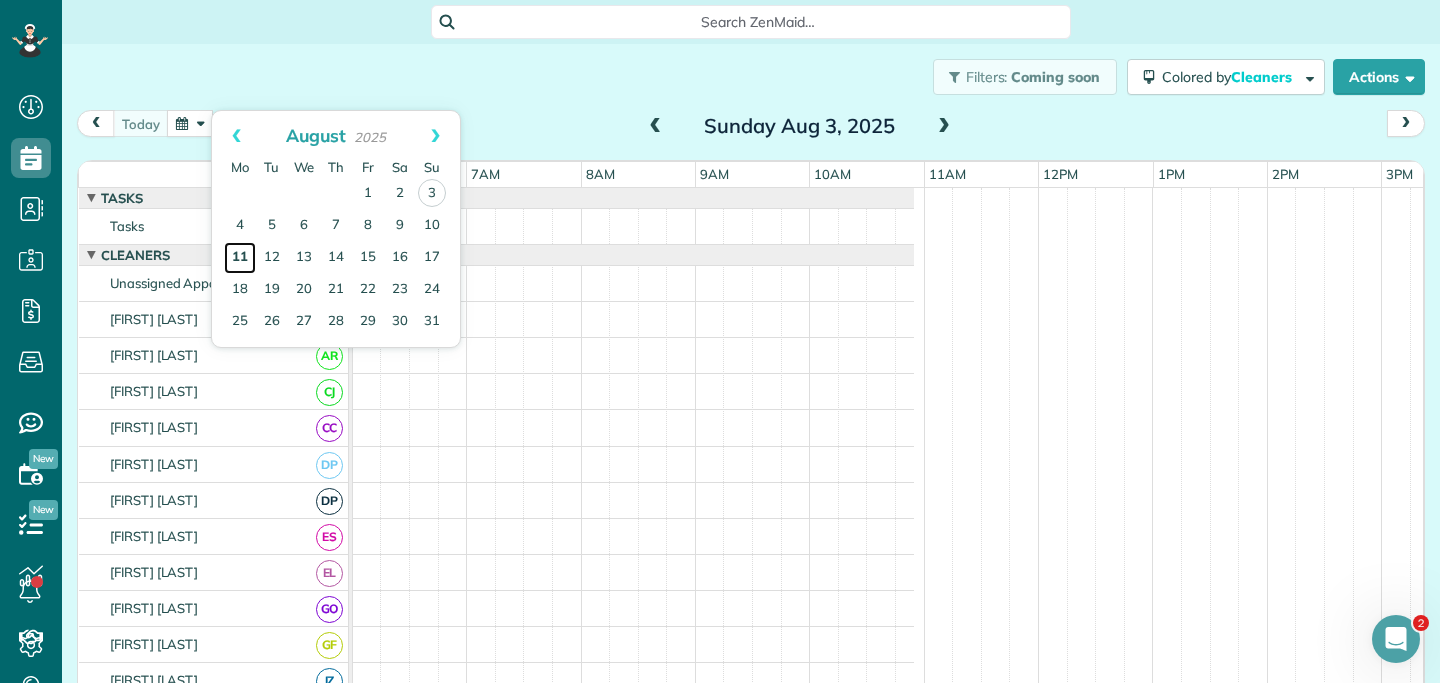 click on "11" at bounding box center [240, 258] 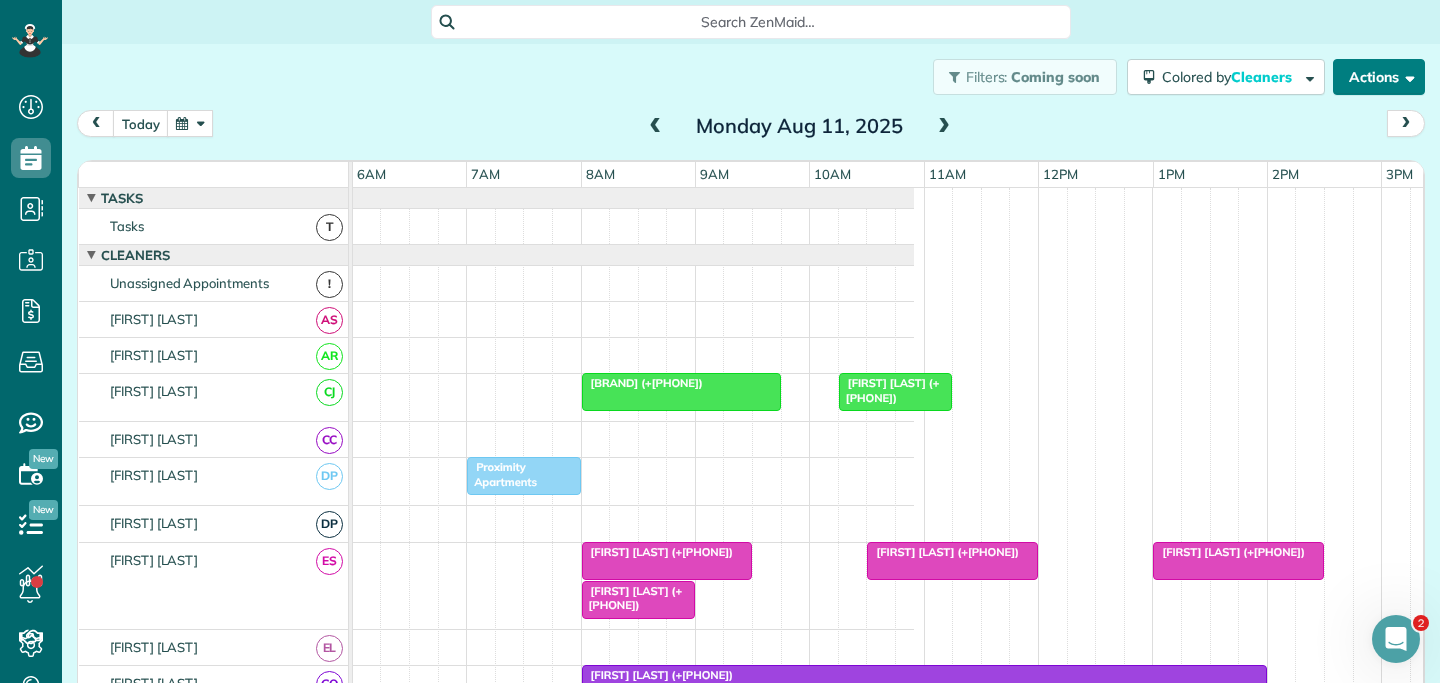 click on "Actions" at bounding box center (1379, 77) 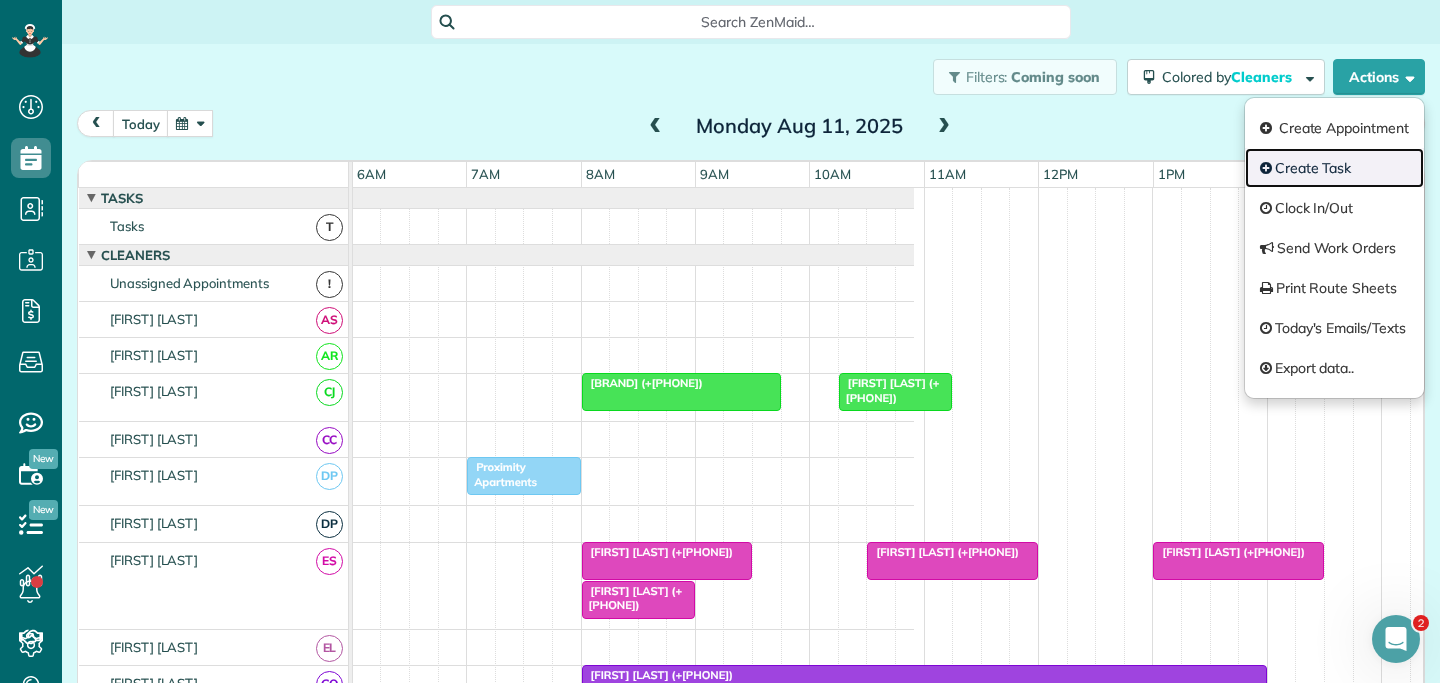 click on "Create Task" at bounding box center (1334, 168) 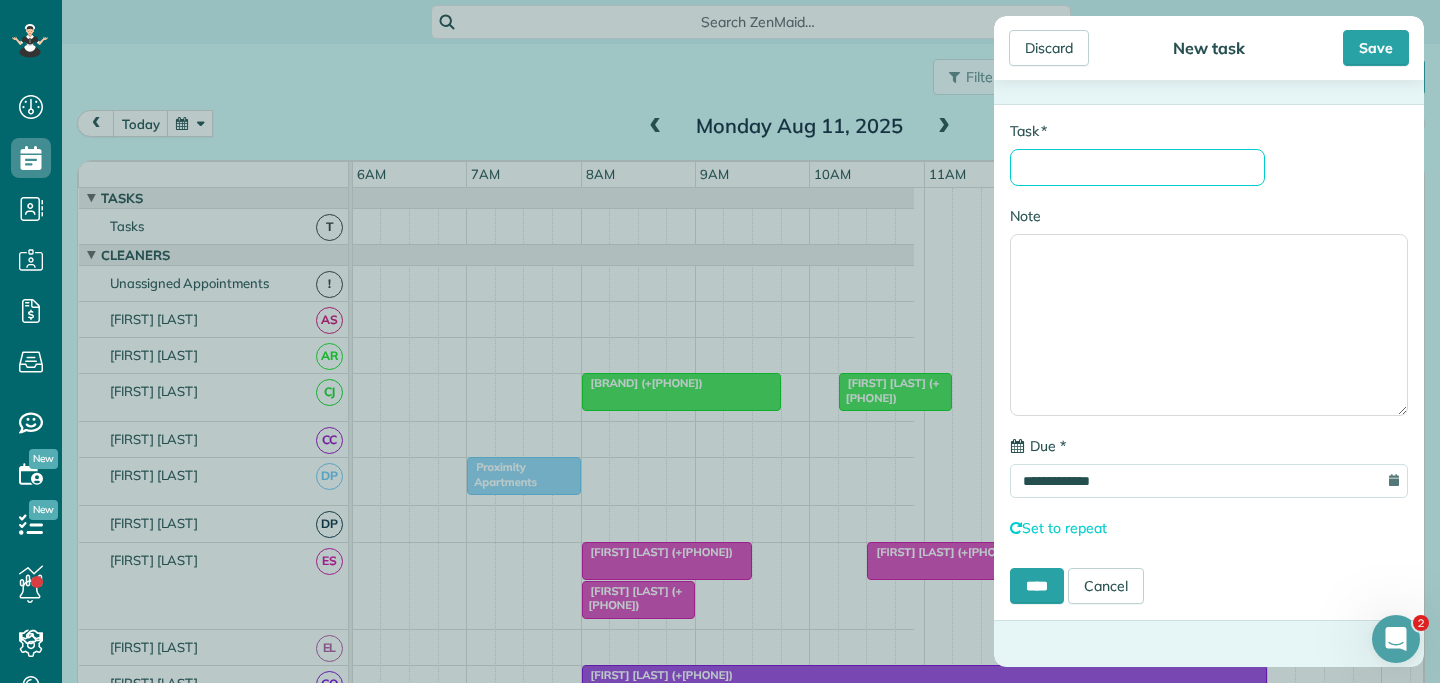 click on "*  Task" at bounding box center [1137, 167] 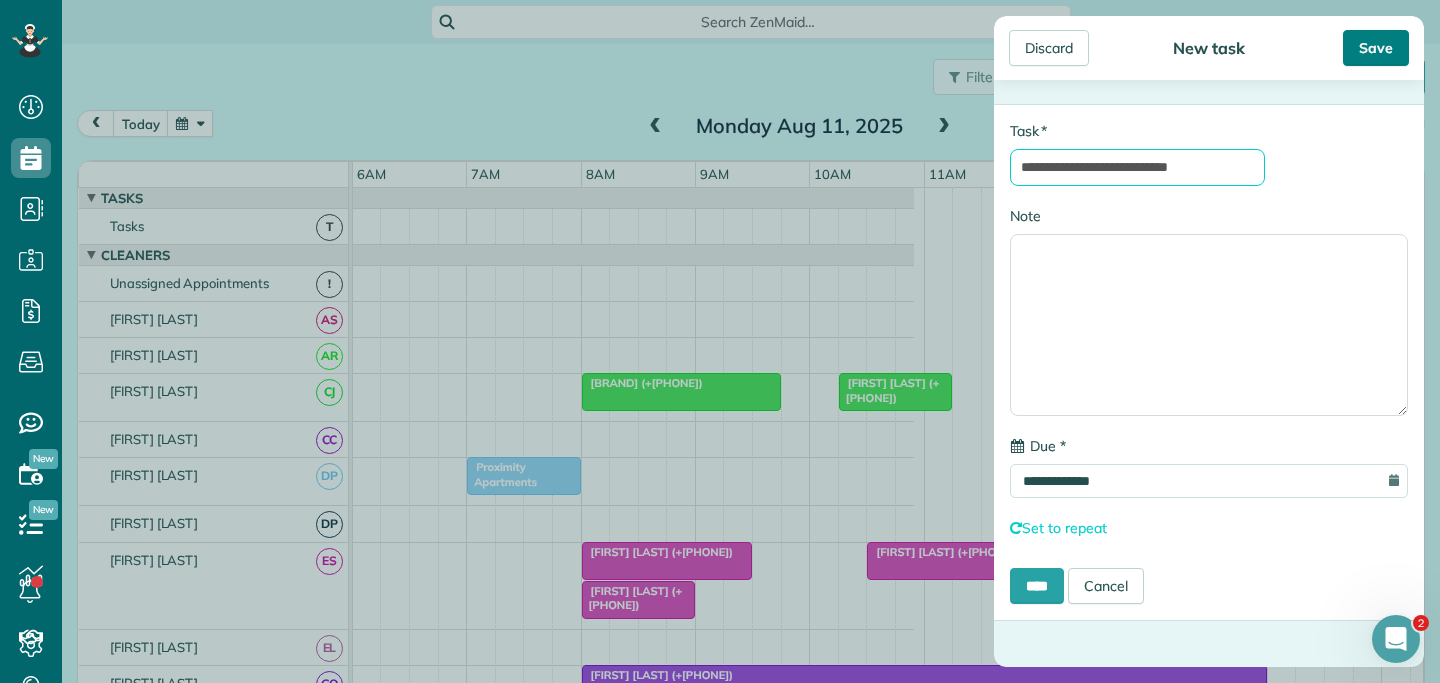 type on "**********" 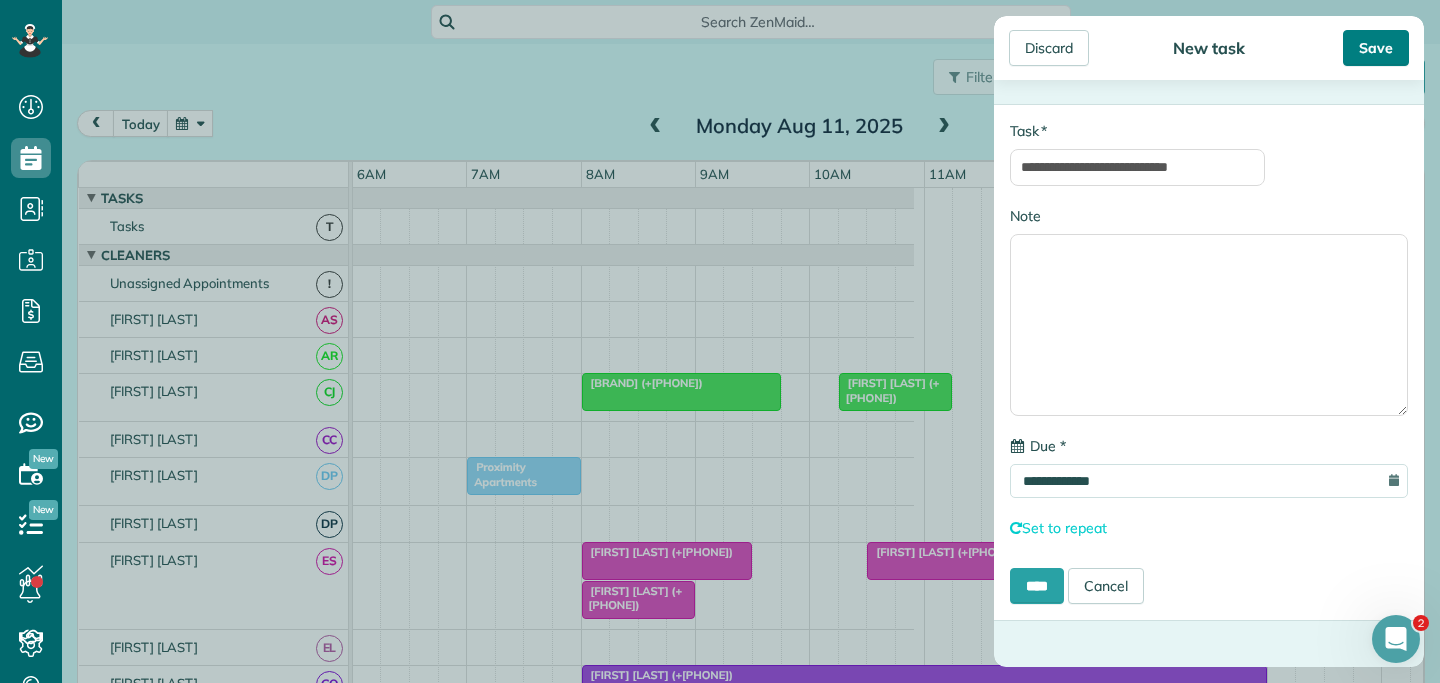 click on "Save" at bounding box center [1376, 48] 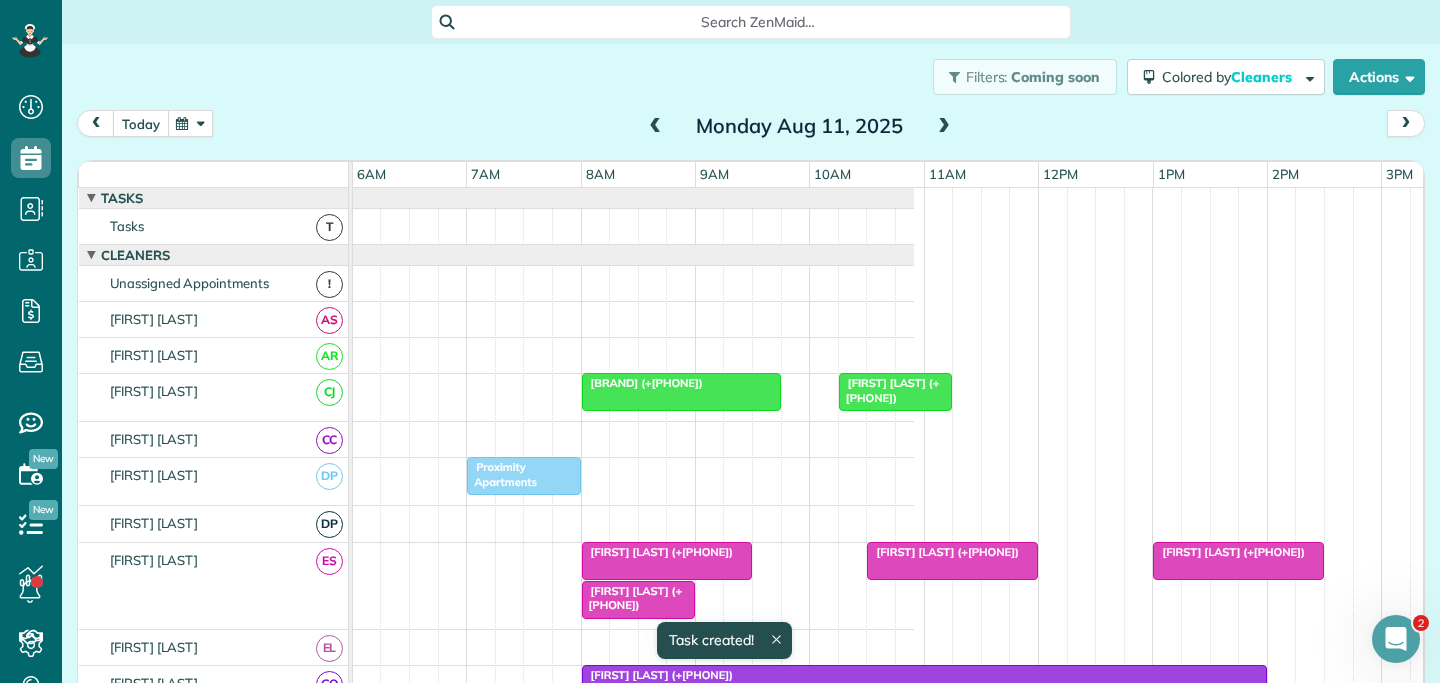 click on "Today" at bounding box center (141, 123) 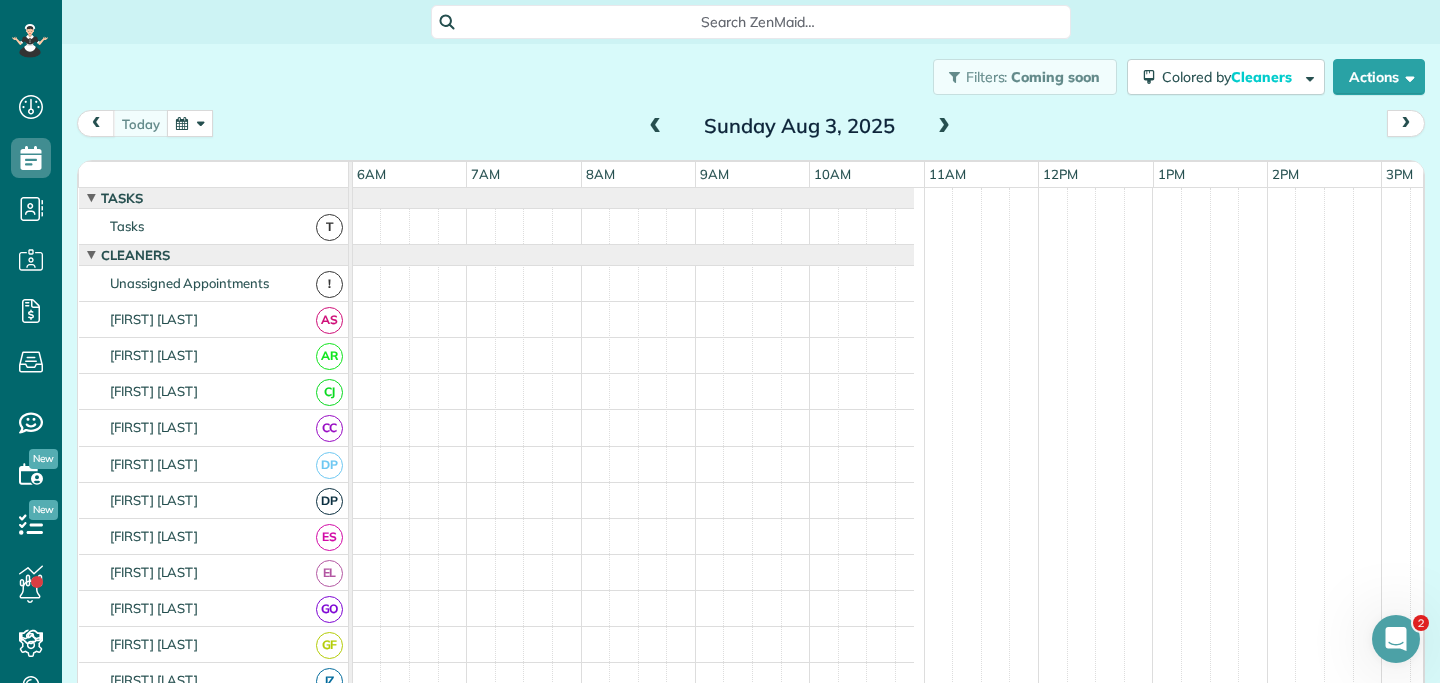 click at bounding box center [944, 127] 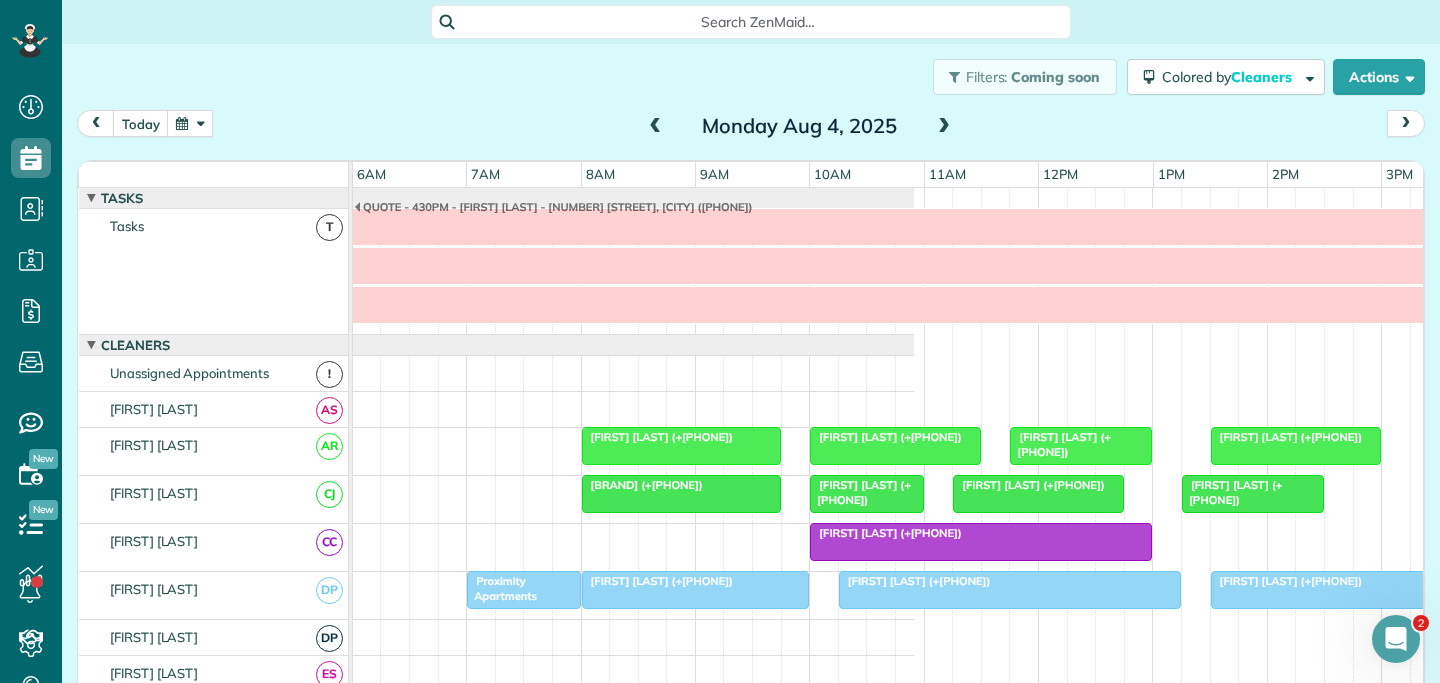 scroll, scrollTop: 90, scrollLeft: 687, axis: both 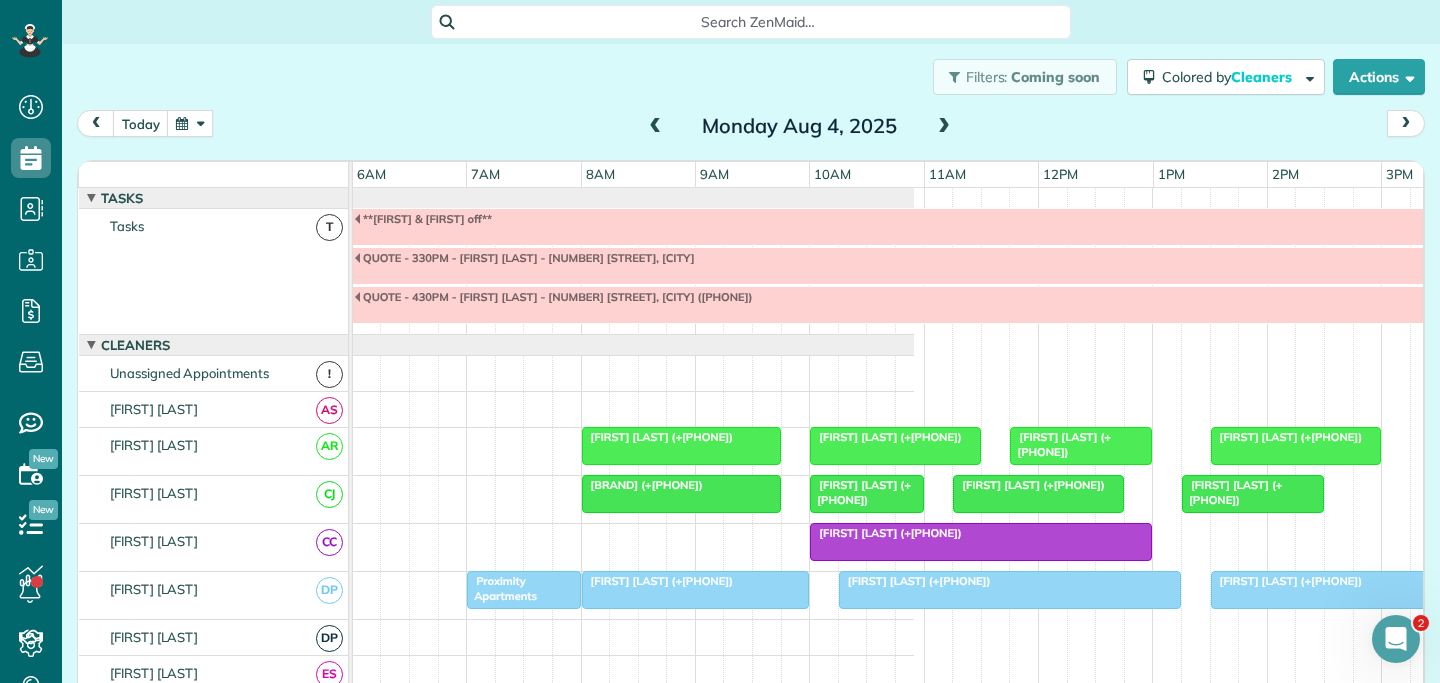 click at bounding box center [944, 127] 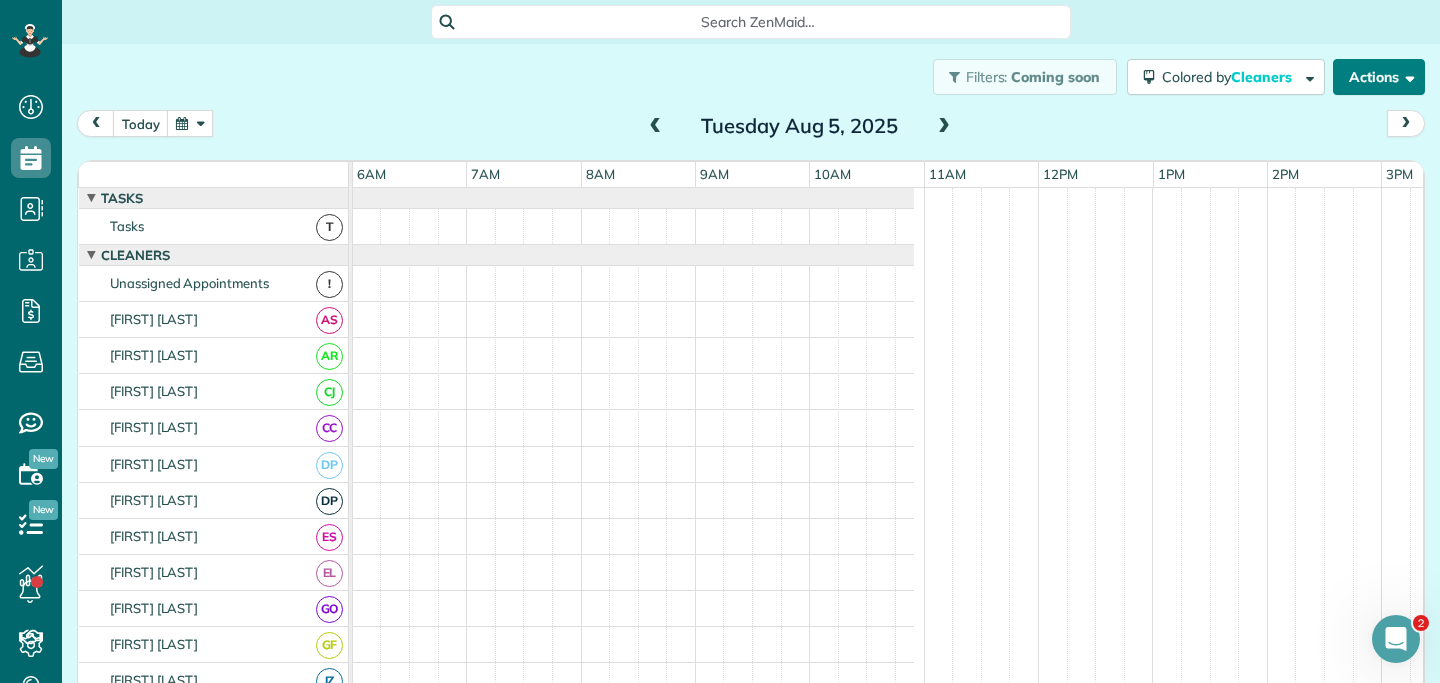 click on "Actions" at bounding box center (1379, 77) 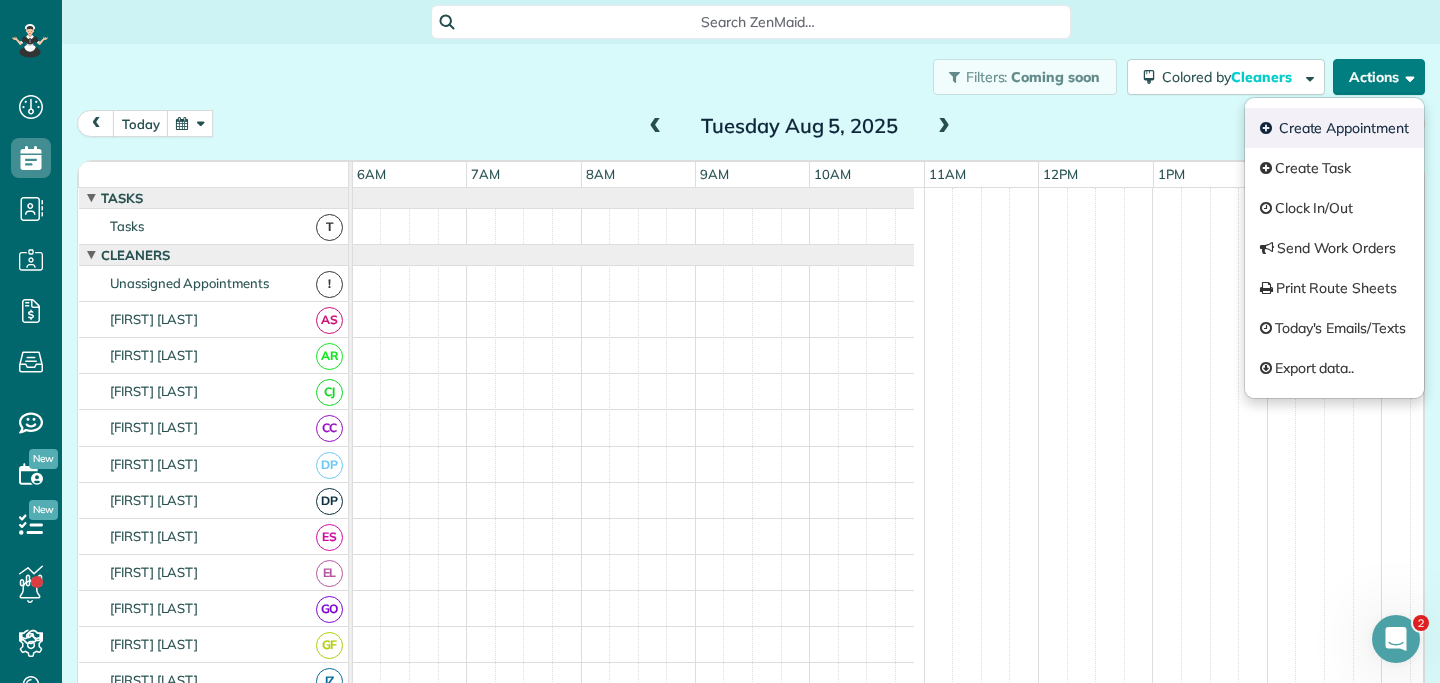 scroll, scrollTop: 12, scrollLeft: 687, axis: both 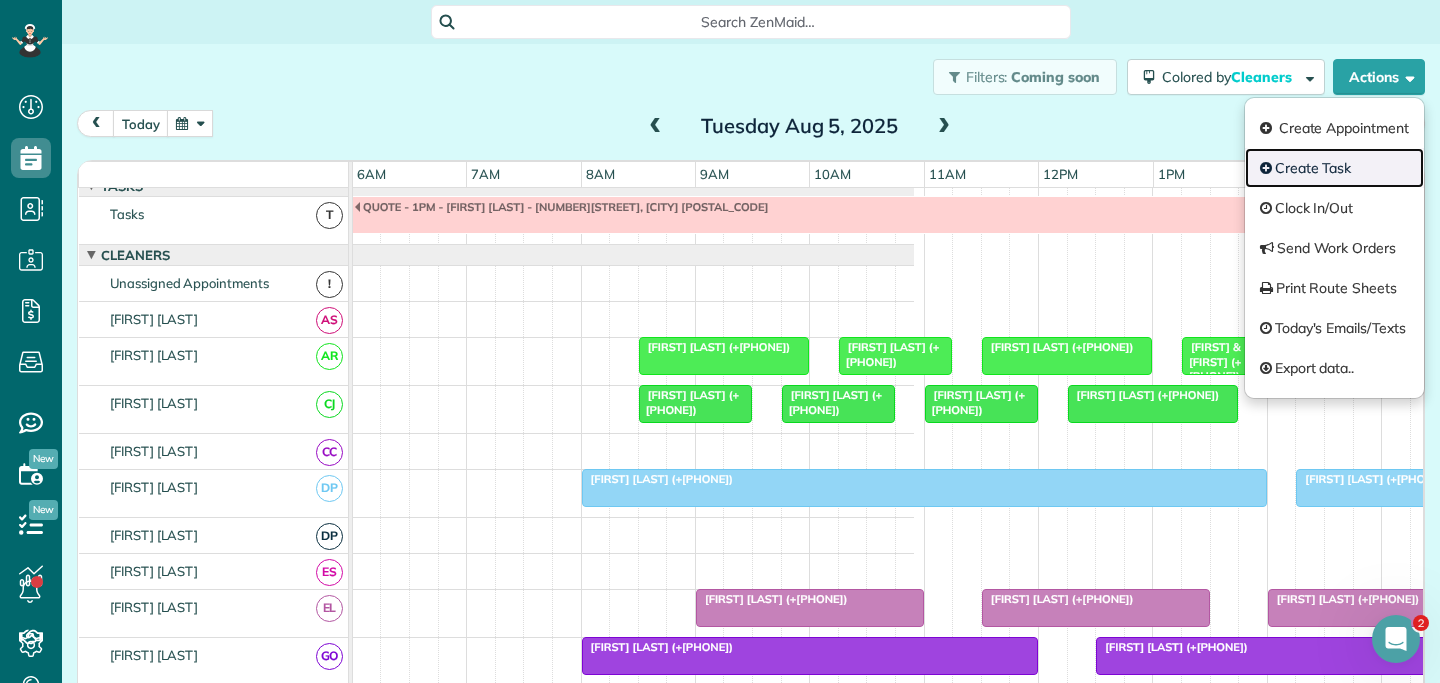 click on "Create Task" at bounding box center [1334, 168] 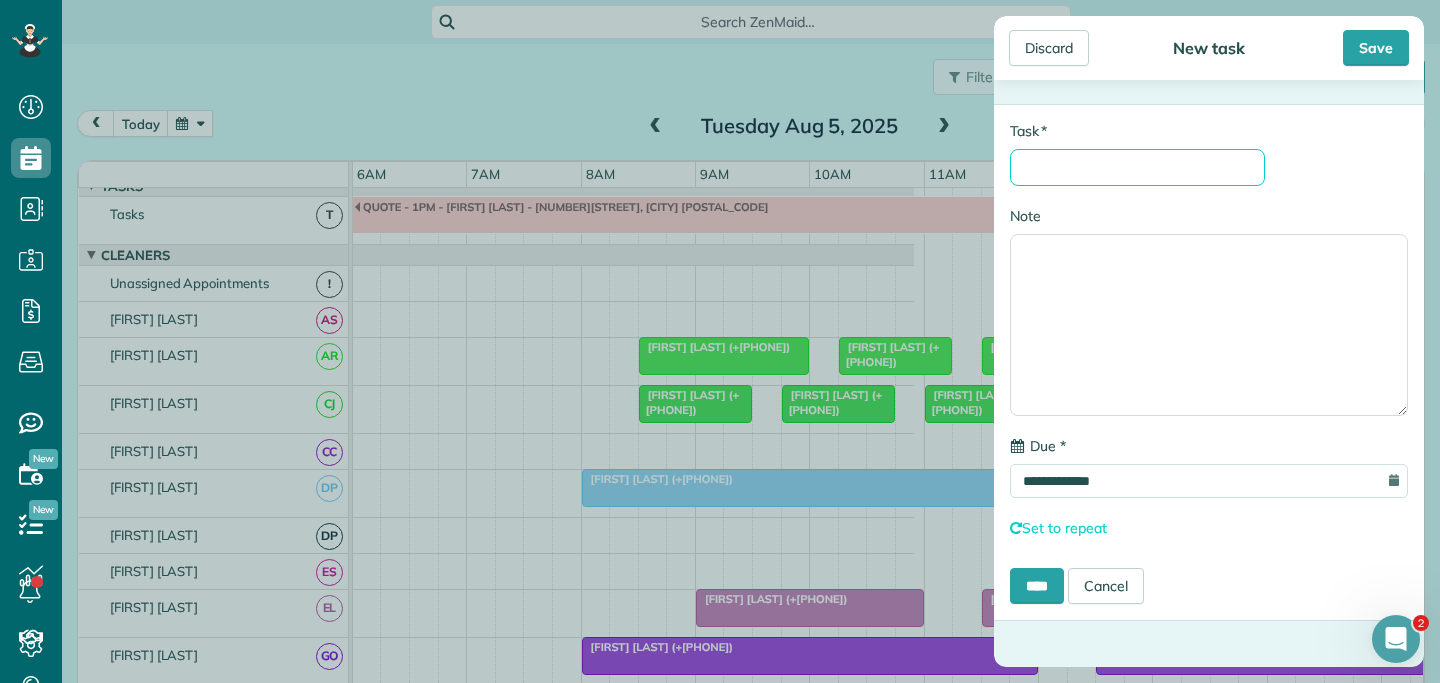 click on "*  Task" at bounding box center (1137, 167) 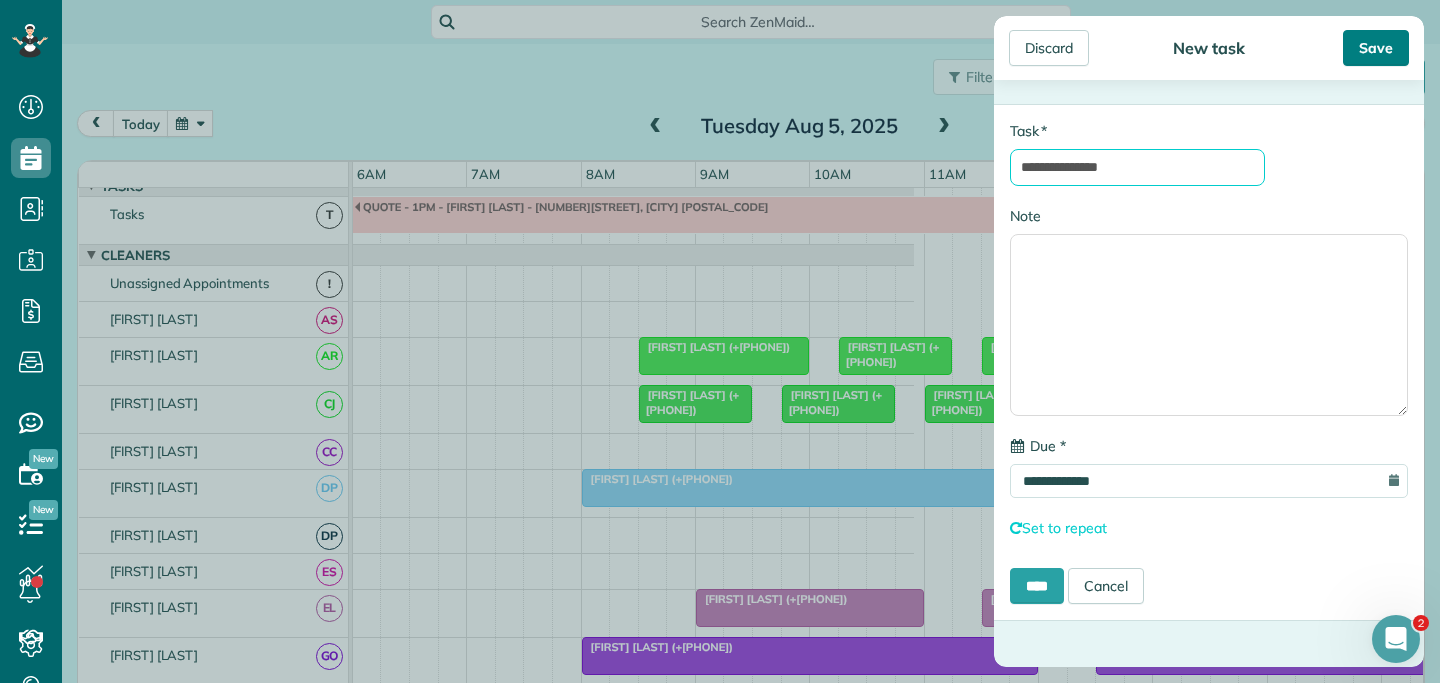 type on "**********" 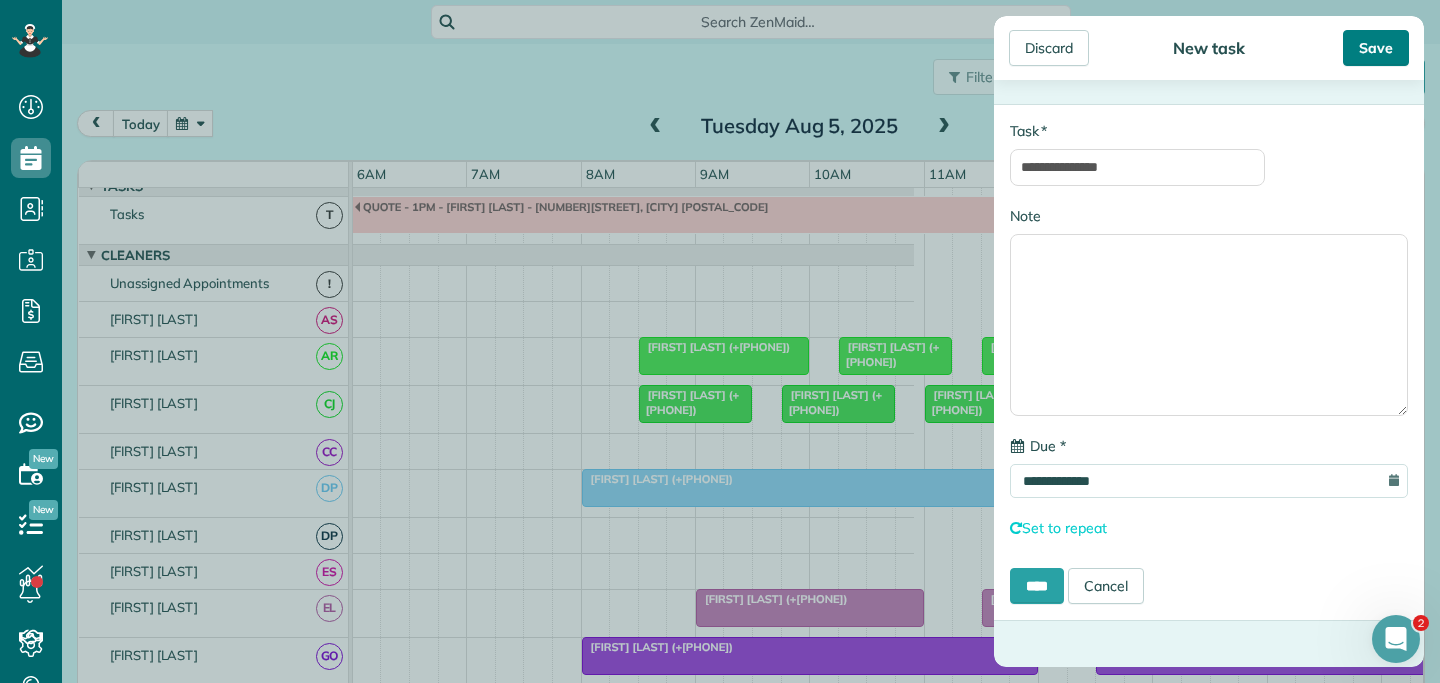 click on "Save" at bounding box center [1376, 48] 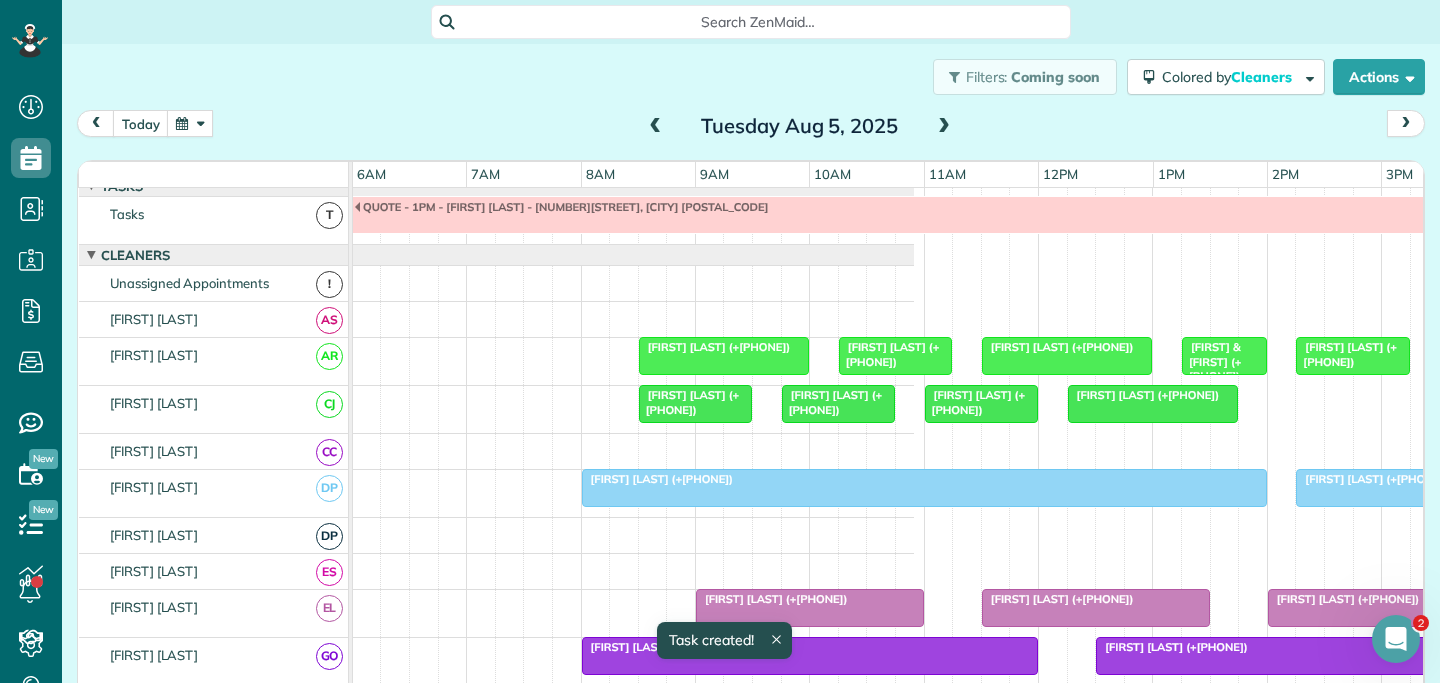 click at bounding box center (944, 127) 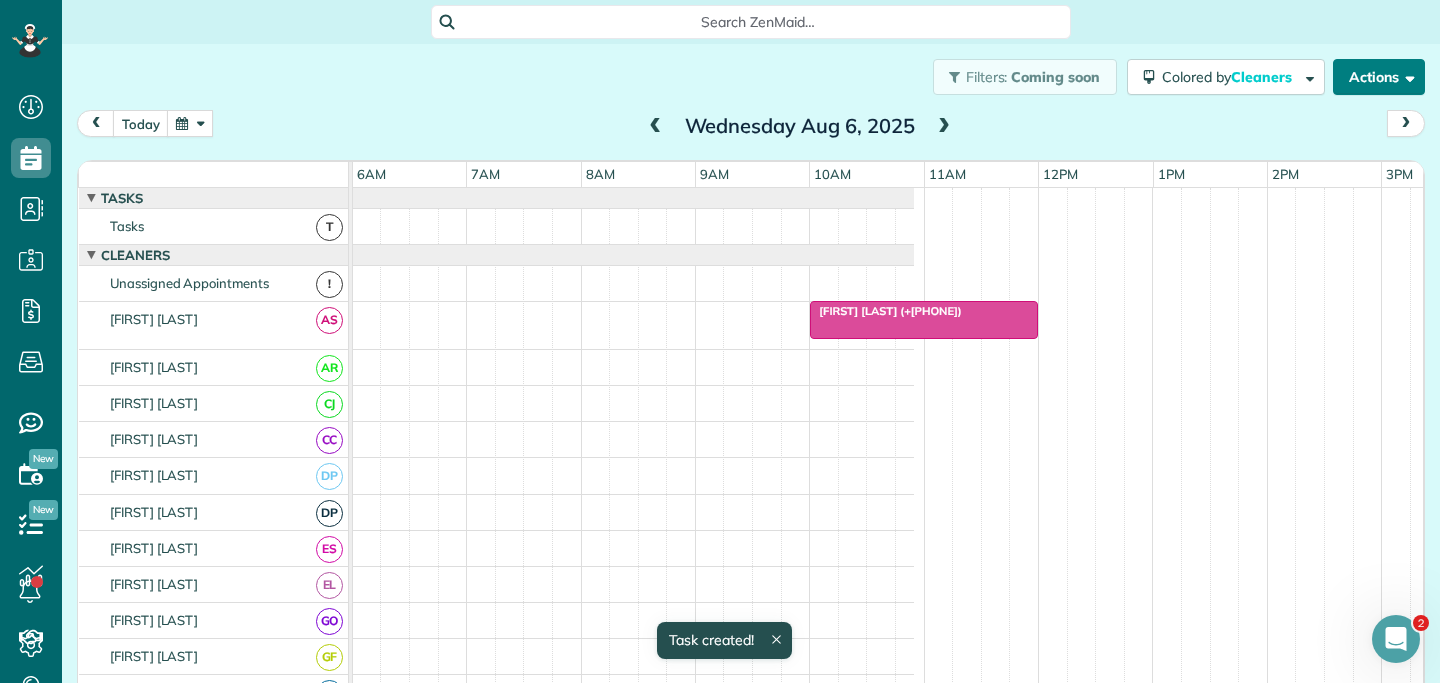 click on "Actions" at bounding box center [1379, 77] 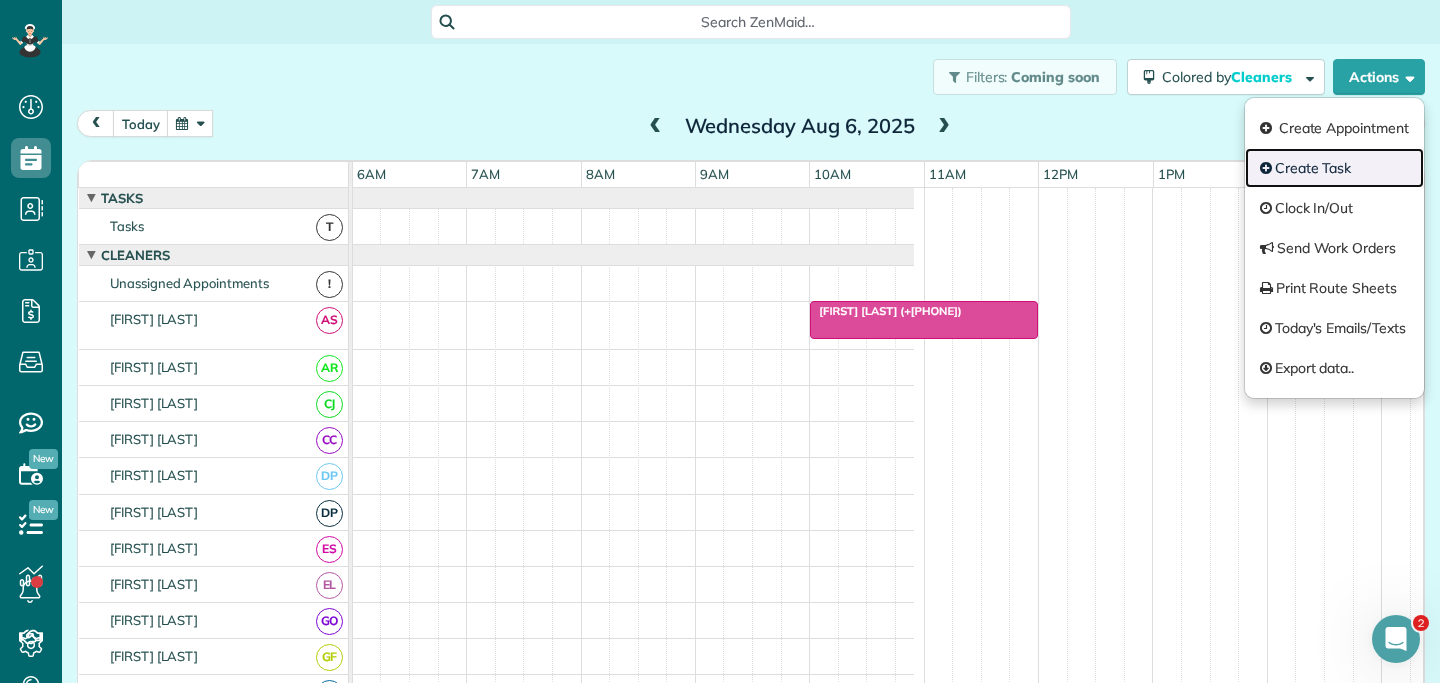 click on "Create Task" at bounding box center (1334, 168) 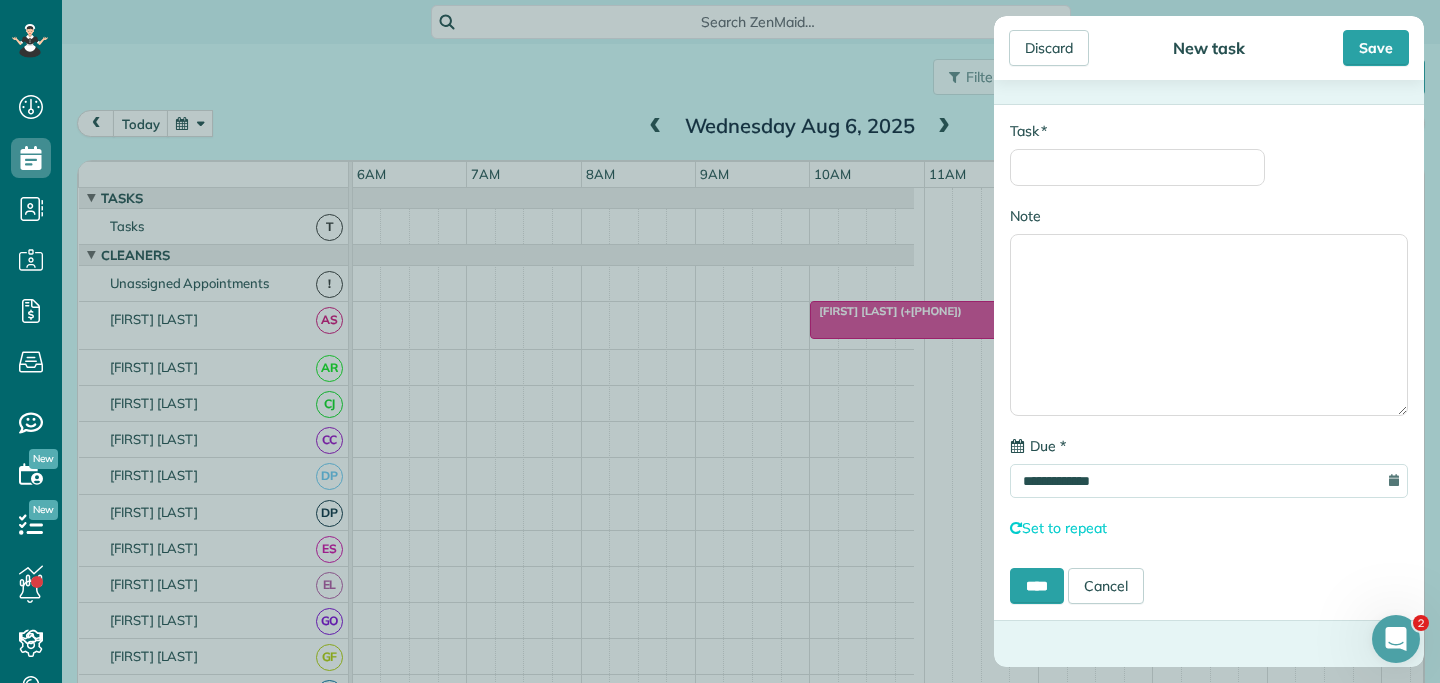 click on "*  Task" at bounding box center (1137, 153) 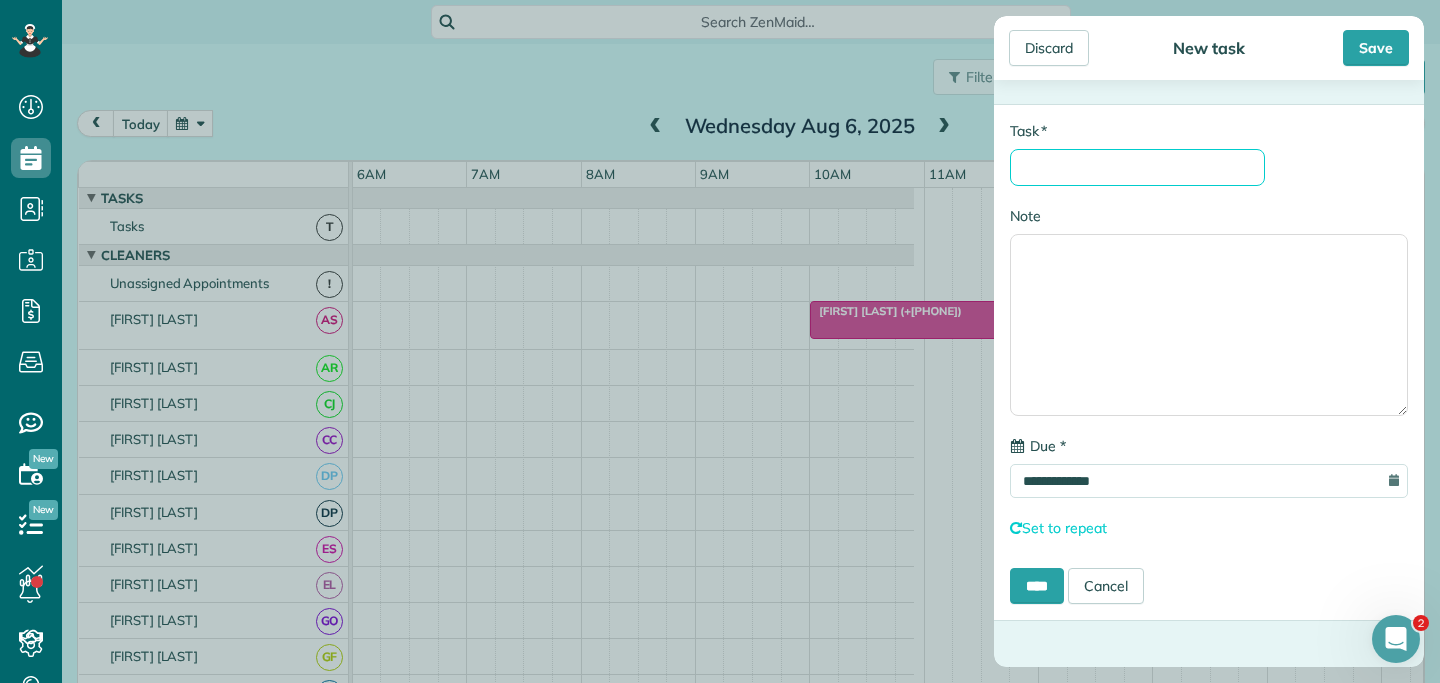 click on "*  Task" at bounding box center (1137, 167) 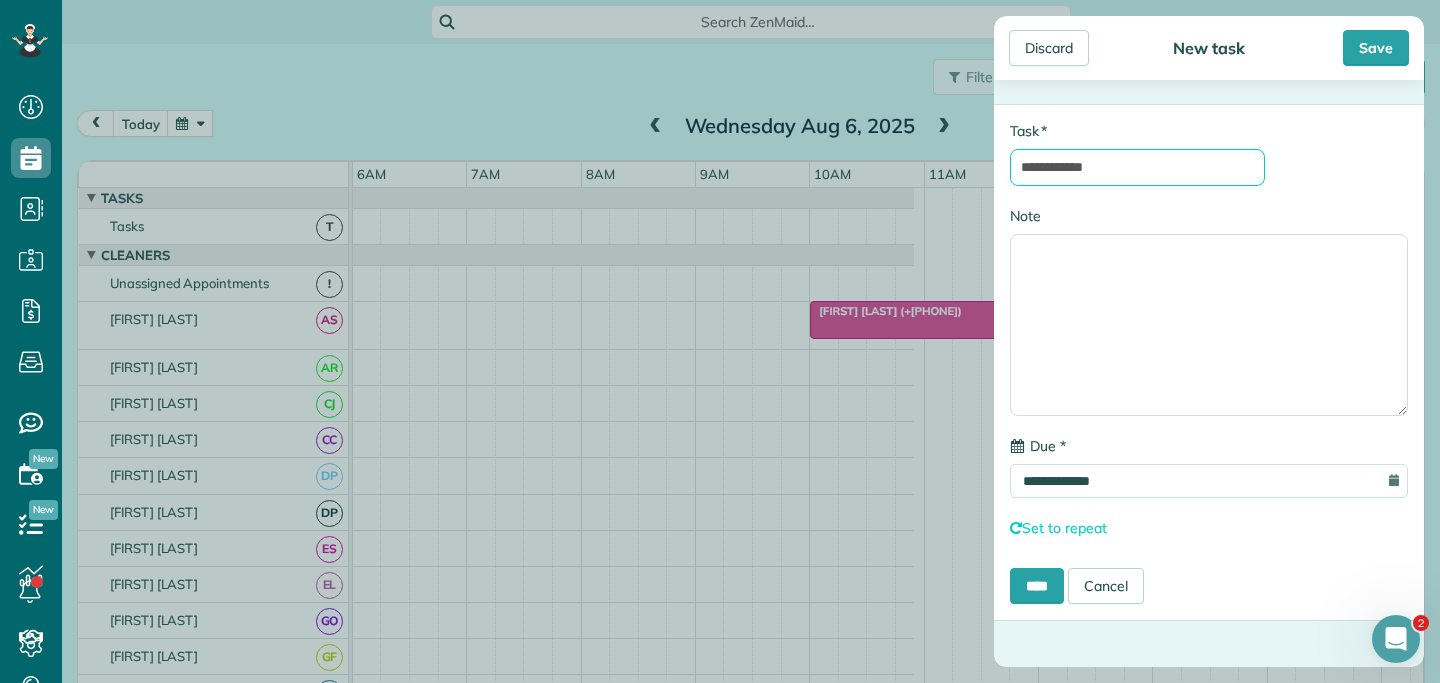 type on "**********" 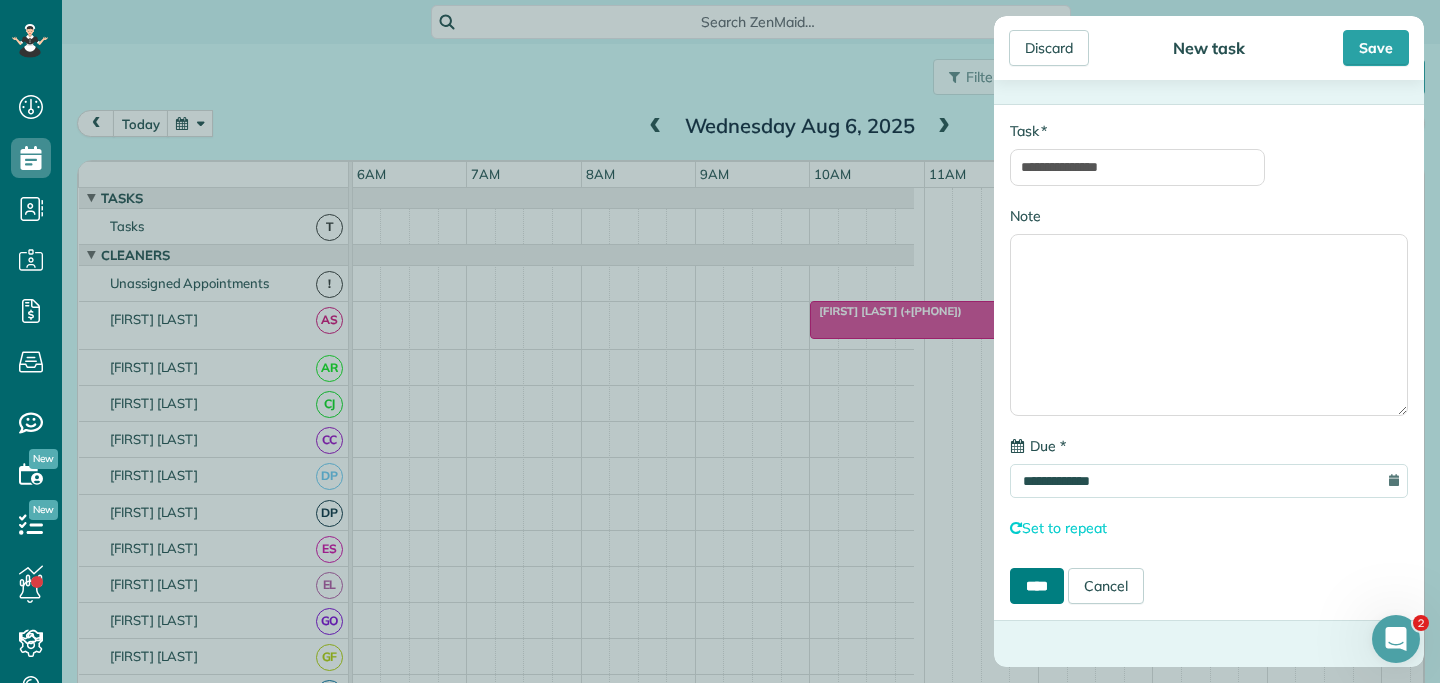 click on "****" at bounding box center [1037, 586] 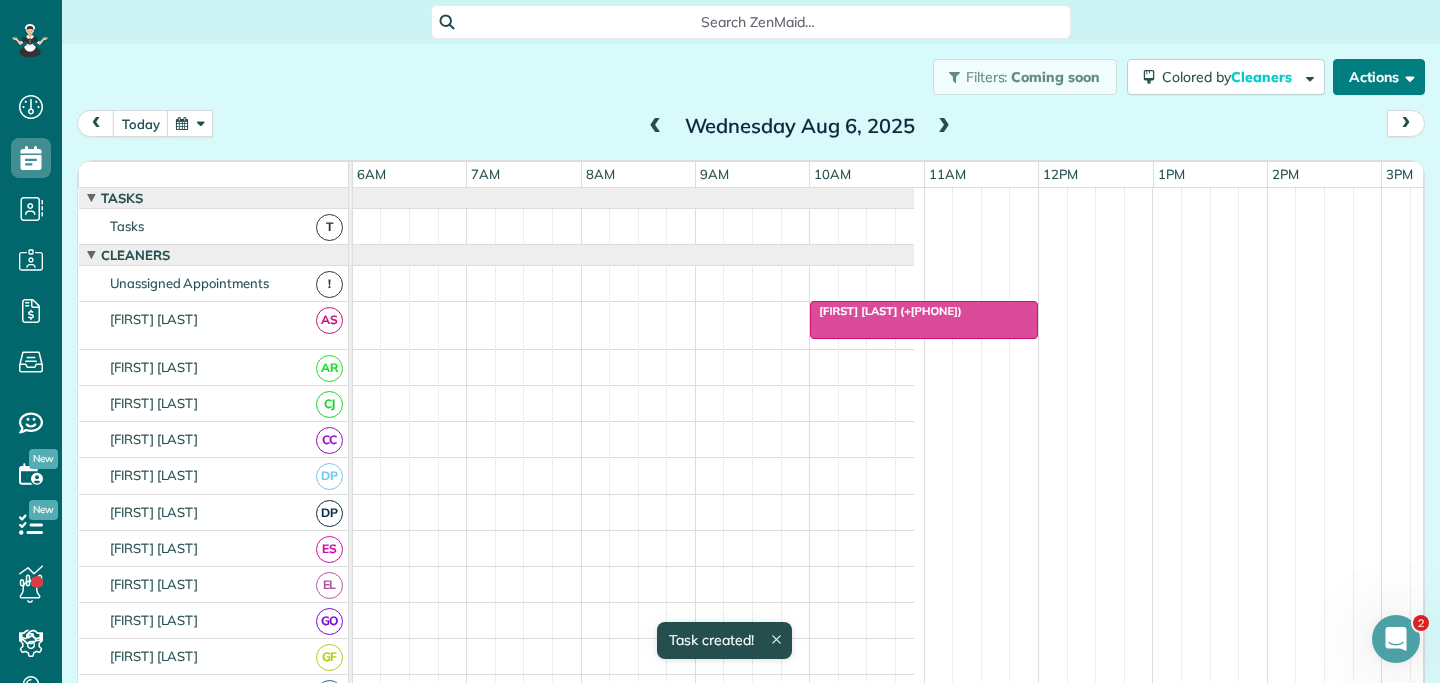 click on "Actions" at bounding box center (1379, 77) 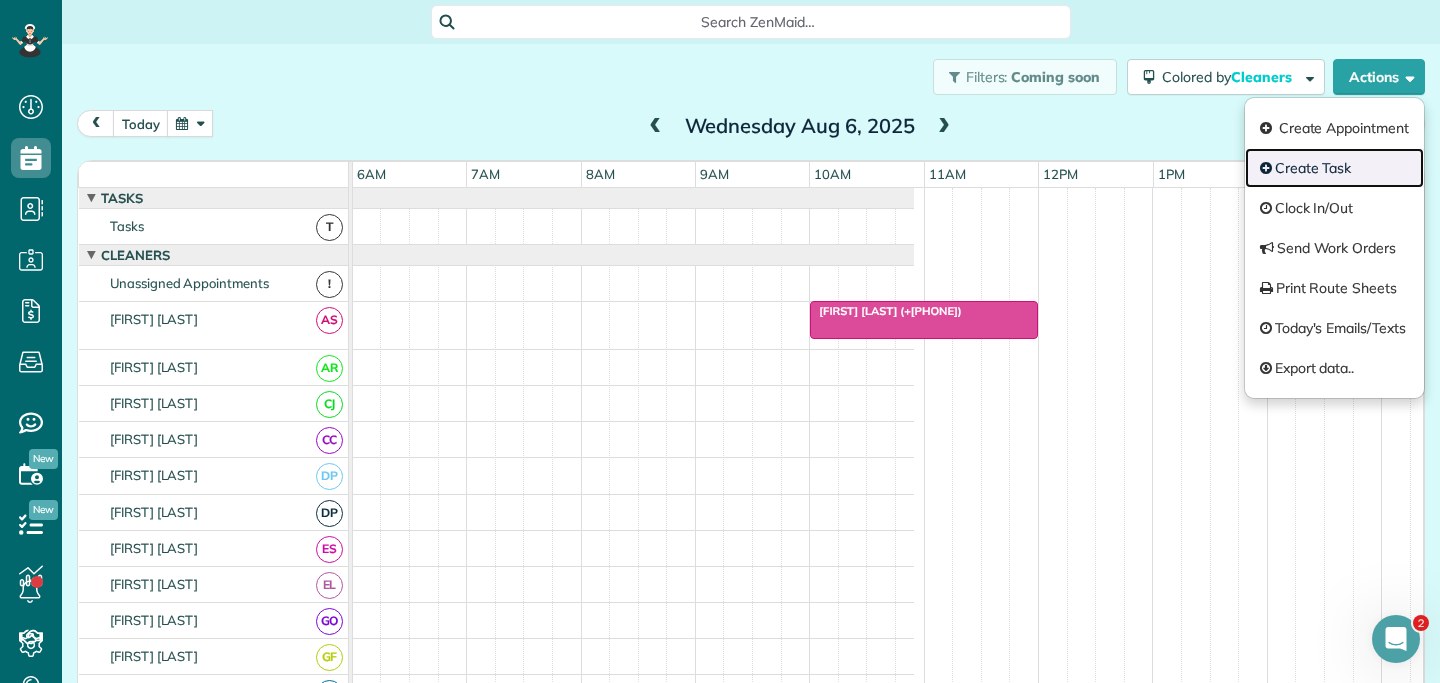 click on "Create Task" at bounding box center (1334, 168) 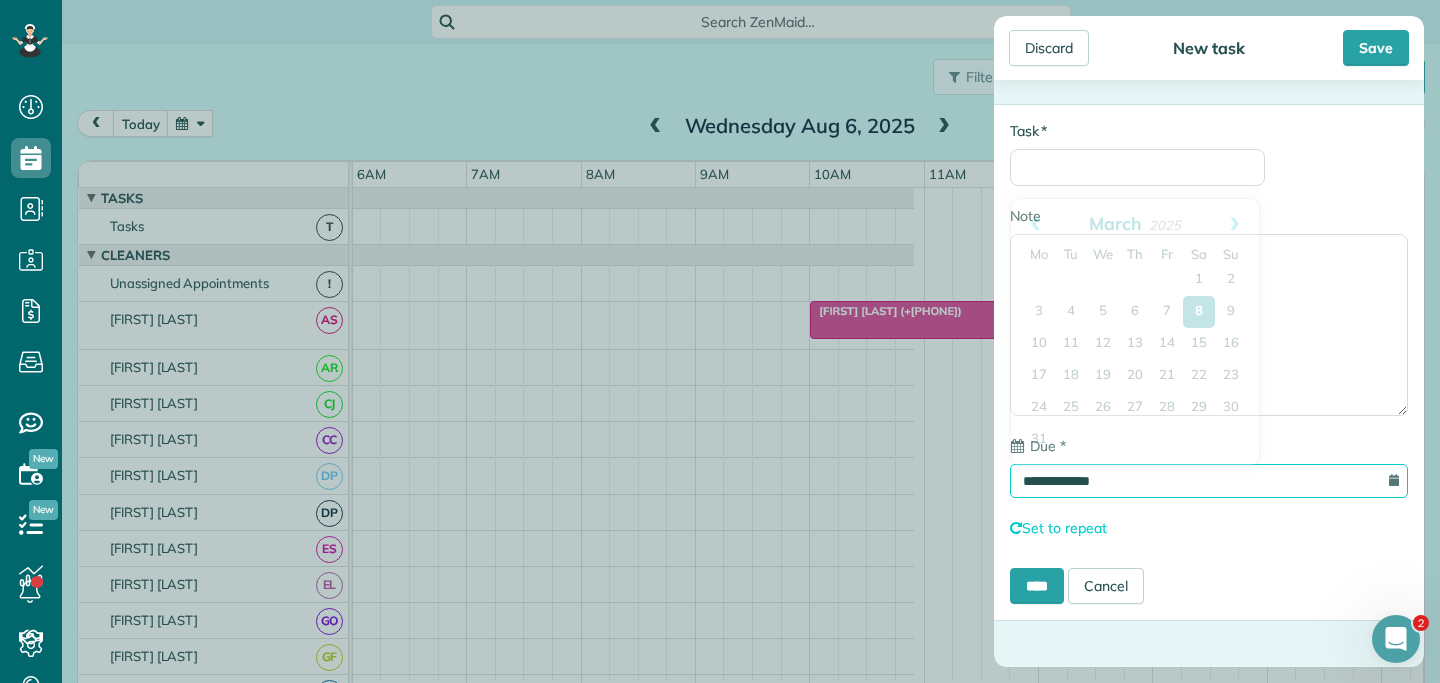 click on "**********" at bounding box center [1209, 481] 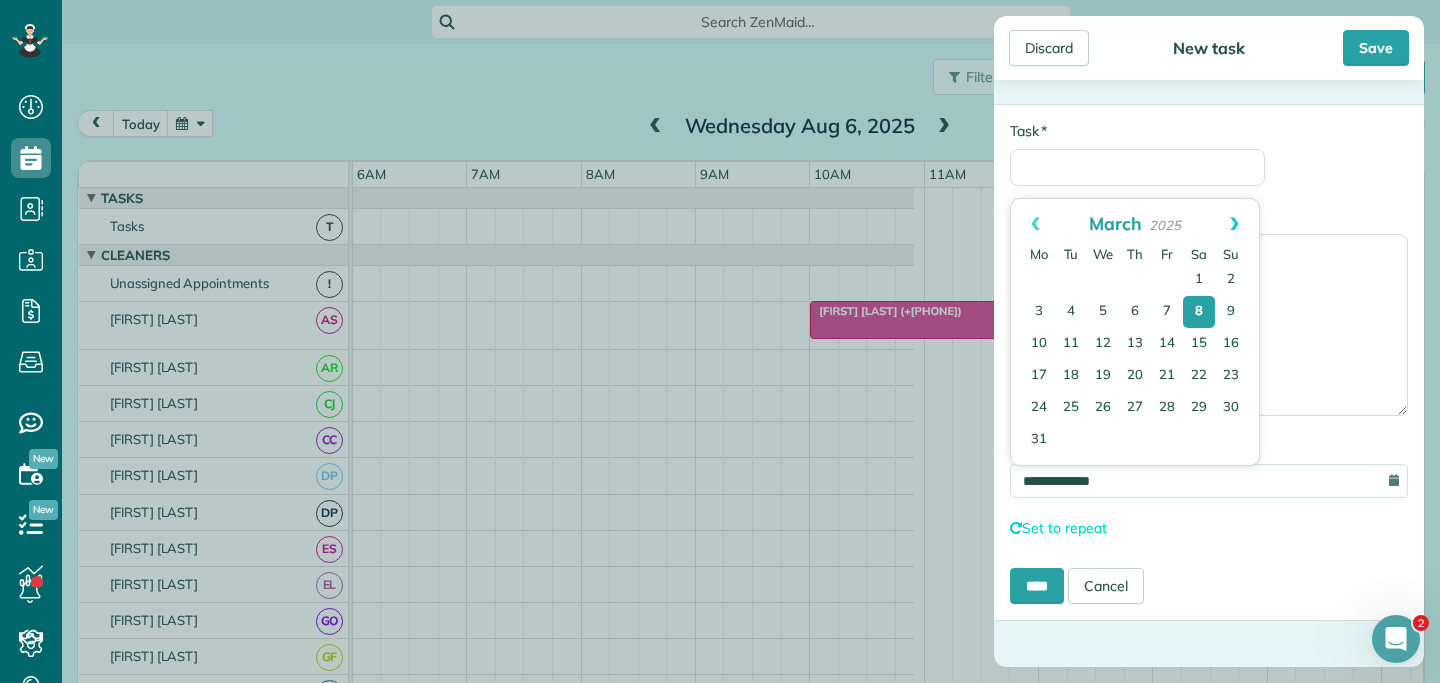 click on "Next" at bounding box center [1234, 224] 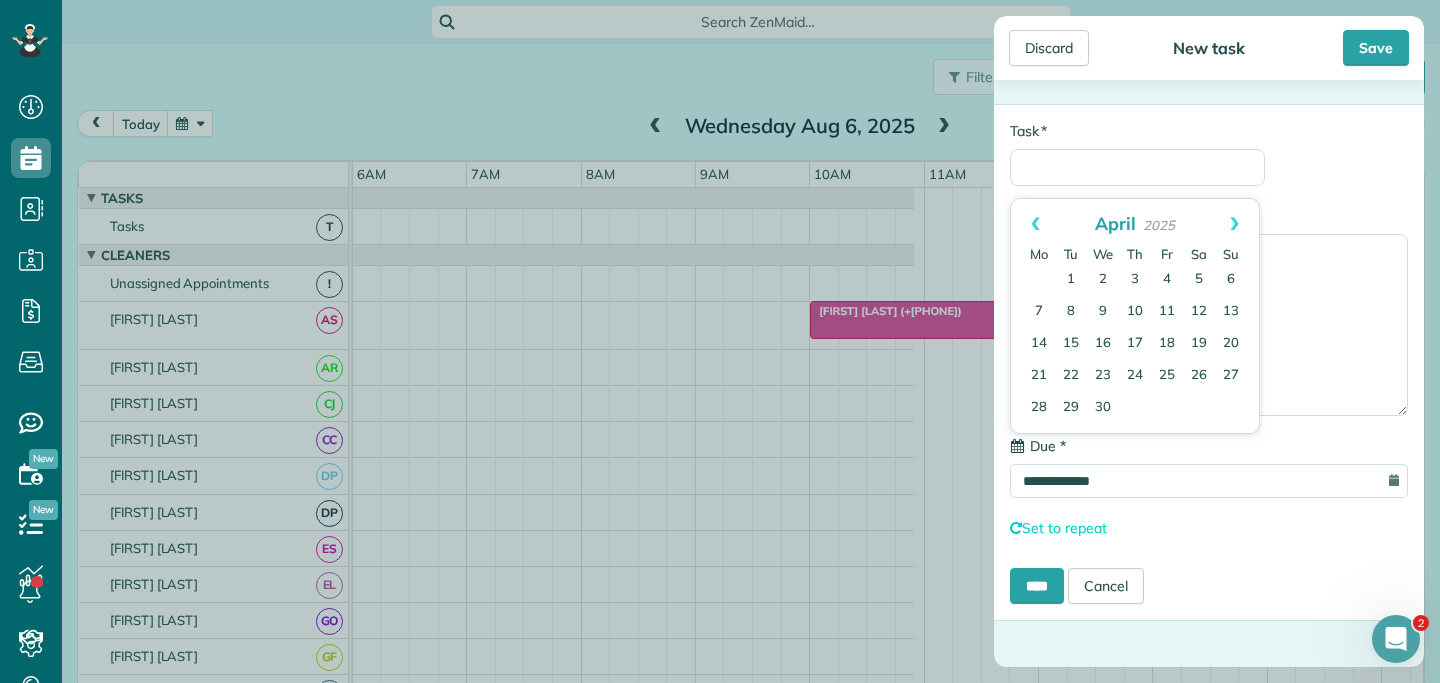 click on "Next" at bounding box center (1234, 224) 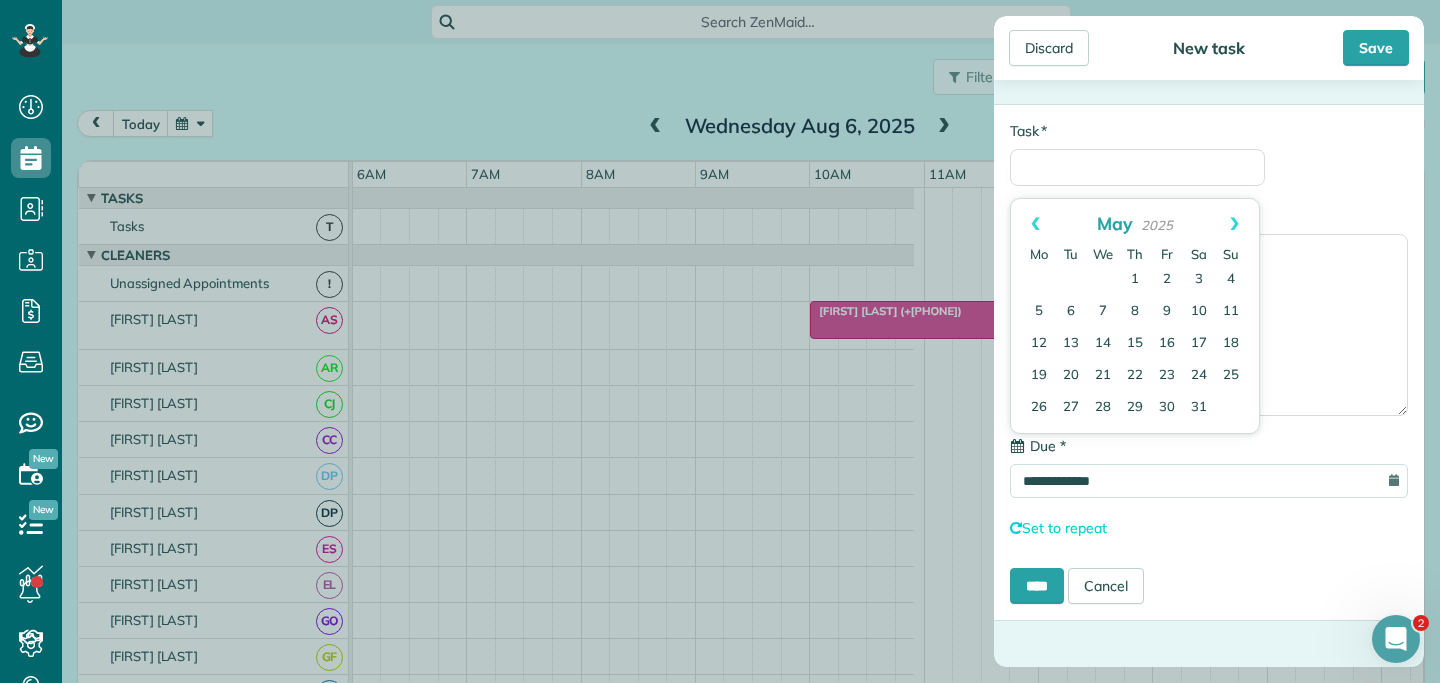 click on "Next" at bounding box center (1234, 224) 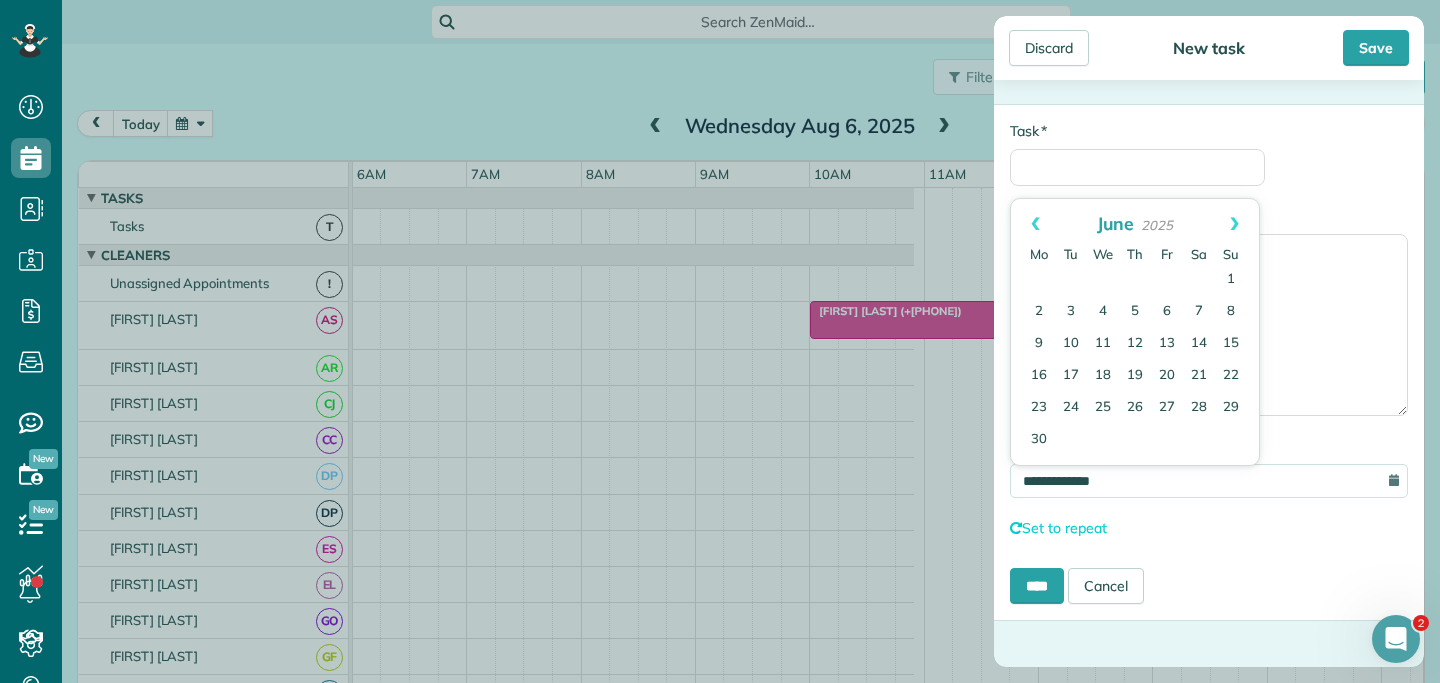 click on "Next" at bounding box center [1234, 224] 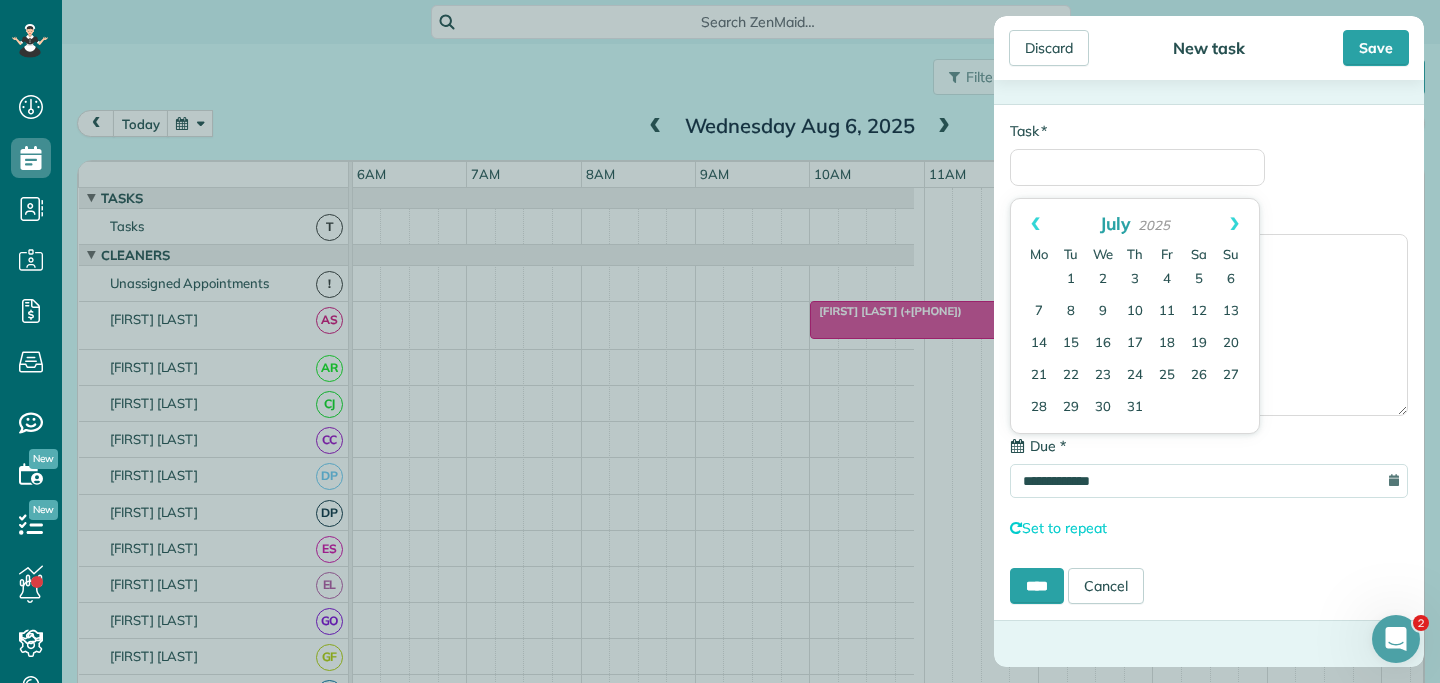 click on "Next" at bounding box center (1234, 224) 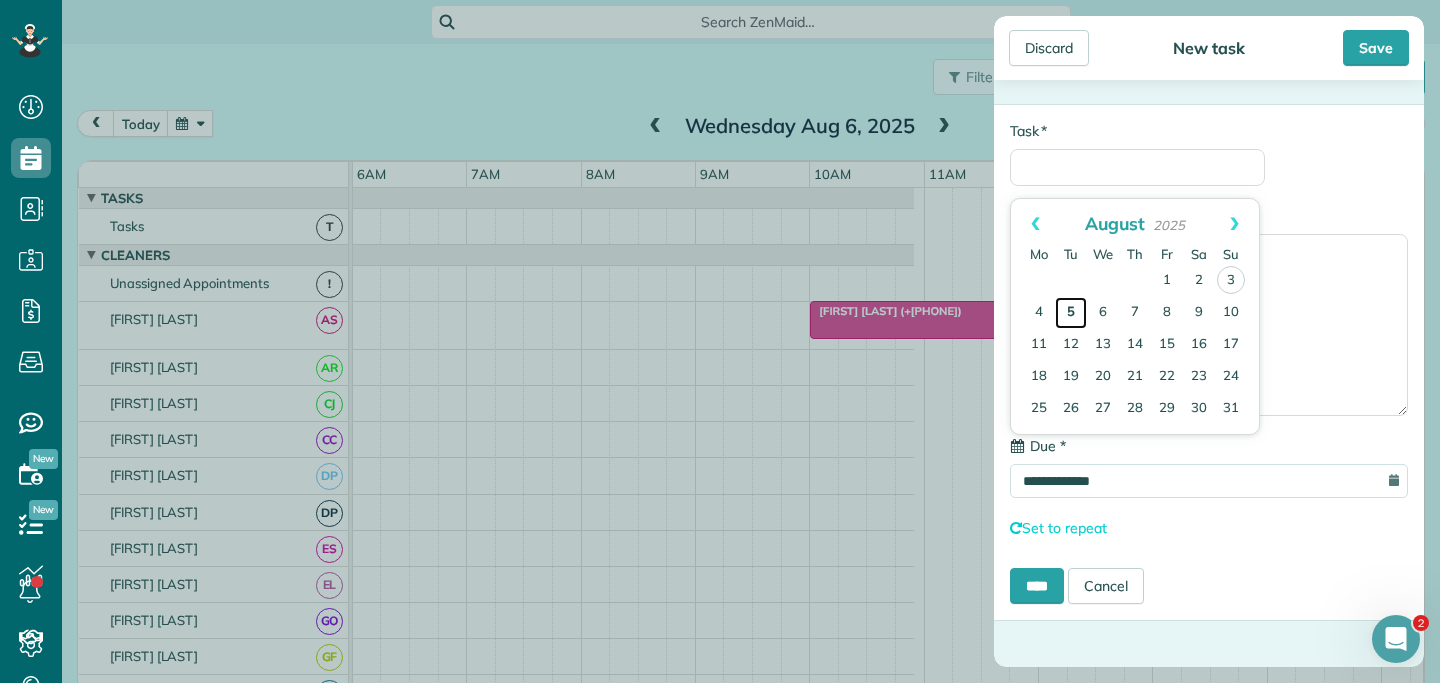 click on "5" at bounding box center (1071, 313) 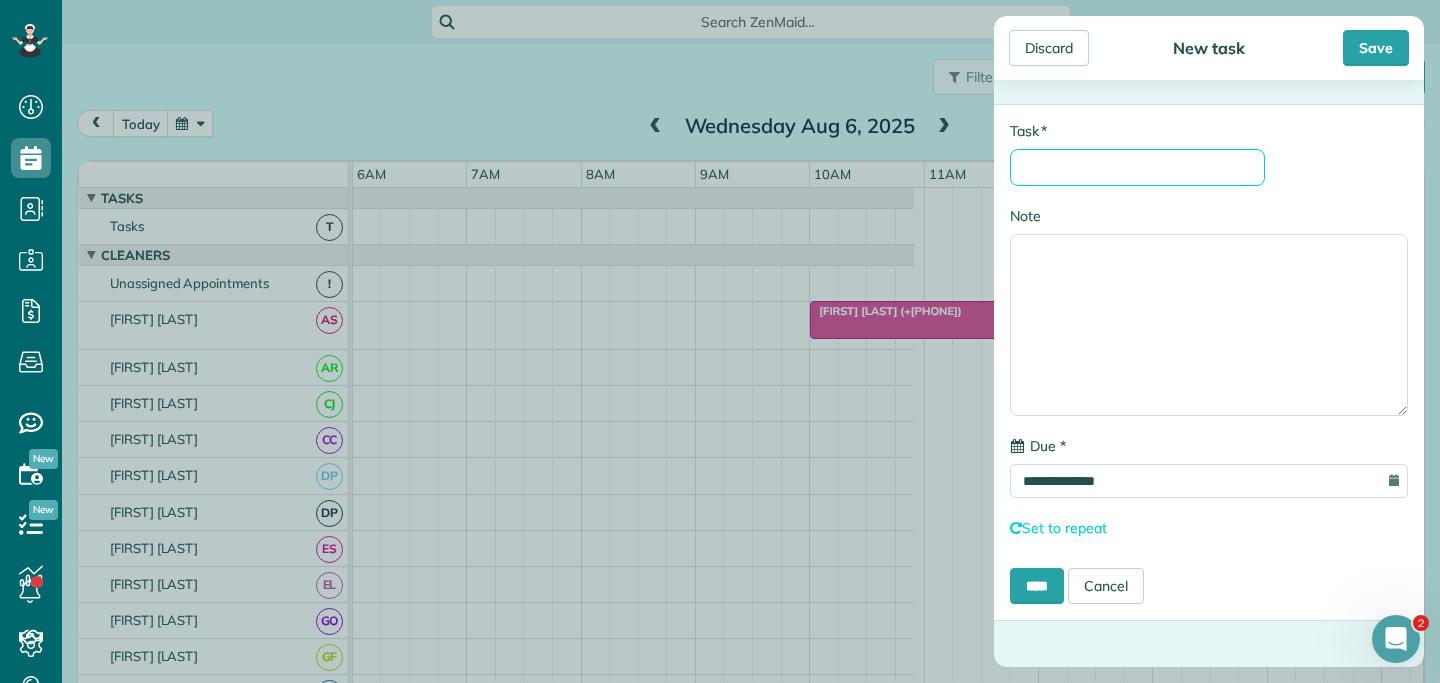 click on "*  Task" at bounding box center (1137, 167) 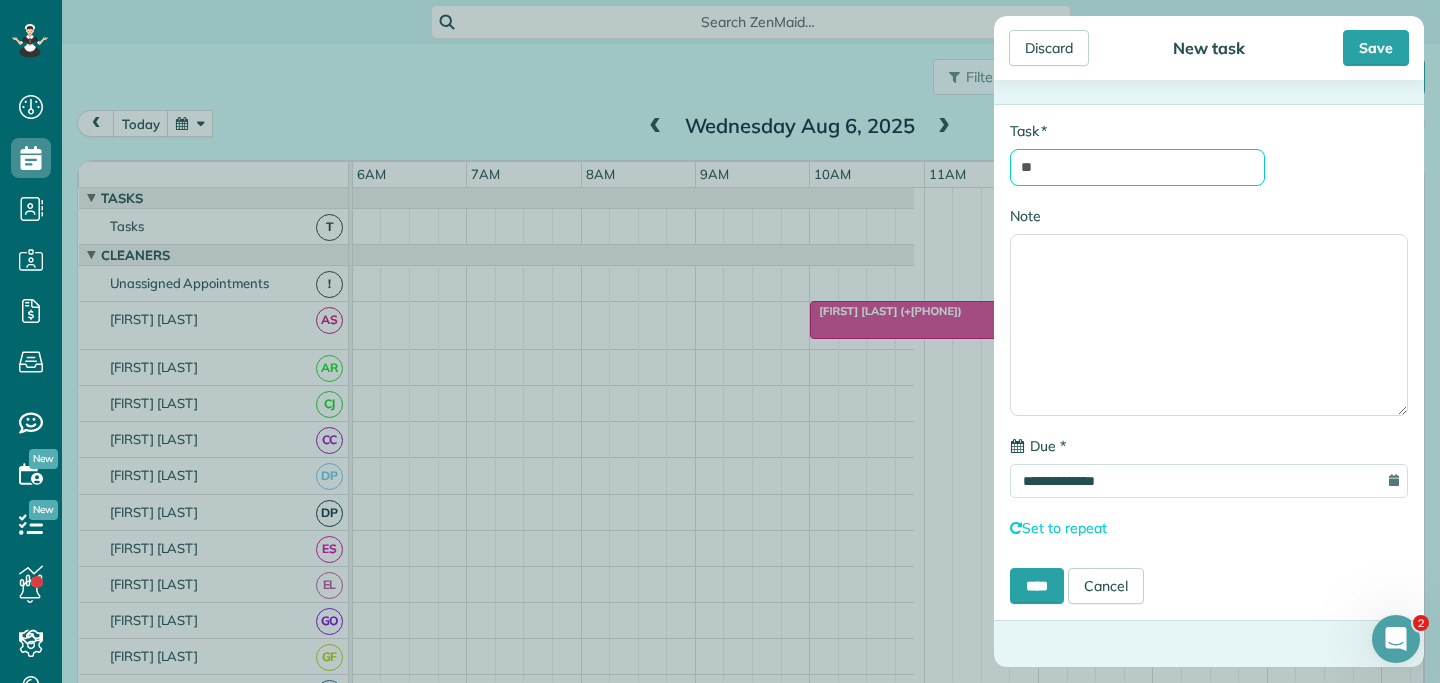 type on "*********" 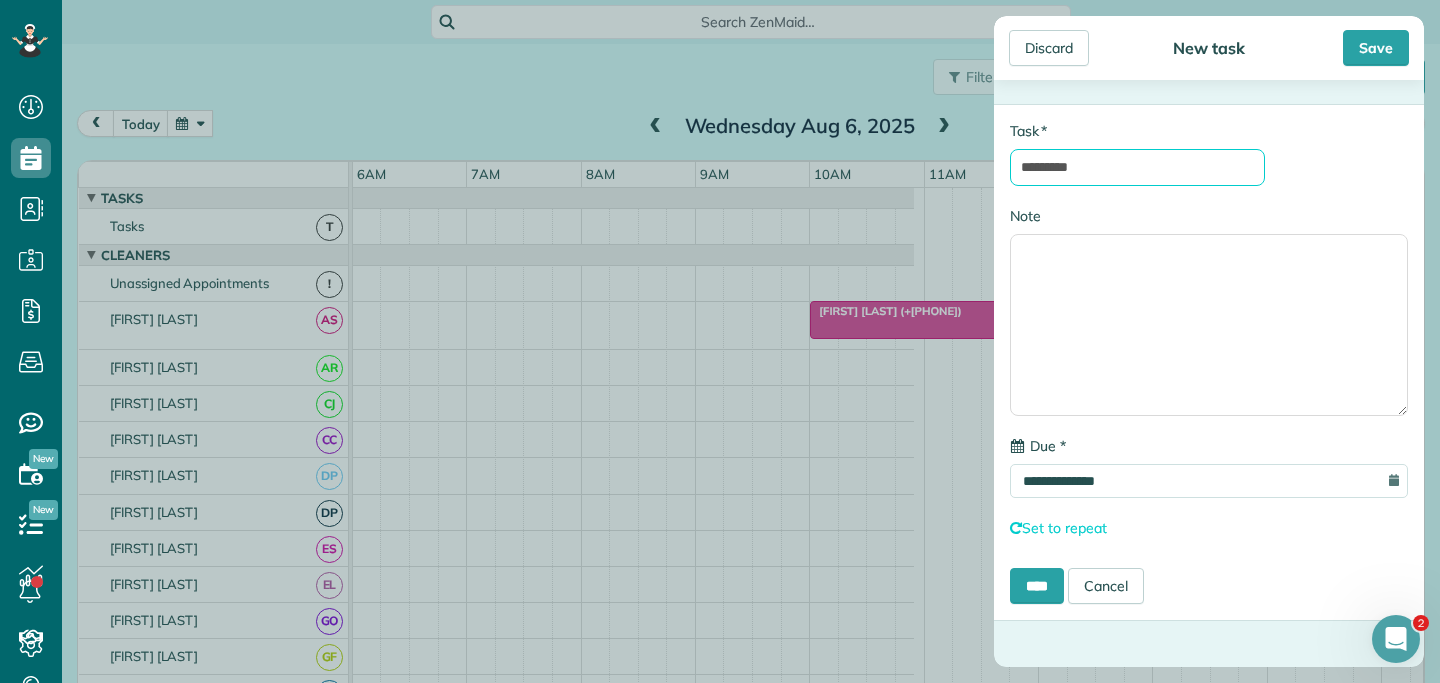 click on "*********" at bounding box center [1137, 167] 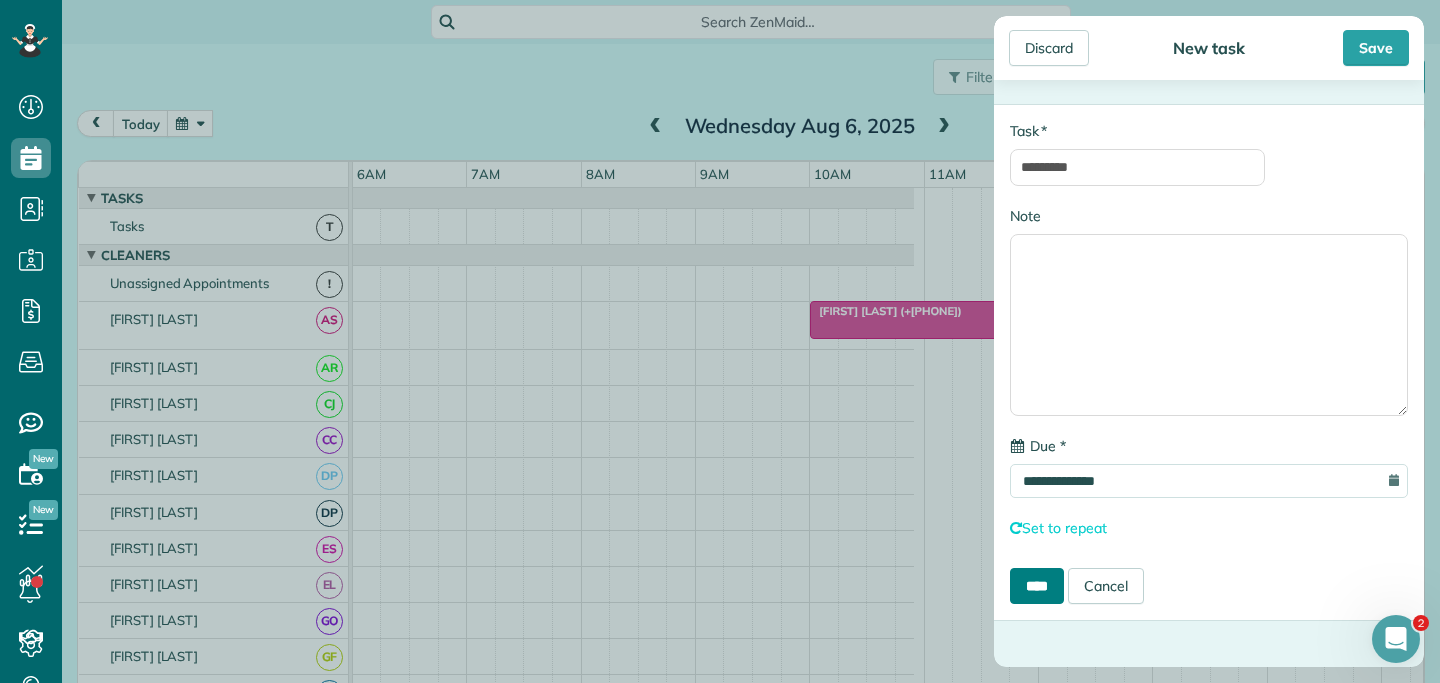 click on "****" at bounding box center (1037, 586) 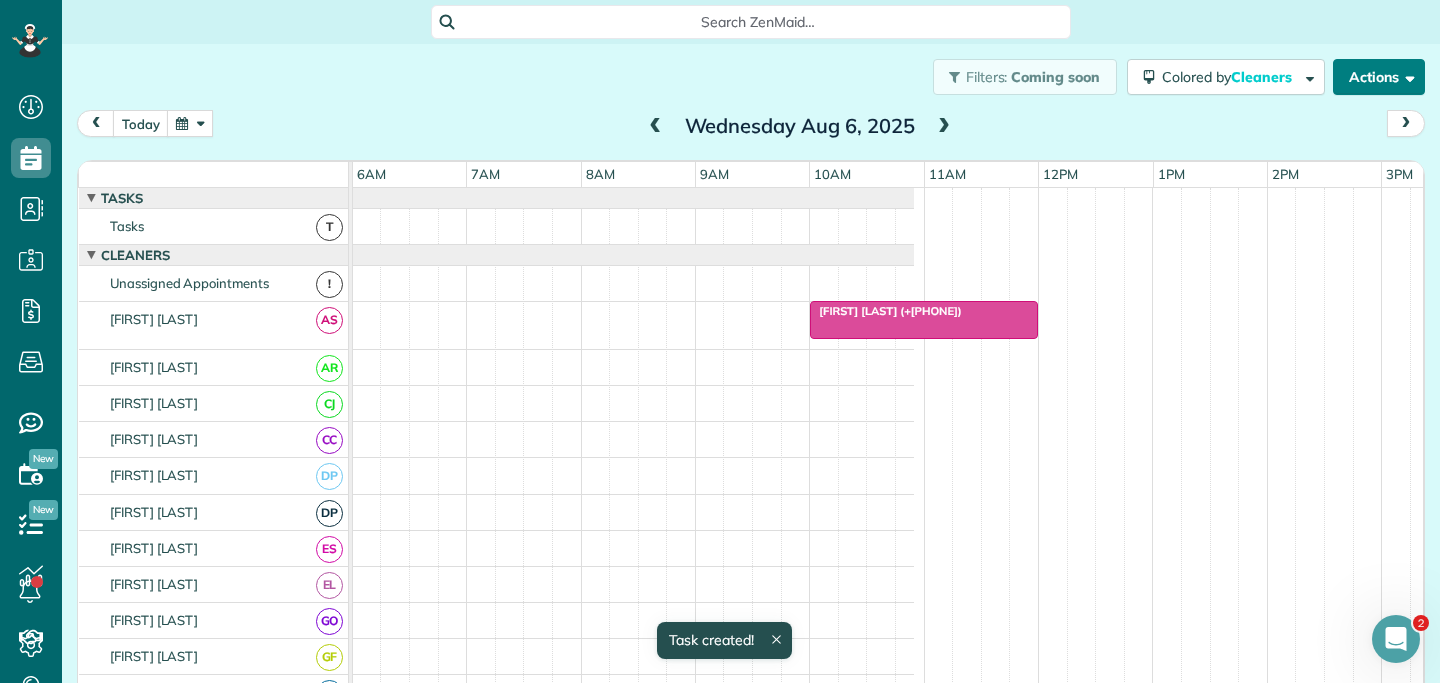 click on "Actions" at bounding box center (1379, 77) 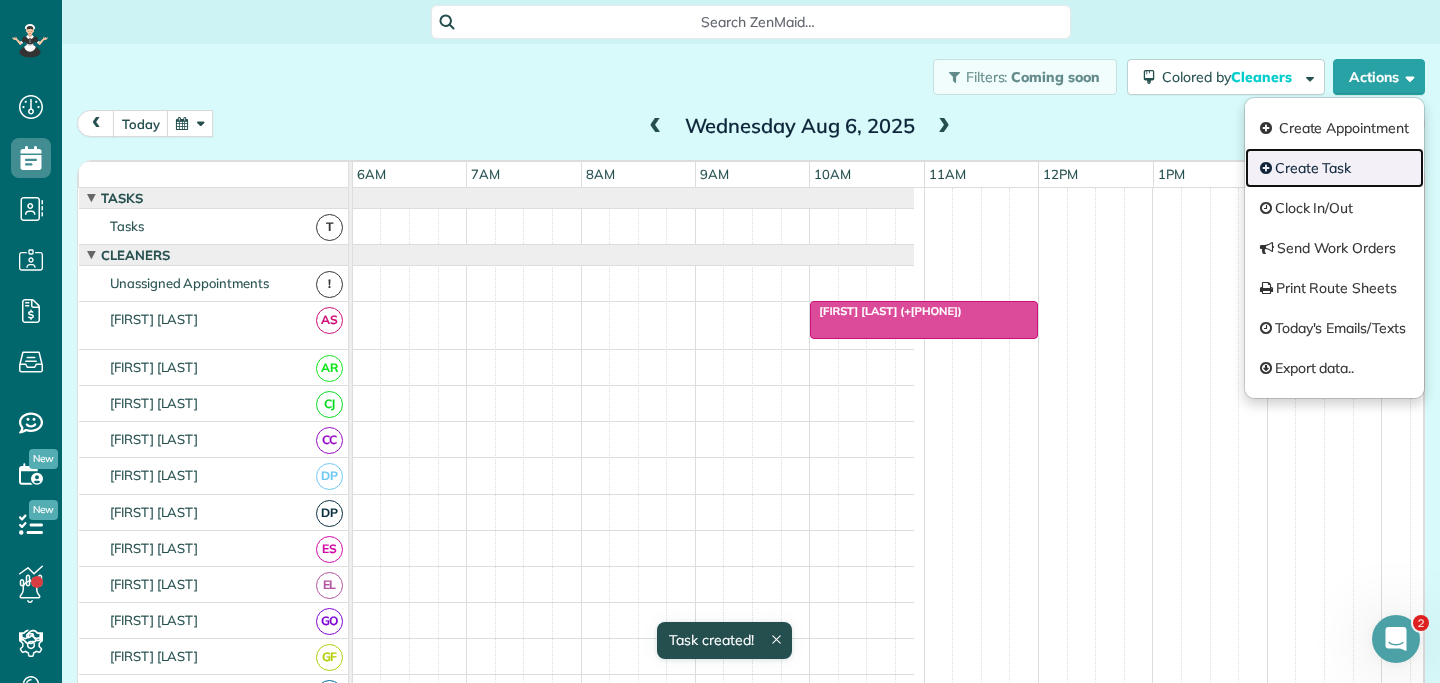 click on "Create Task" at bounding box center [1334, 168] 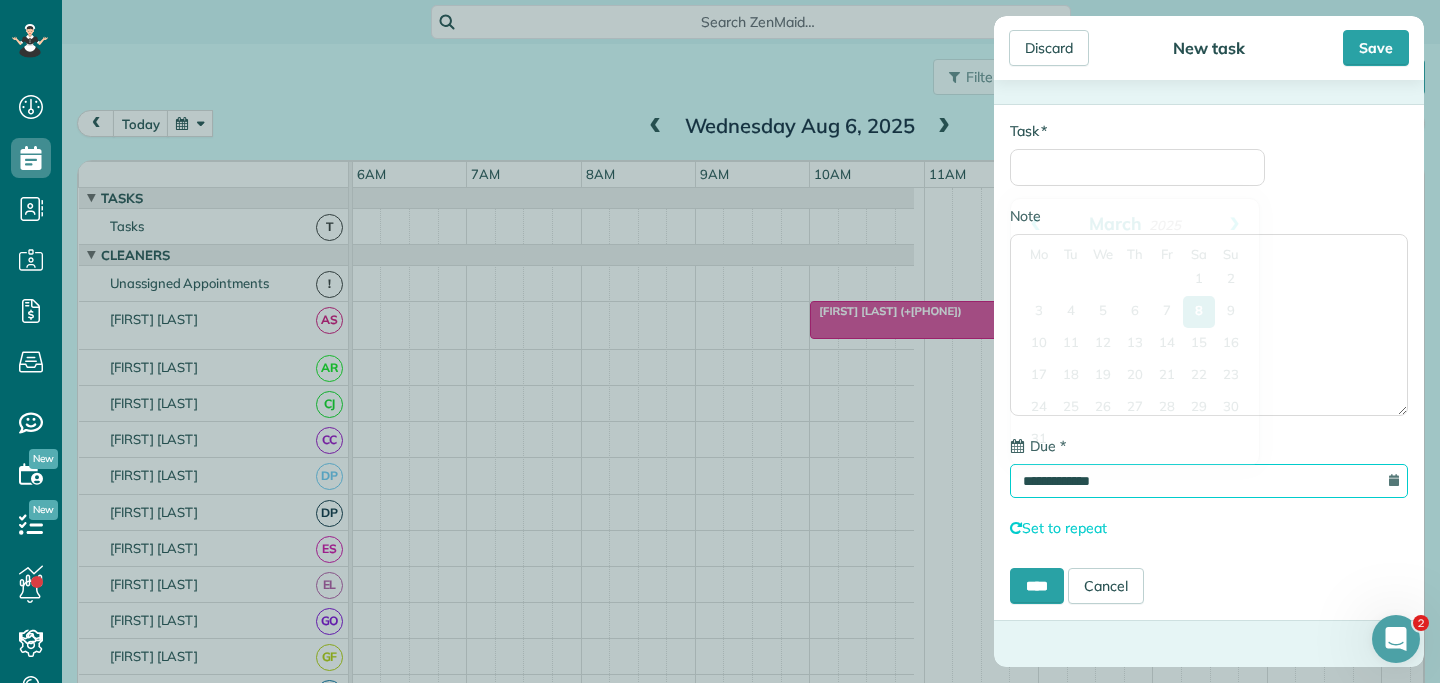 click on "**********" at bounding box center (1209, 481) 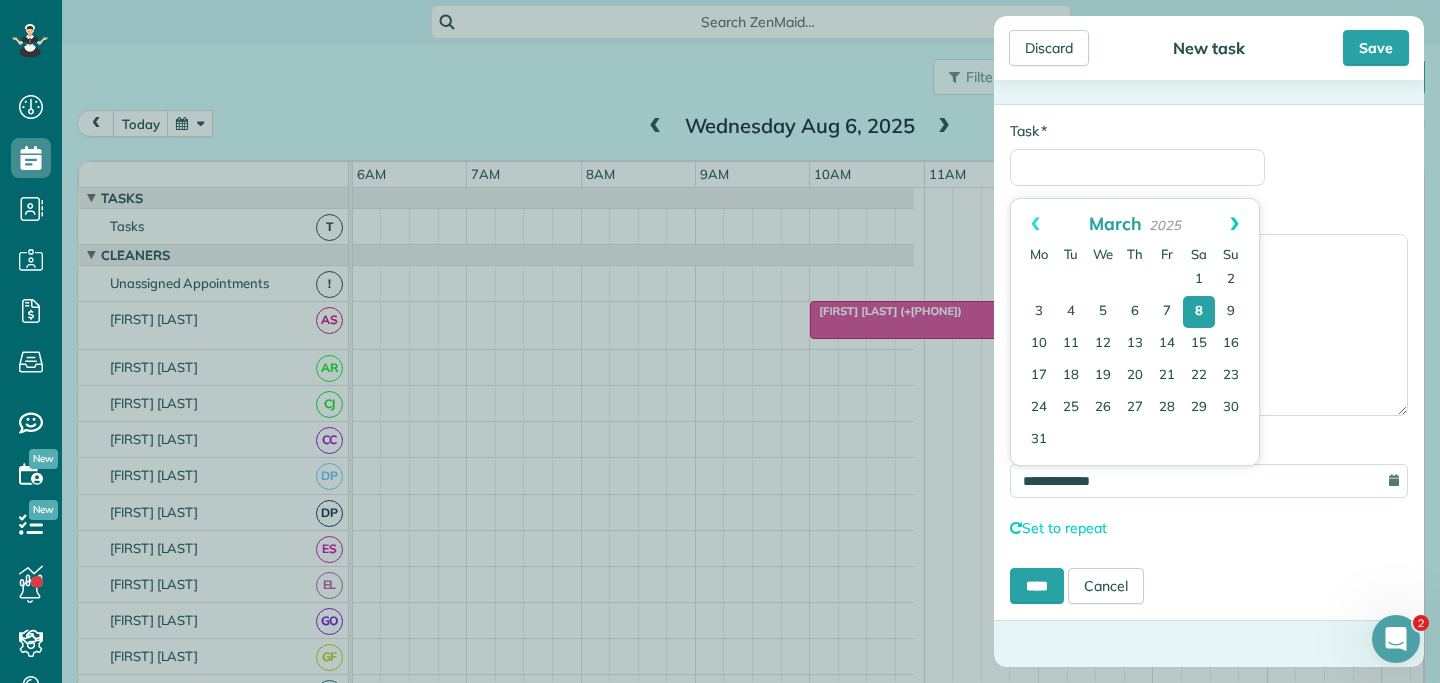 click on "Next" at bounding box center [1234, 224] 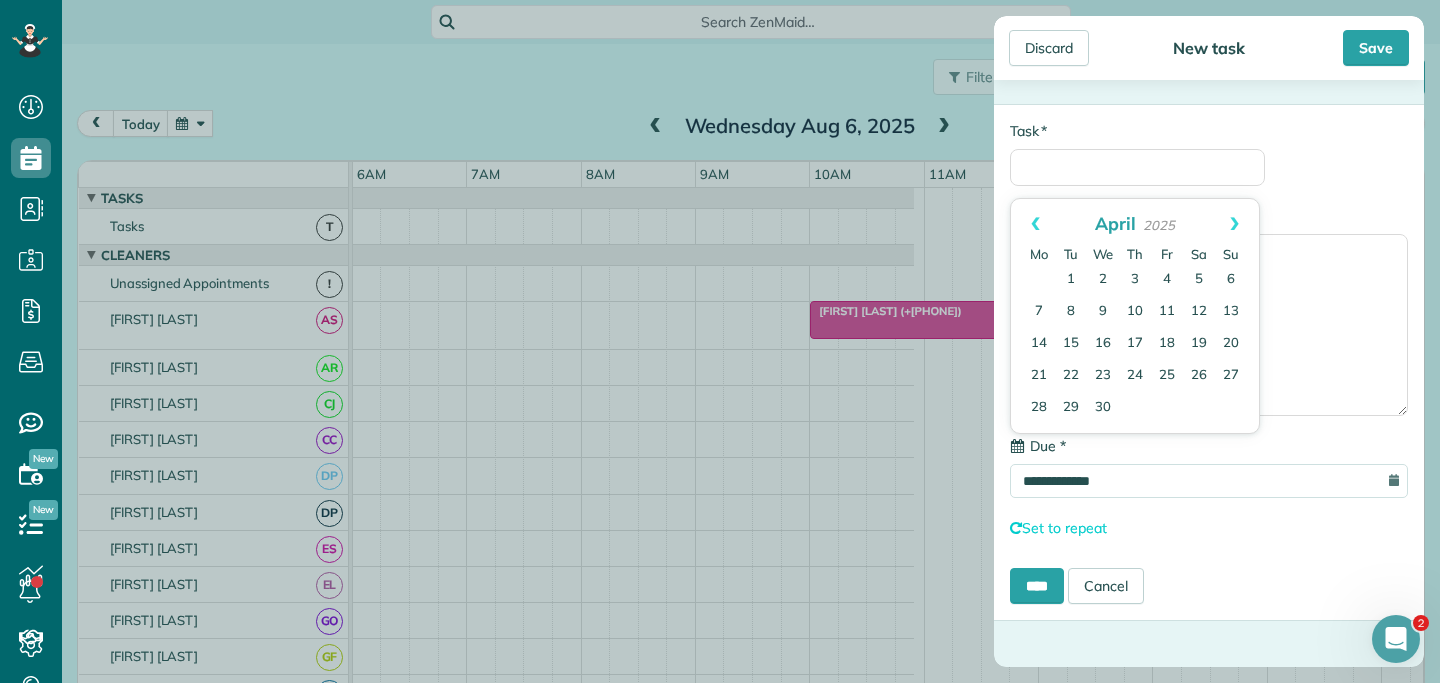 click on "Next" at bounding box center [1234, 224] 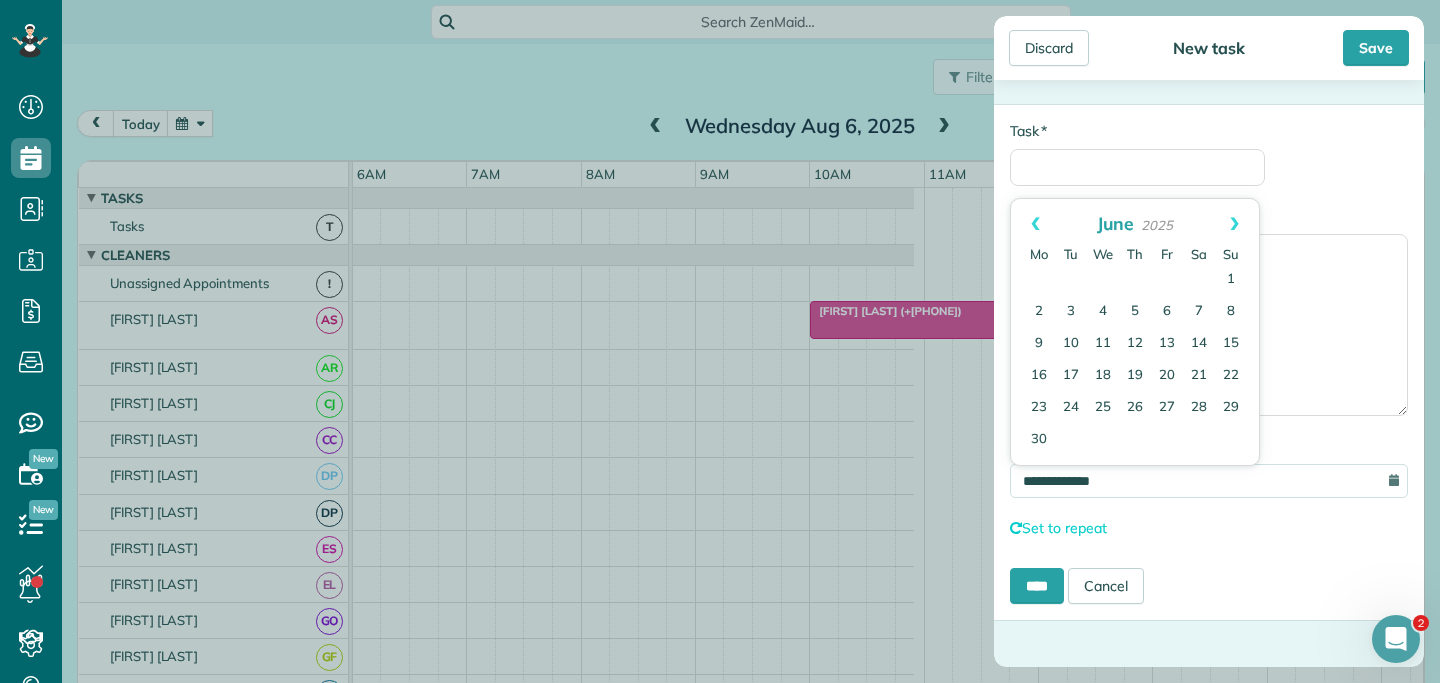 click on "Next" at bounding box center [1234, 224] 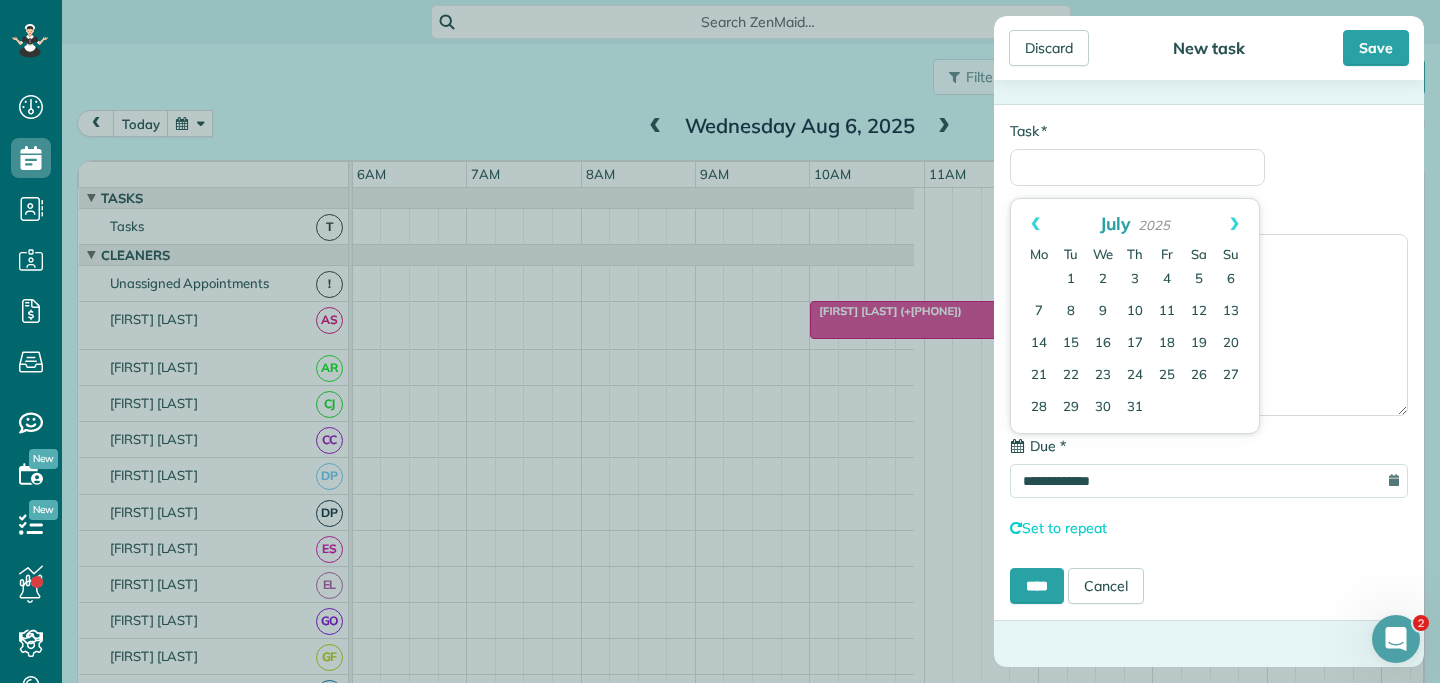 click on "Next" at bounding box center (1234, 224) 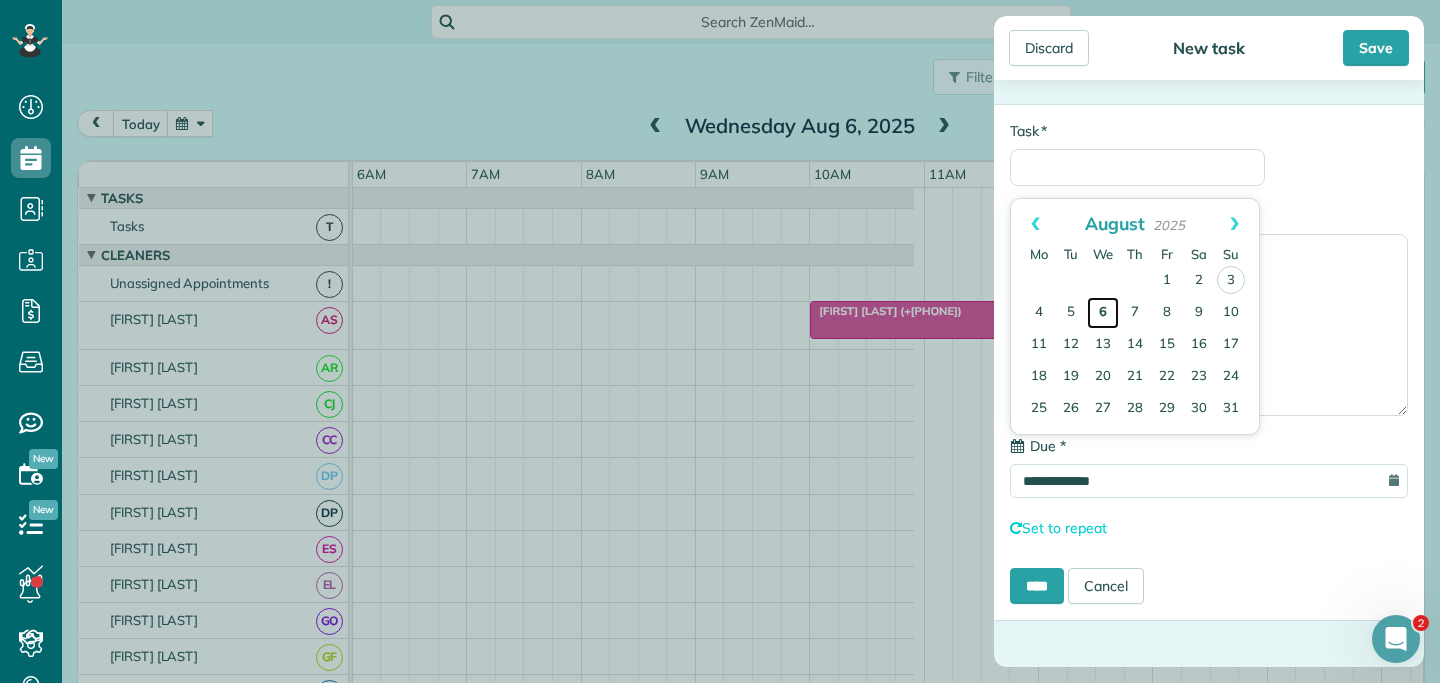 click on "6" at bounding box center [1103, 313] 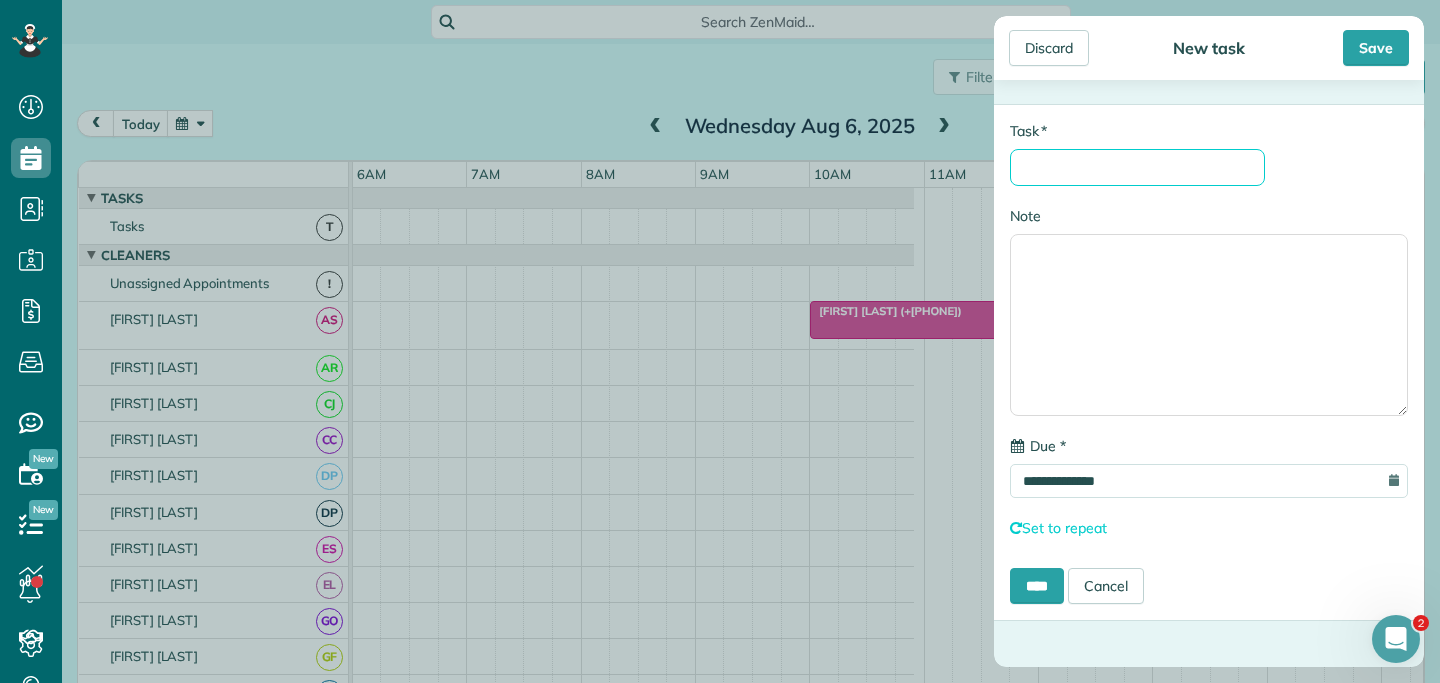 click on "*  Task" at bounding box center (1137, 167) 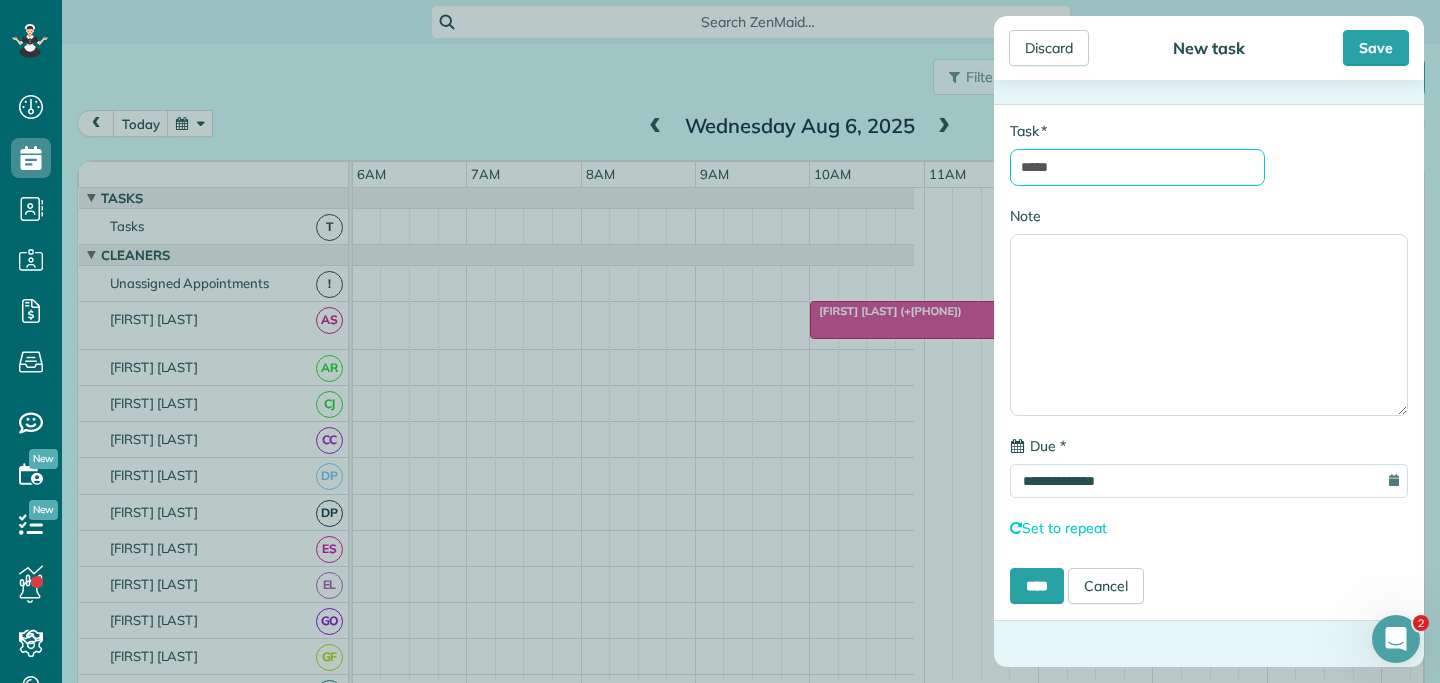 type on "*********" 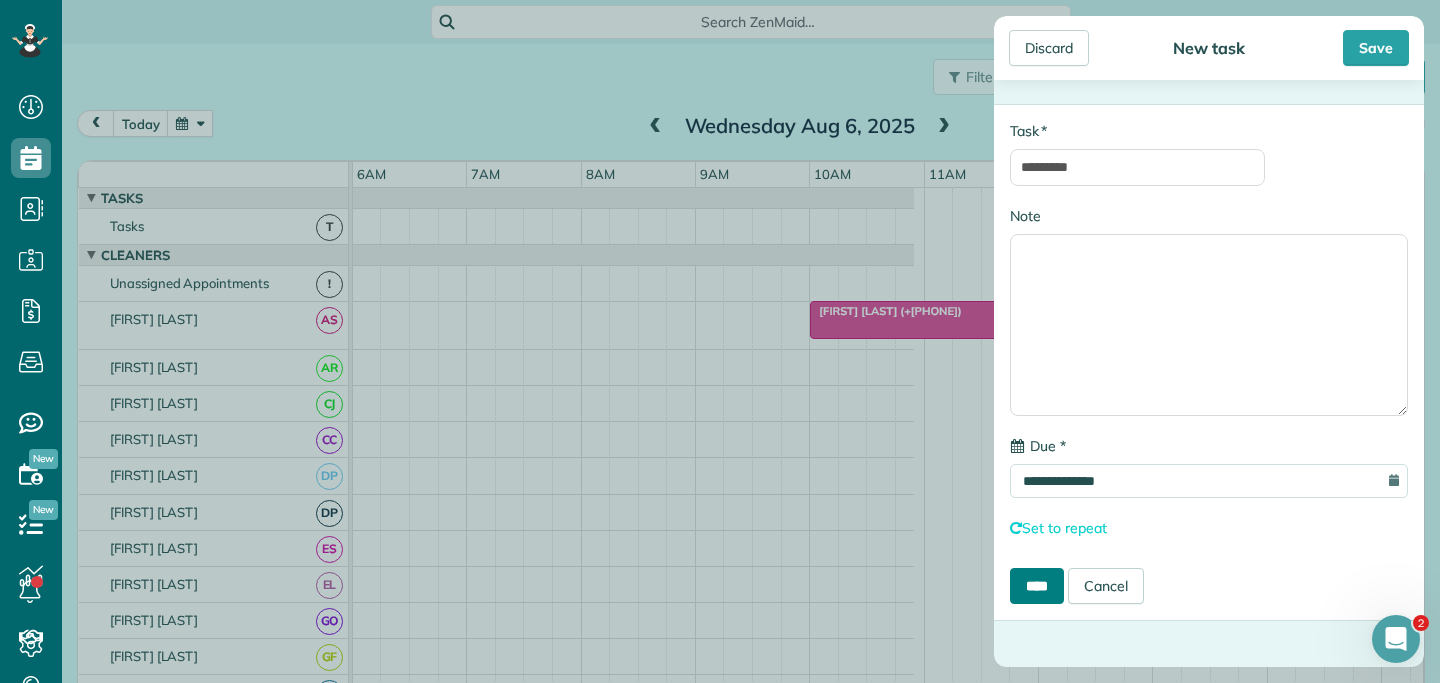 click on "****" at bounding box center (1037, 586) 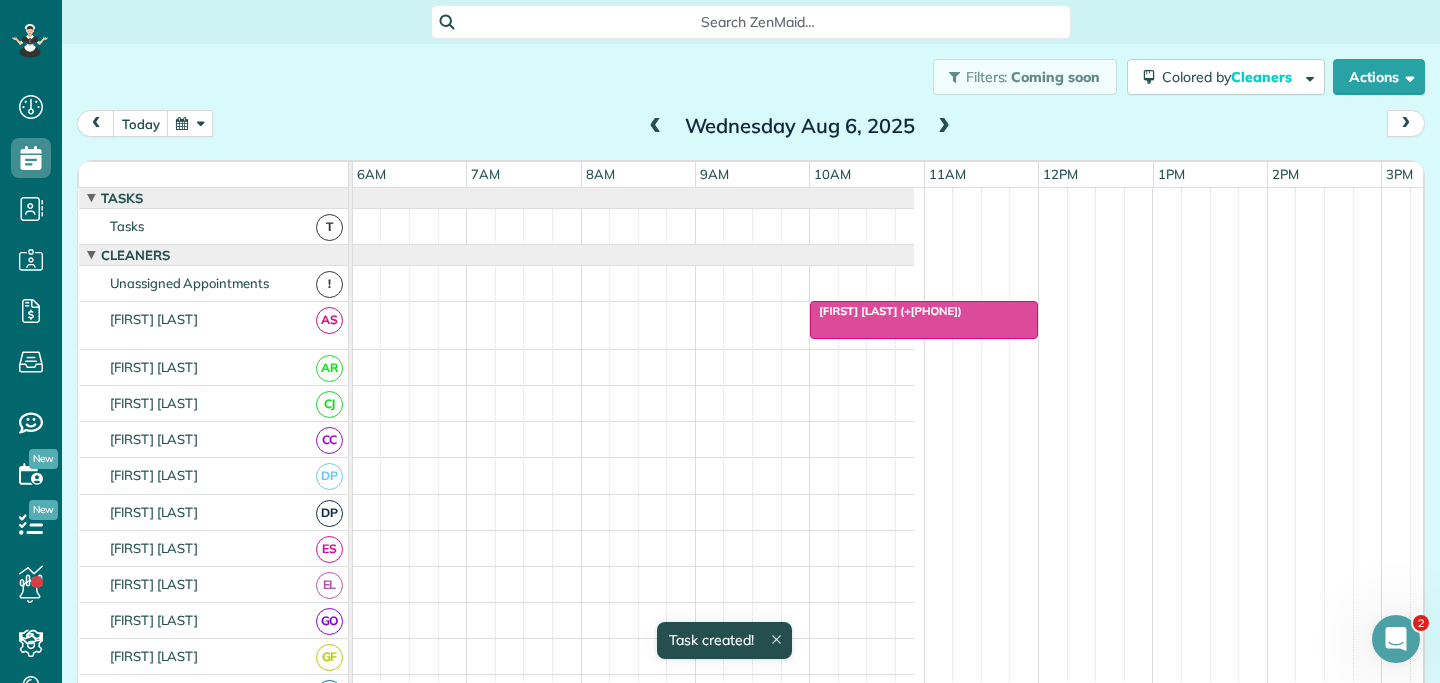 scroll, scrollTop: 12, scrollLeft: 687, axis: both 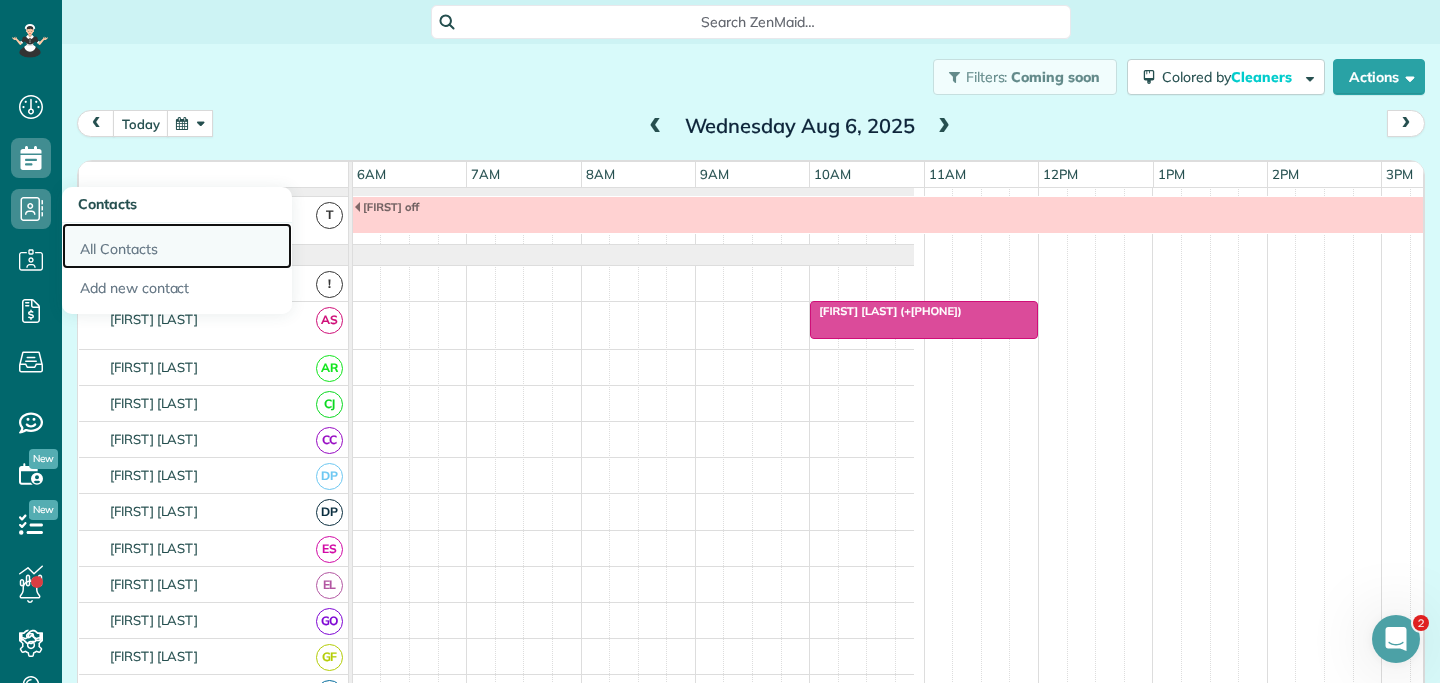 click on "All Contacts" at bounding box center (177, 246) 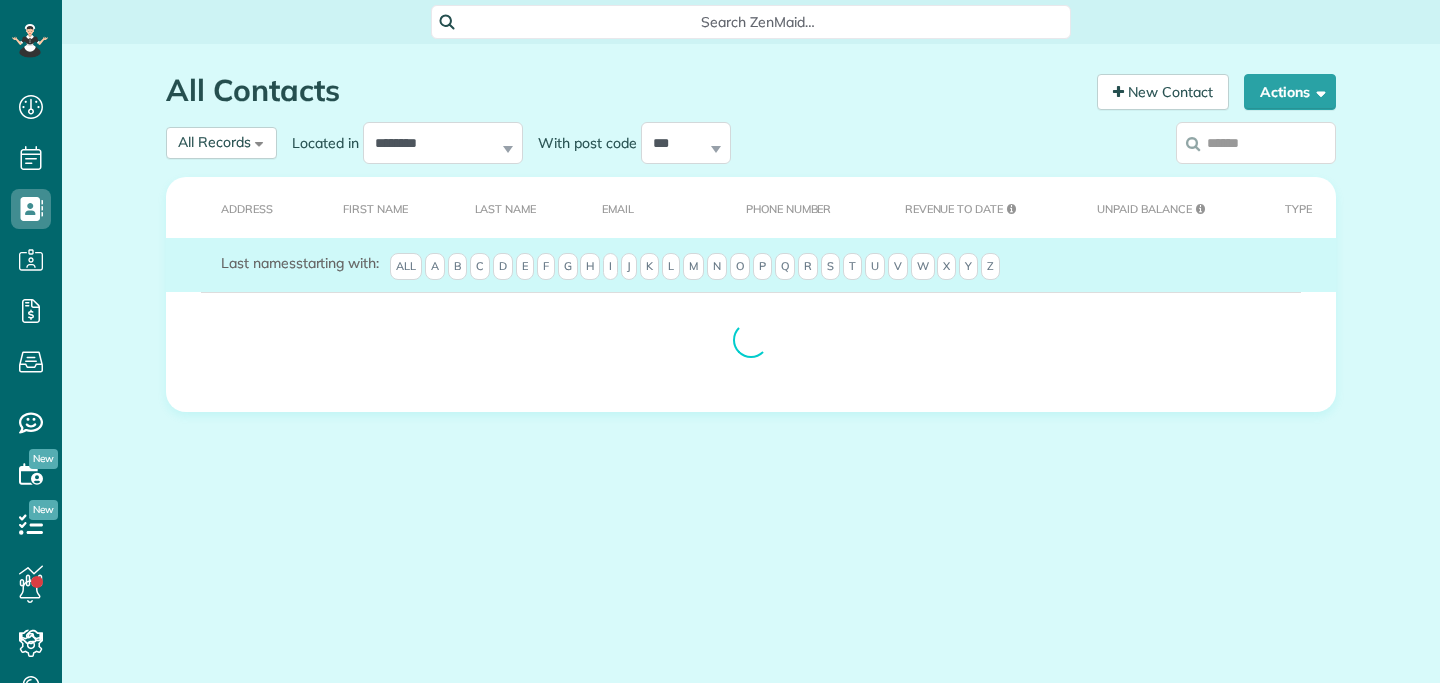scroll, scrollTop: 0, scrollLeft: 0, axis: both 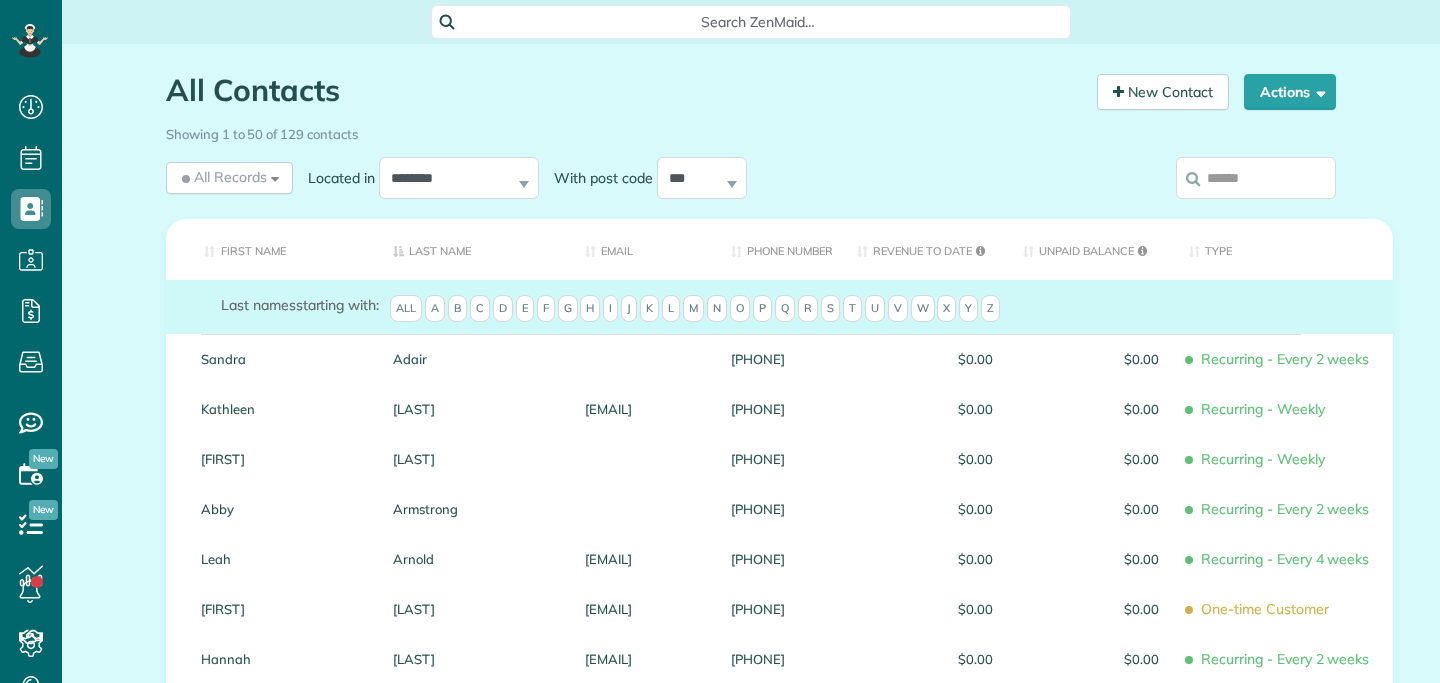 click at bounding box center (1256, 178) 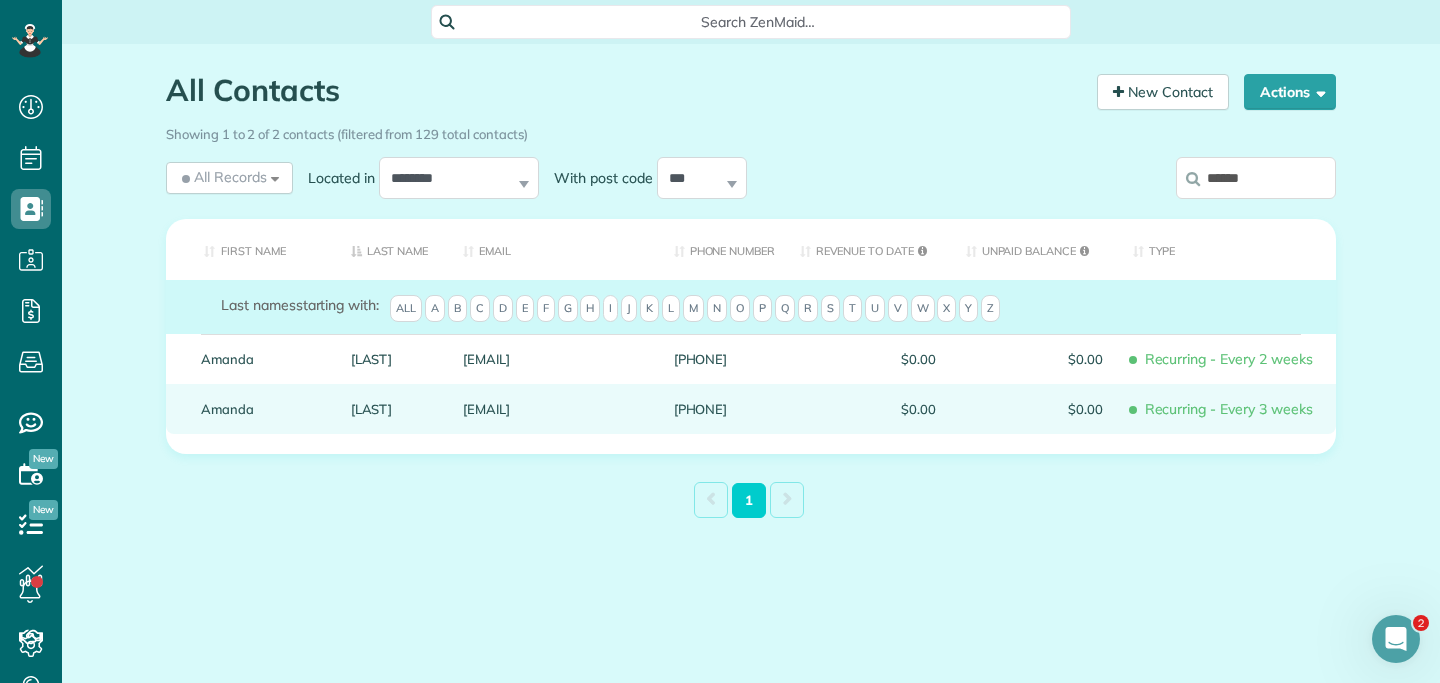 scroll, scrollTop: 0, scrollLeft: 0, axis: both 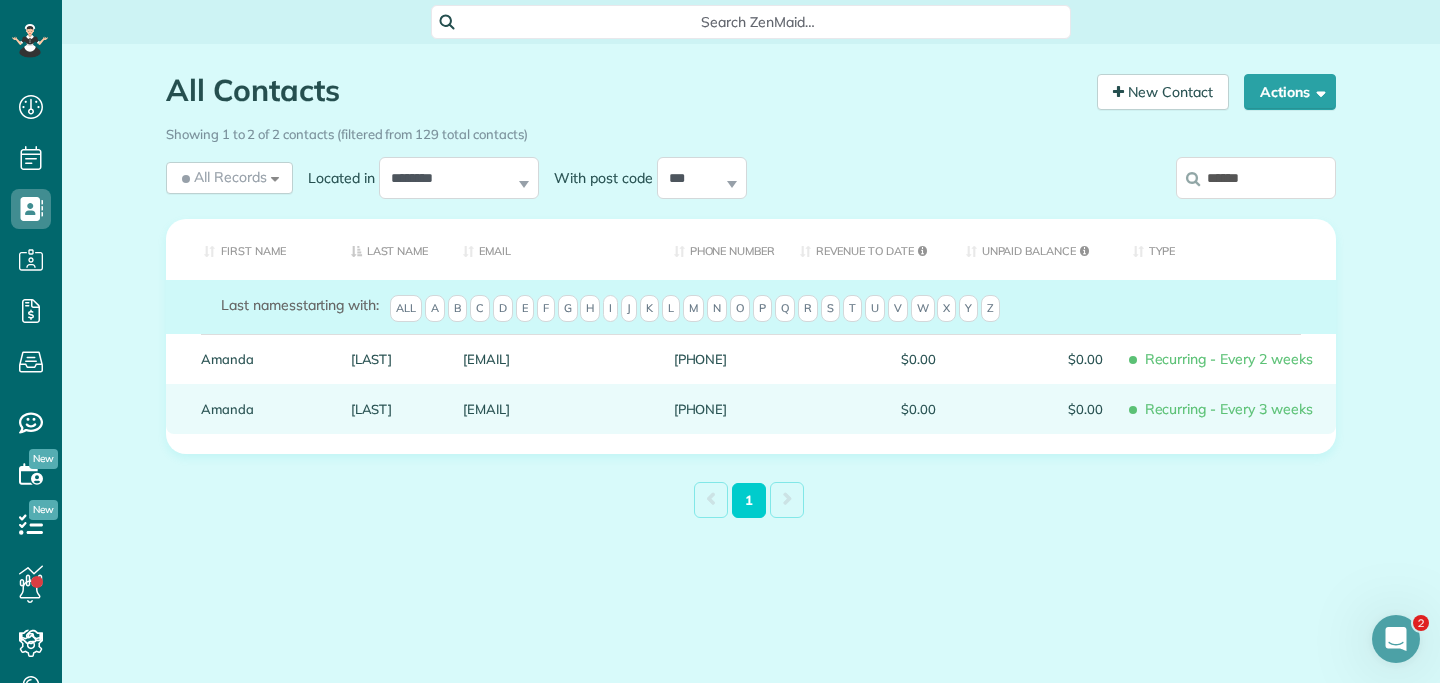 type on "******" 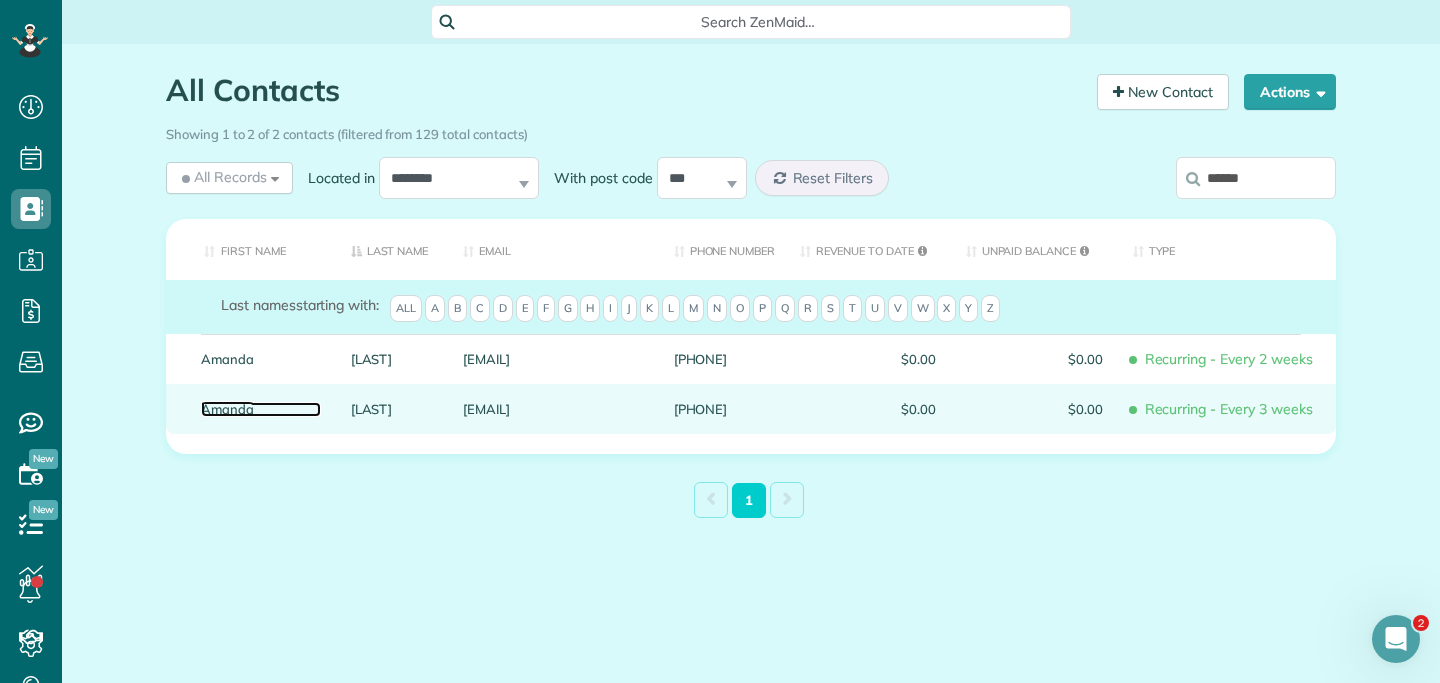 click on "Amanda" at bounding box center (261, 409) 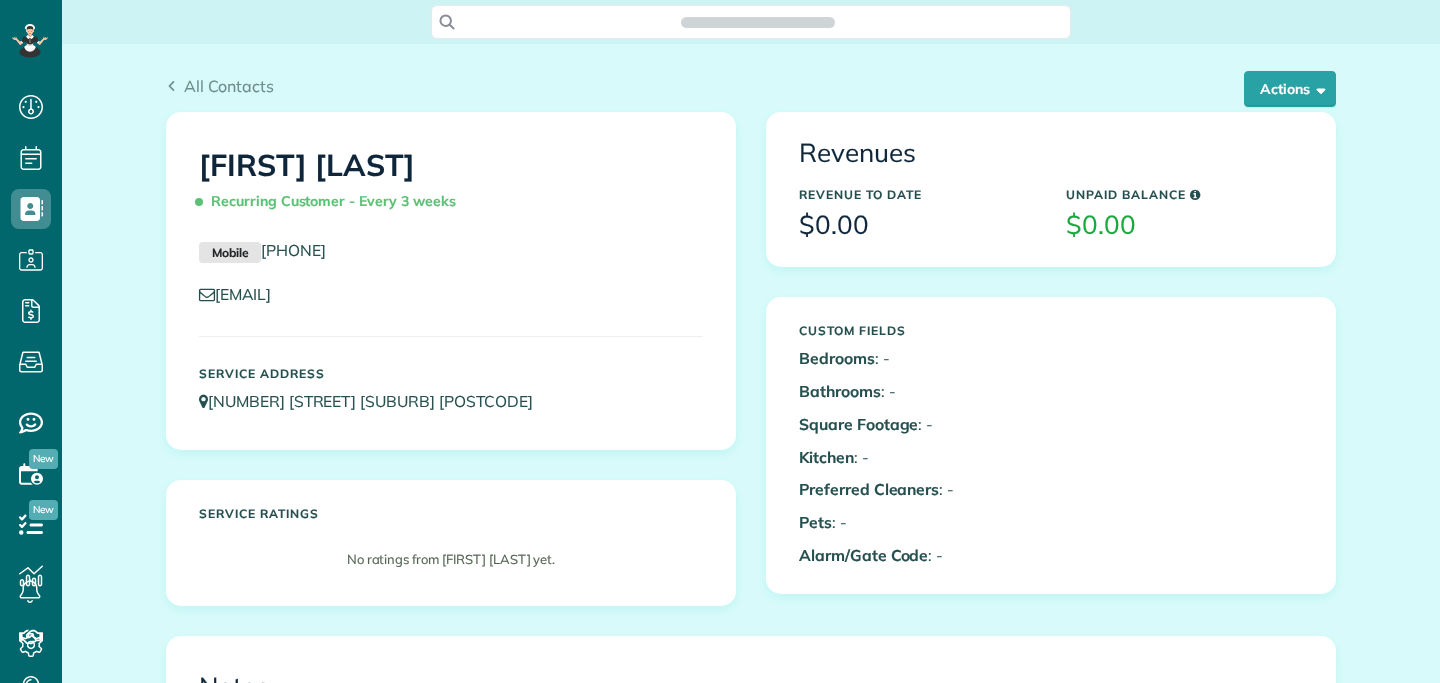 scroll, scrollTop: 0, scrollLeft: 0, axis: both 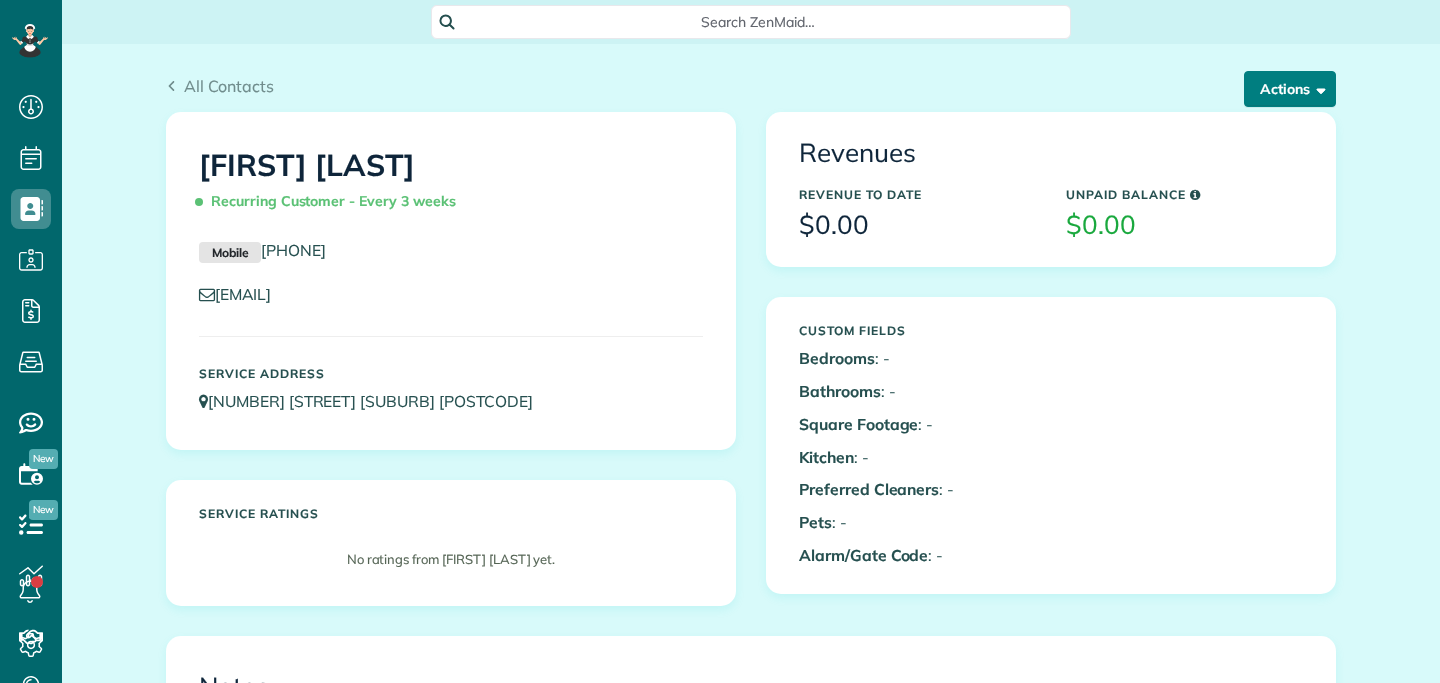 click on "Actions" at bounding box center (1290, 89) 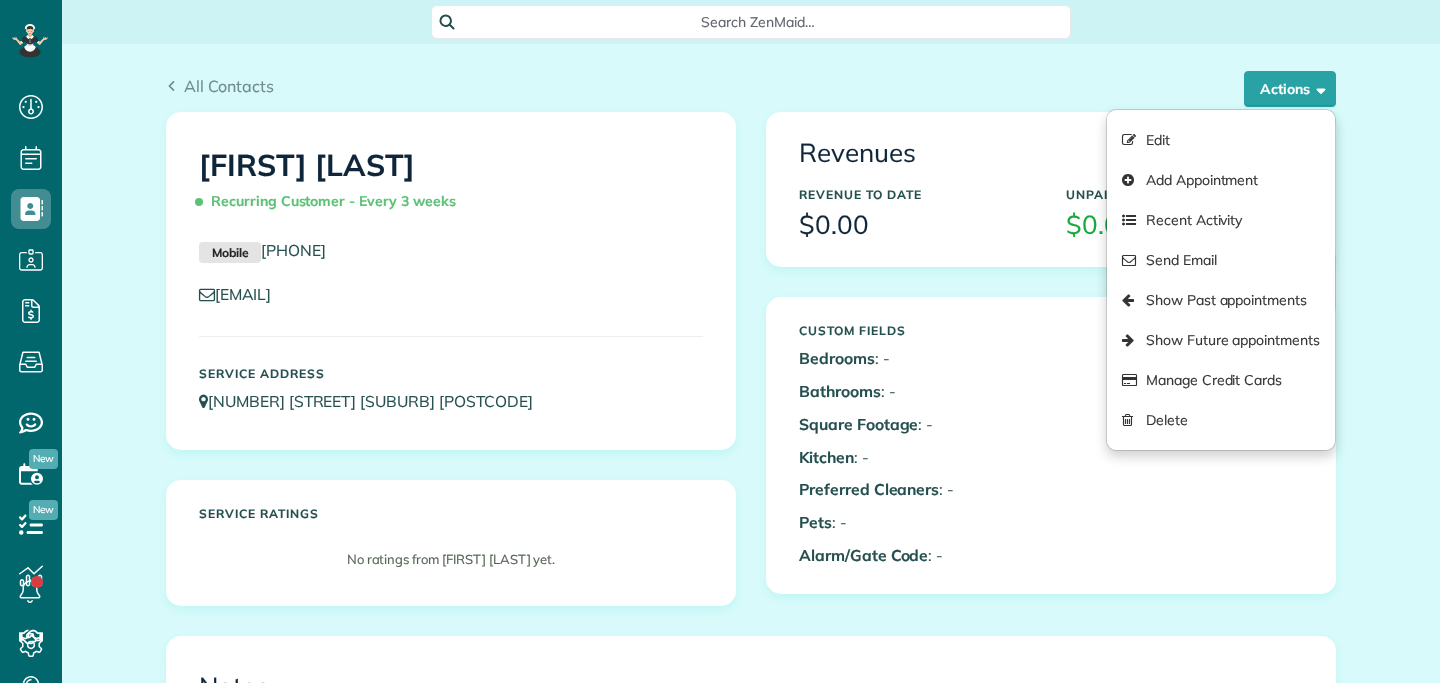 click on "All Contacts
Actions
Edit
Add Appointment
Recent Activity
Send Email
Show Past appointments
Show Future appointments
Manage Credit Cards
Delete" at bounding box center (751, 873) 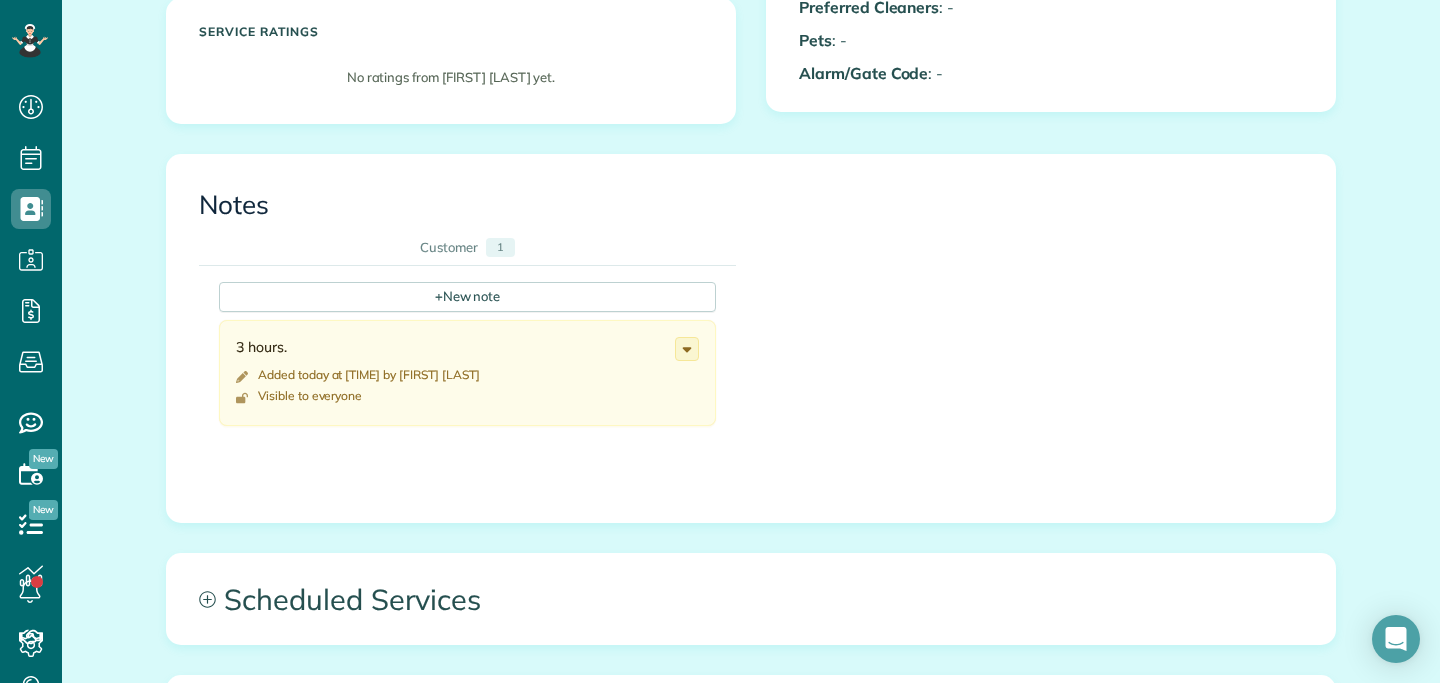 scroll, scrollTop: 629, scrollLeft: 0, axis: vertical 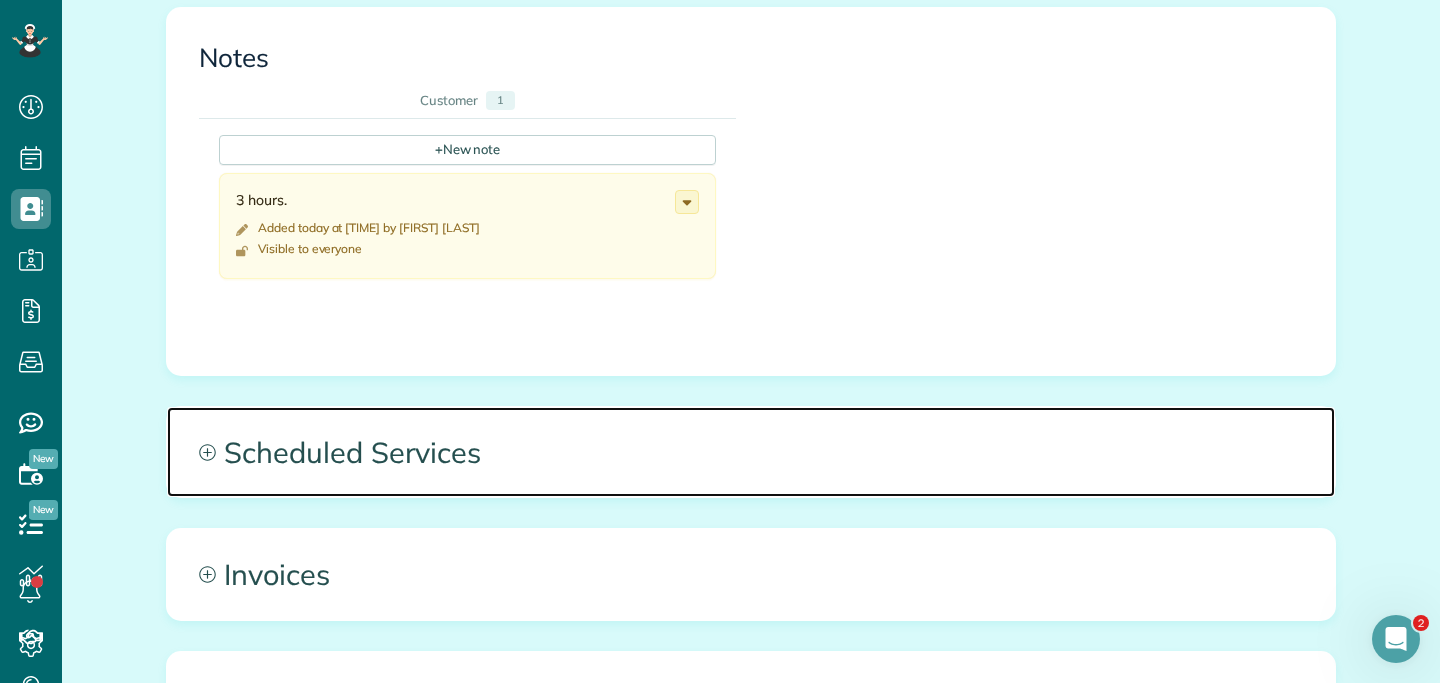 click 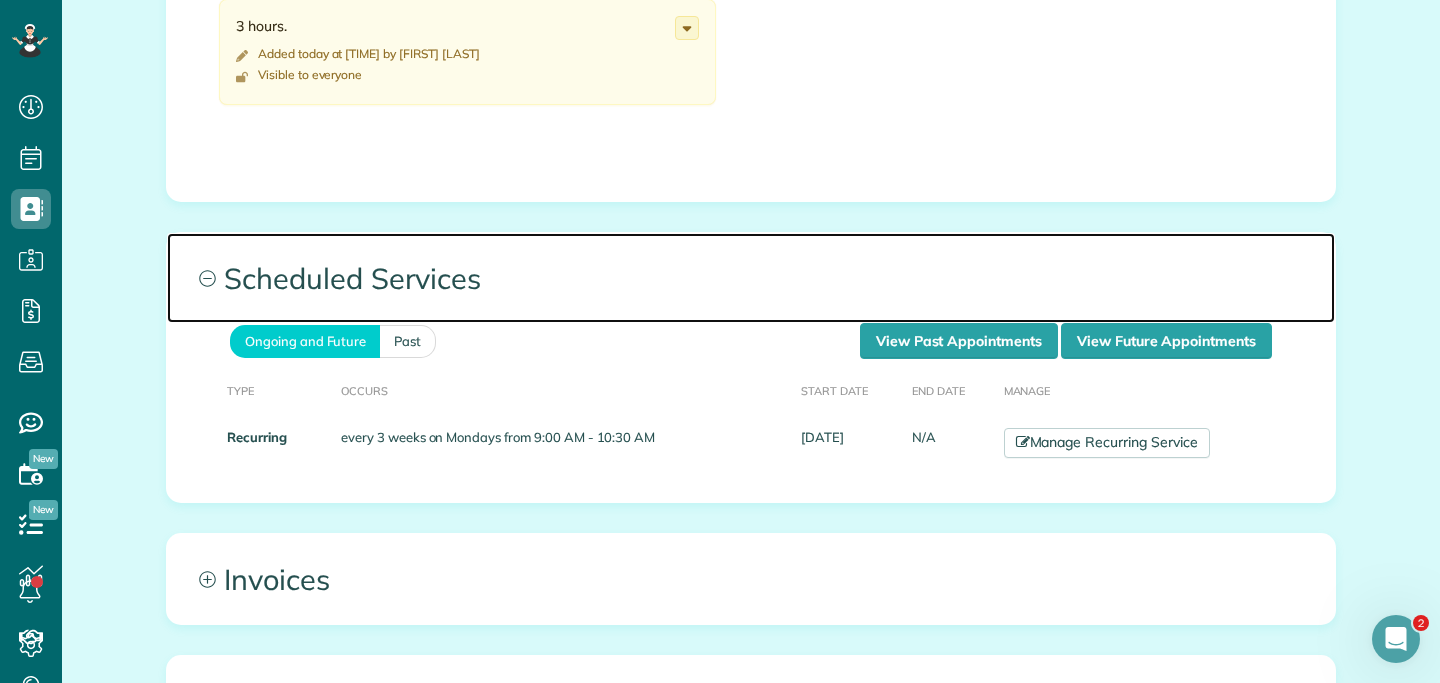 scroll, scrollTop: 810, scrollLeft: 0, axis: vertical 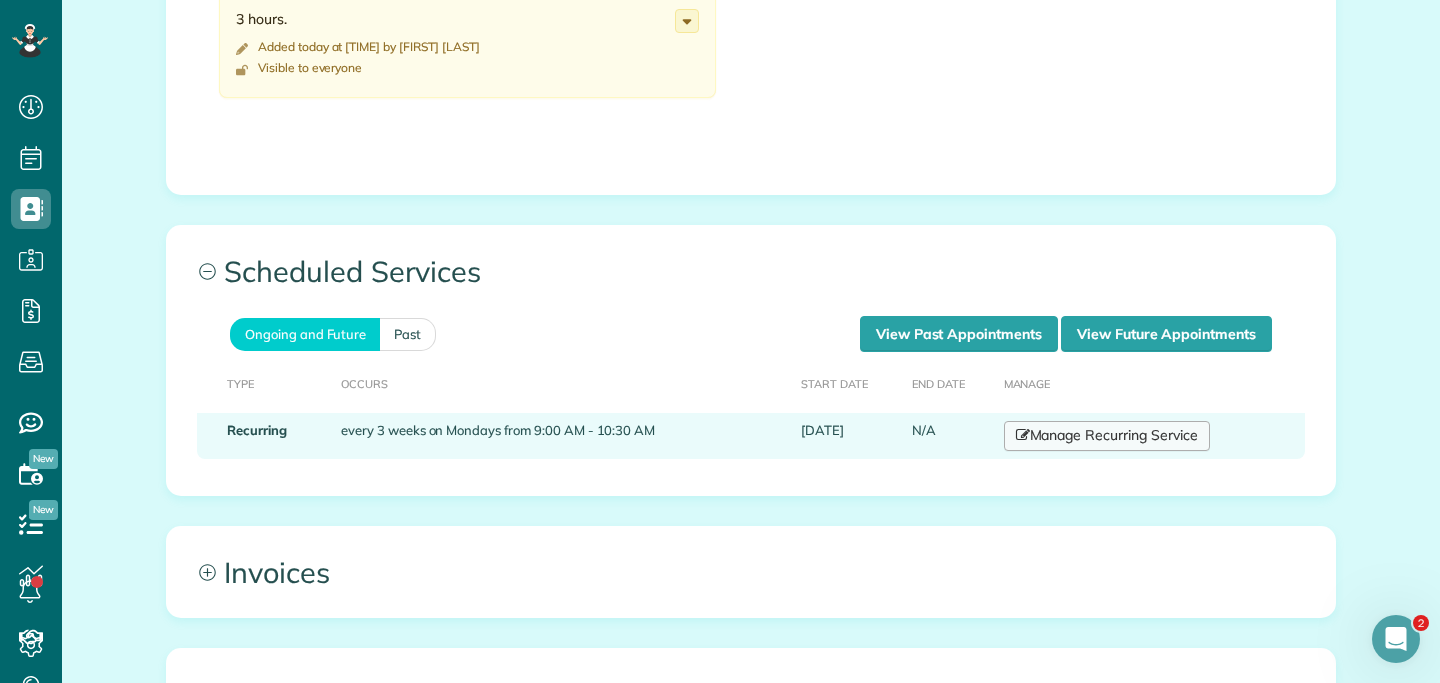 click on "Manage Recurring Service" at bounding box center (1107, 436) 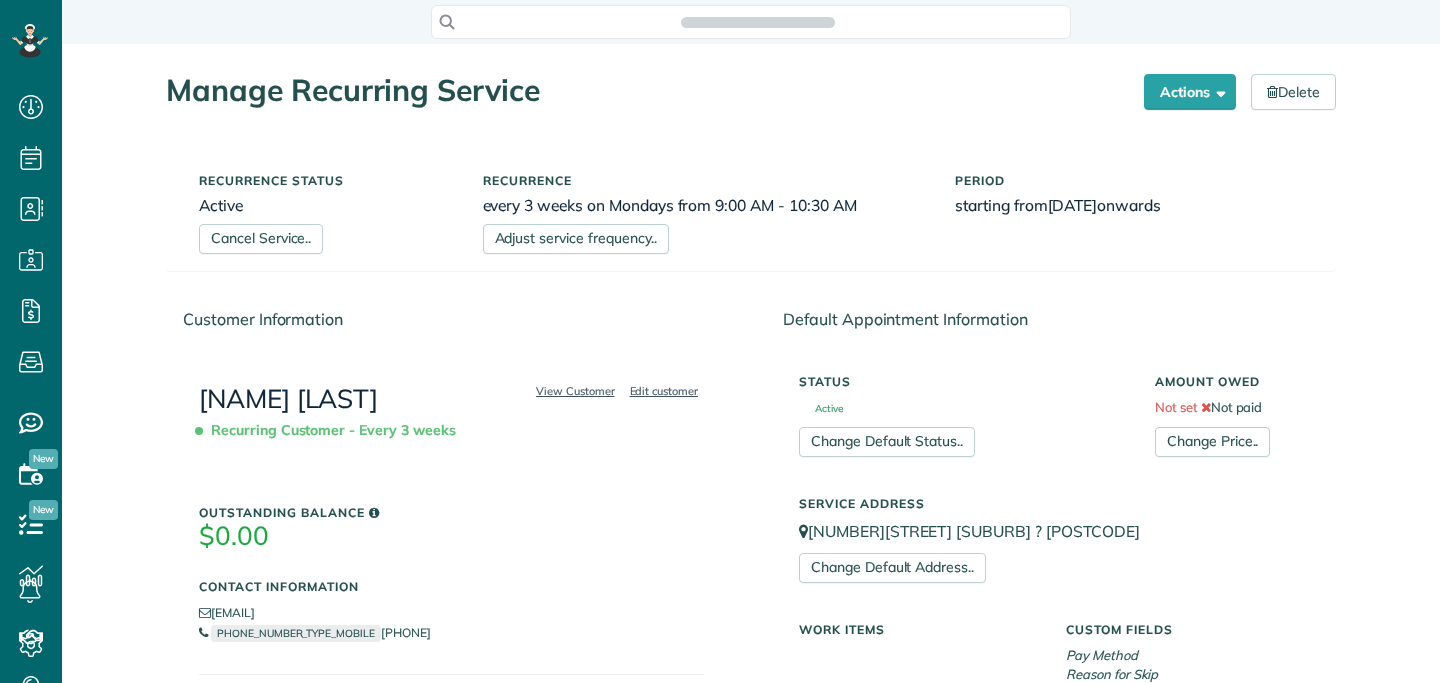scroll, scrollTop: 0, scrollLeft: 0, axis: both 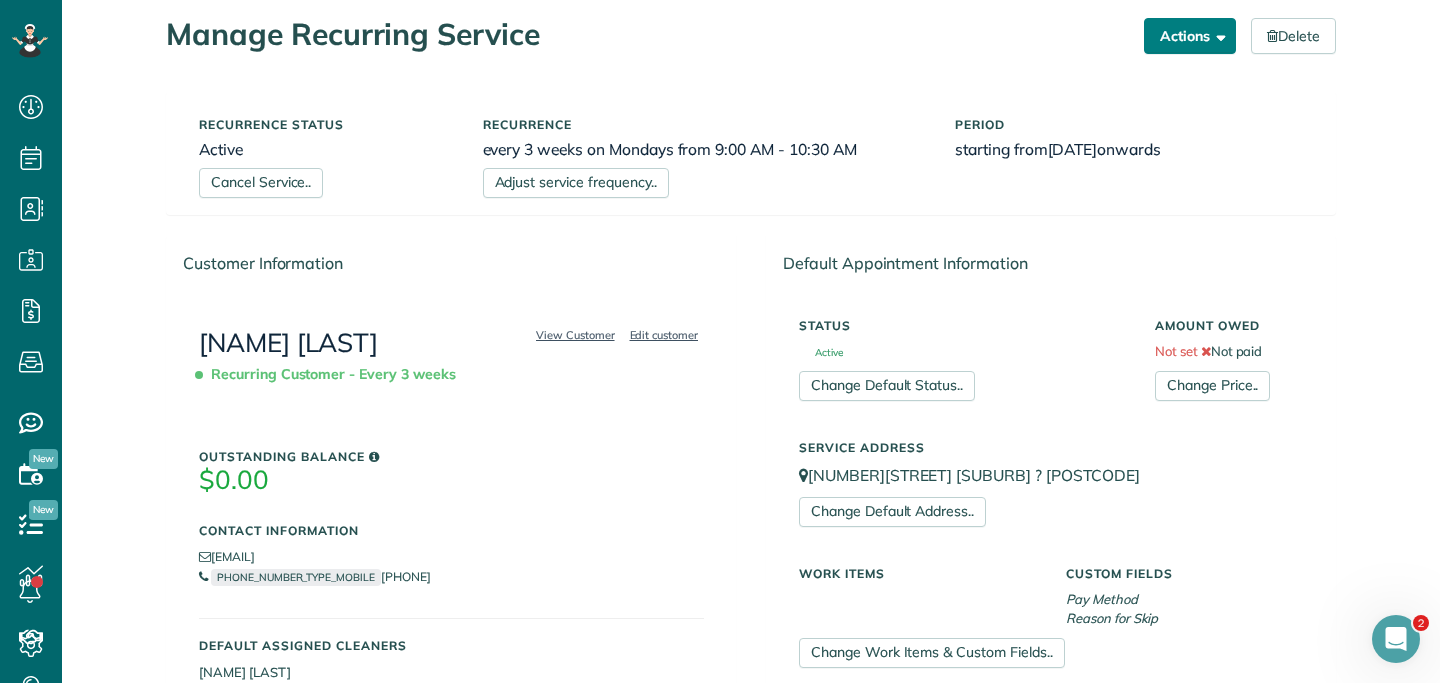 click on "Actions" at bounding box center (1190, 36) 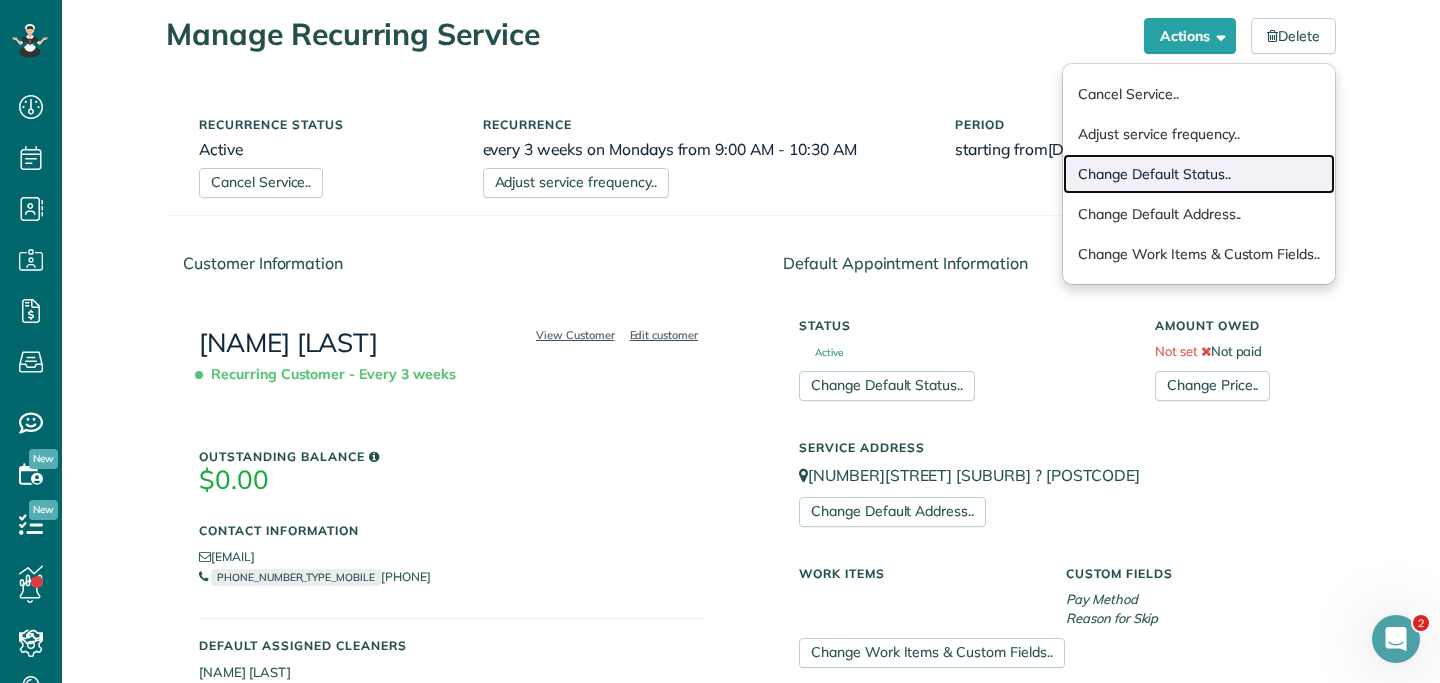 click on "Change Default Status.." at bounding box center (1199, 174) 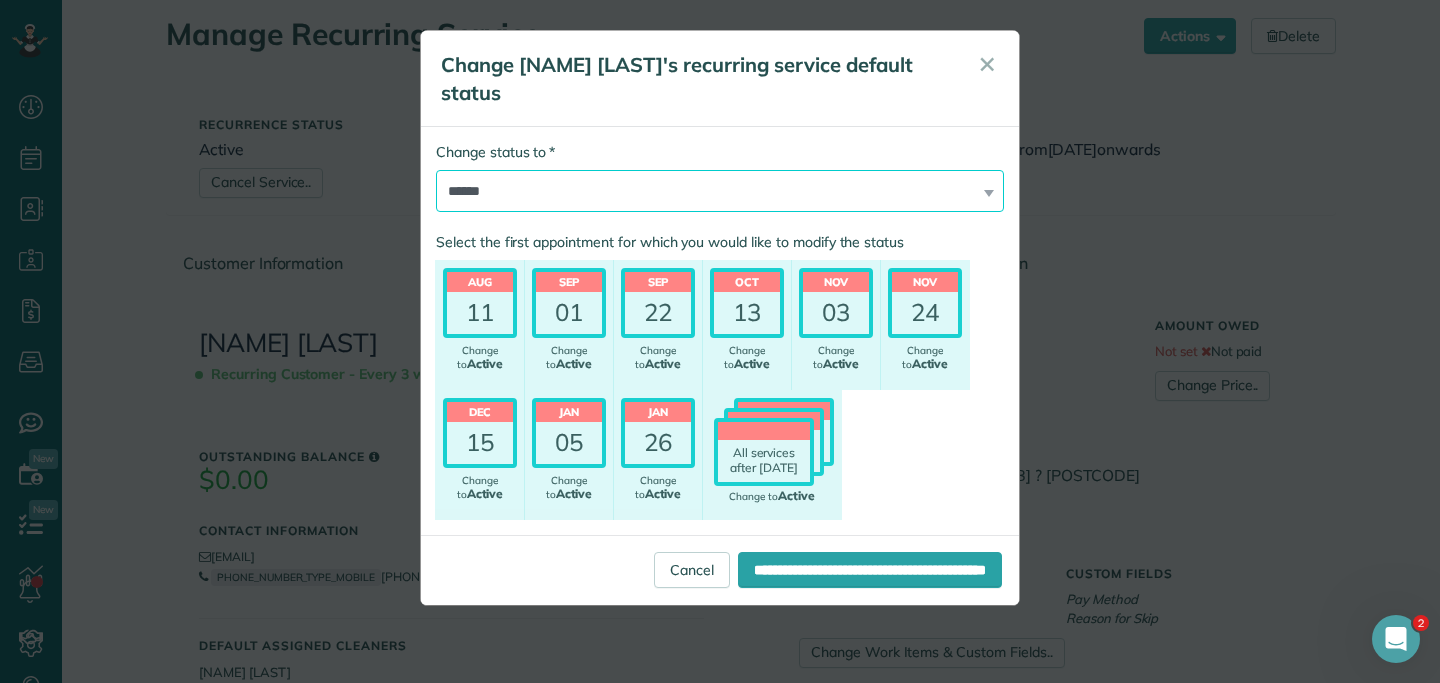 click on "**********" at bounding box center (720, 191) 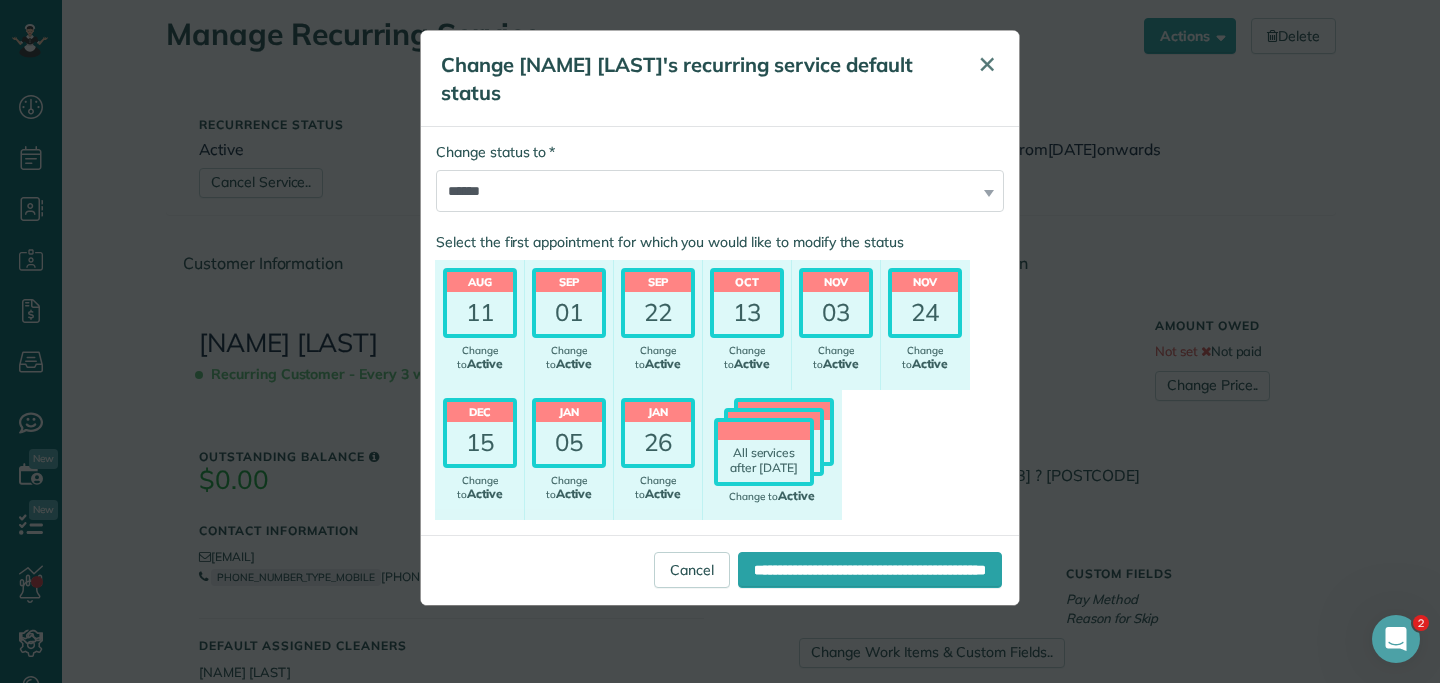 click on "✕" at bounding box center (987, 64) 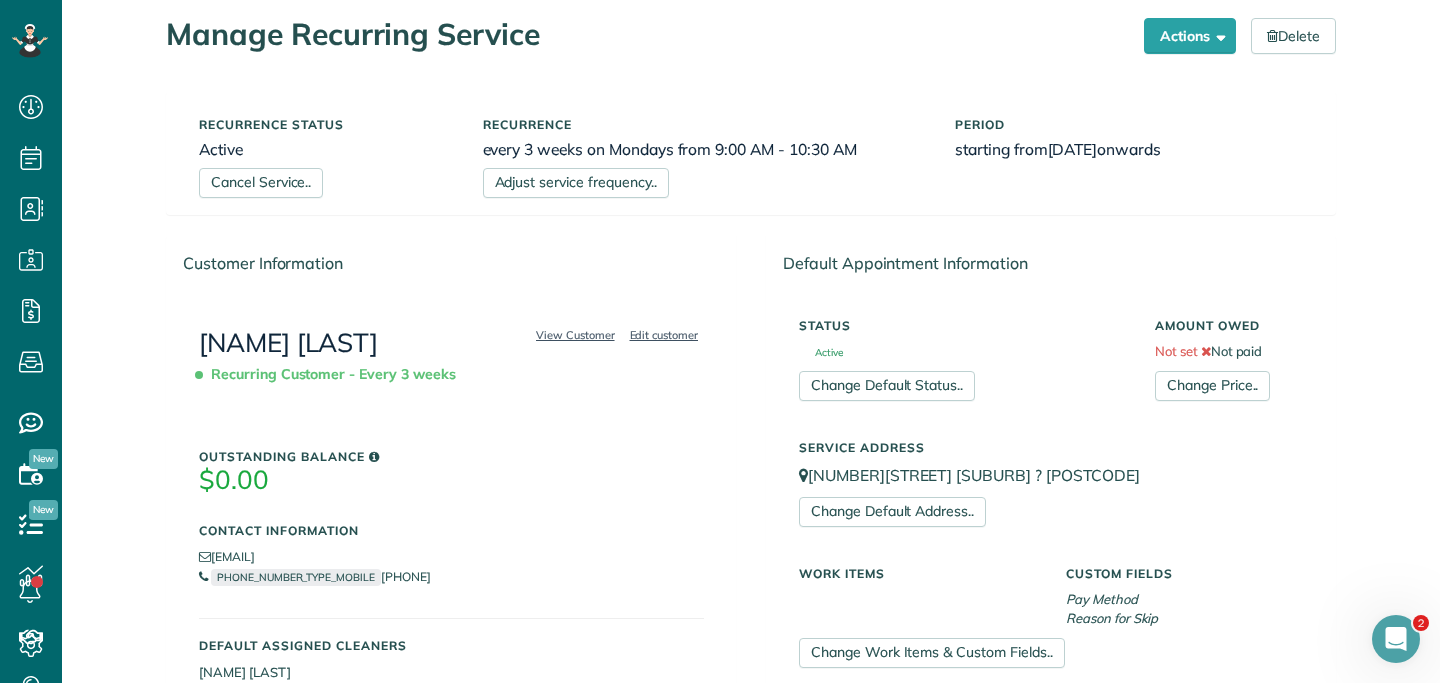 scroll, scrollTop: 44, scrollLeft: 0, axis: vertical 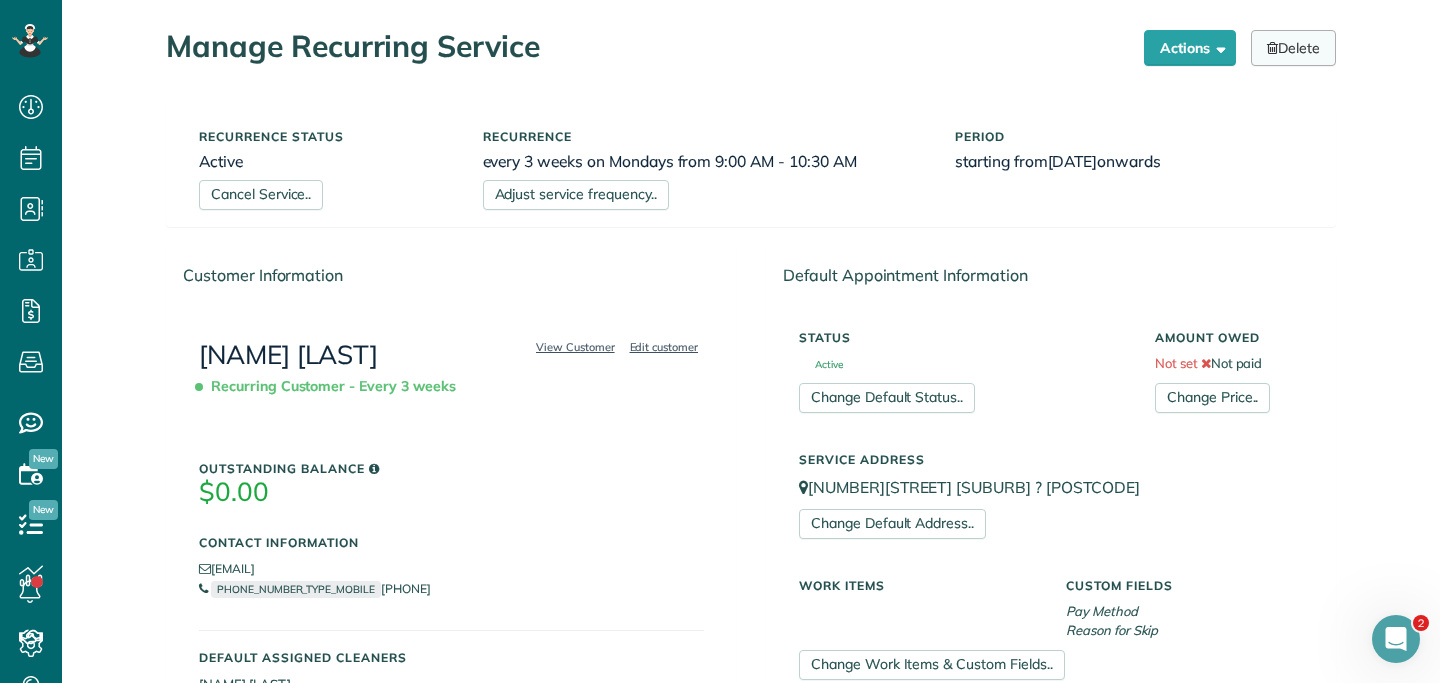 click on "Delete" at bounding box center [1293, 48] 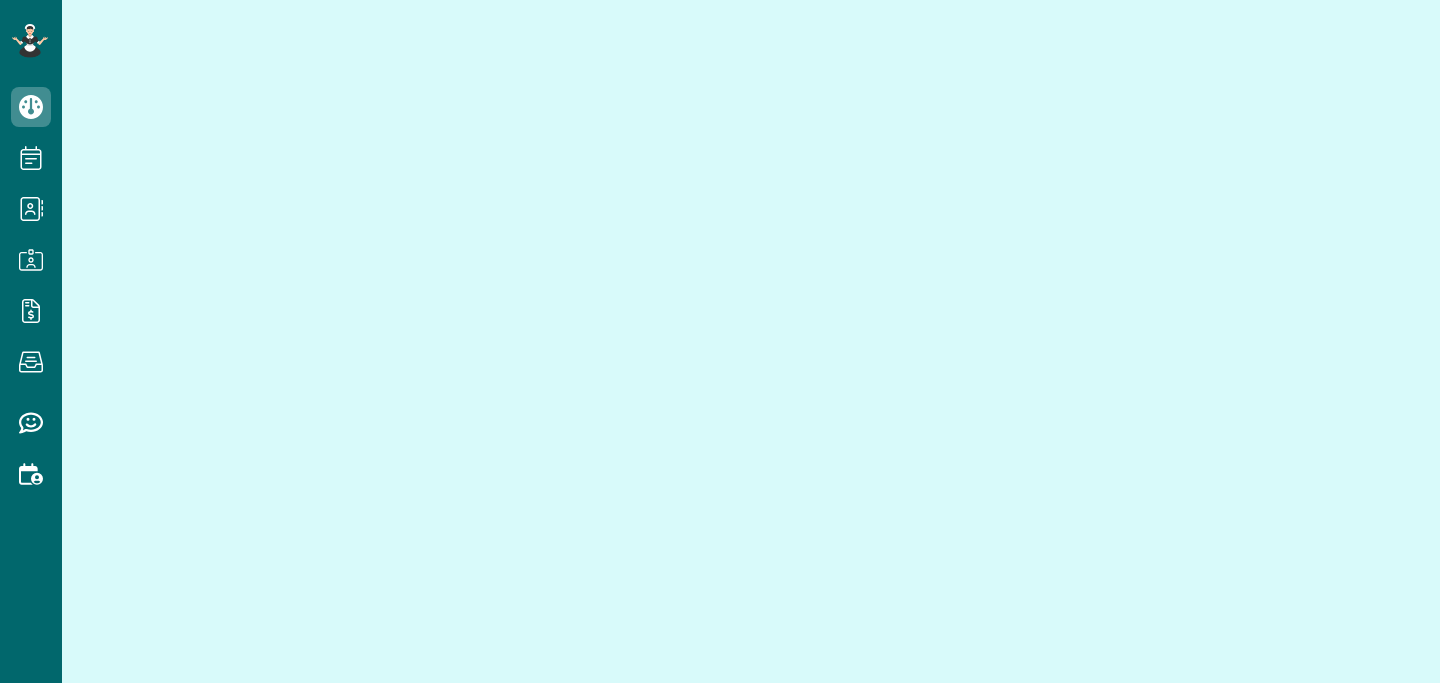 scroll, scrollTop: 0, scrollLeft: 0, axis: both 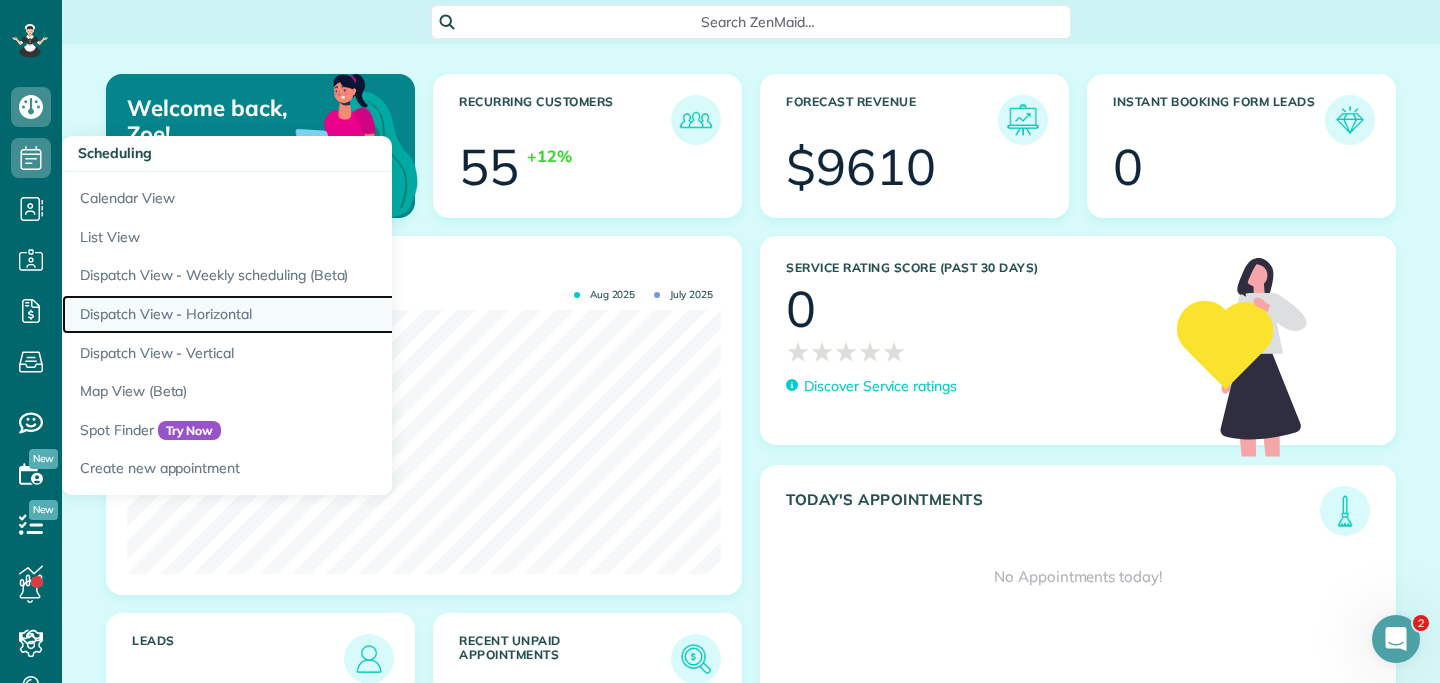 click on "Dispatch View - Horizontal" at bounding box center [312, 314] 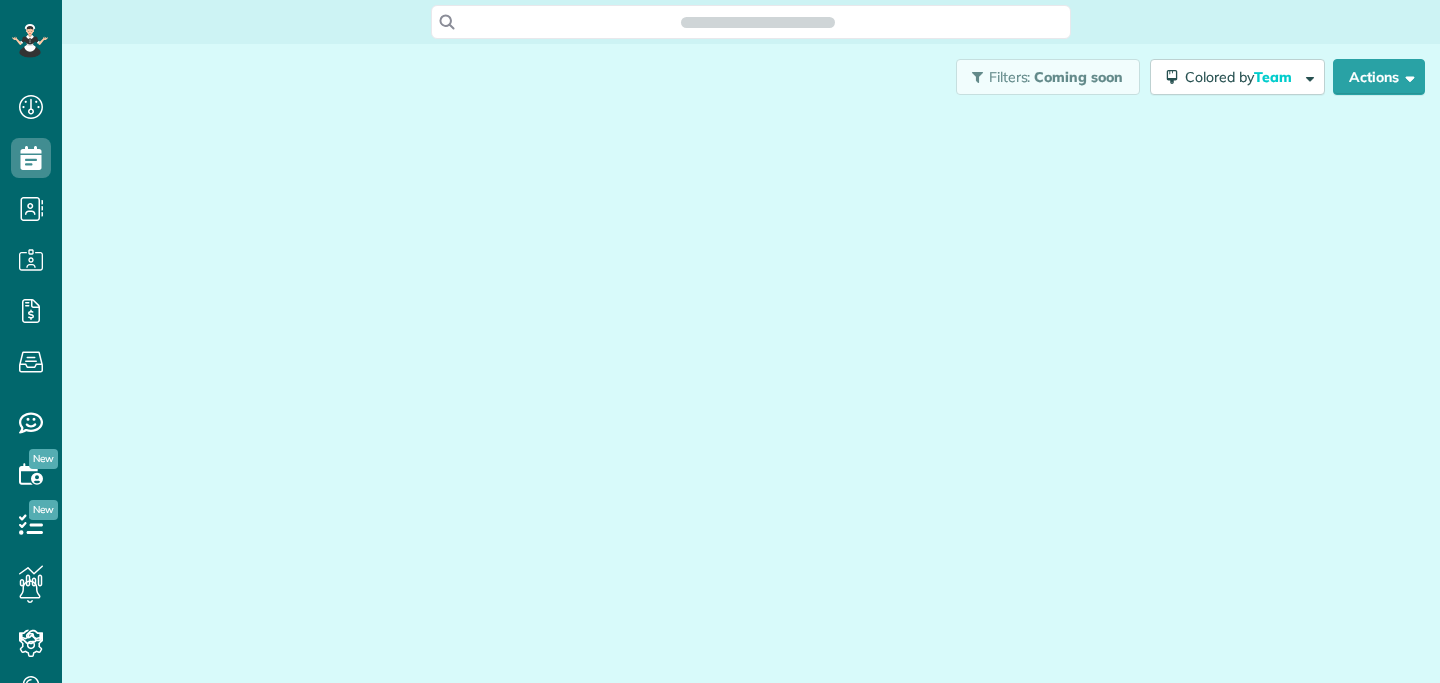 scroll, scrollTop: 0, scrollLeft: 0, axis: both 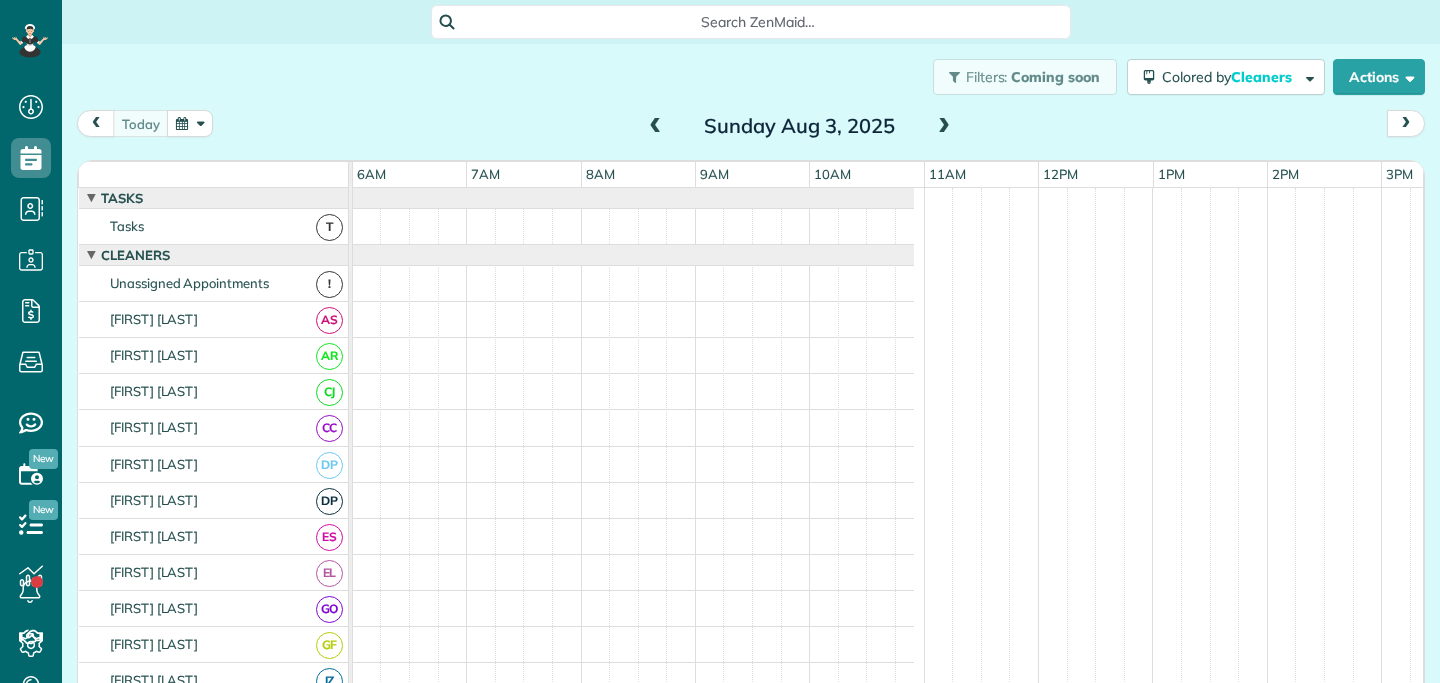 click at bounding box center [190, 123] 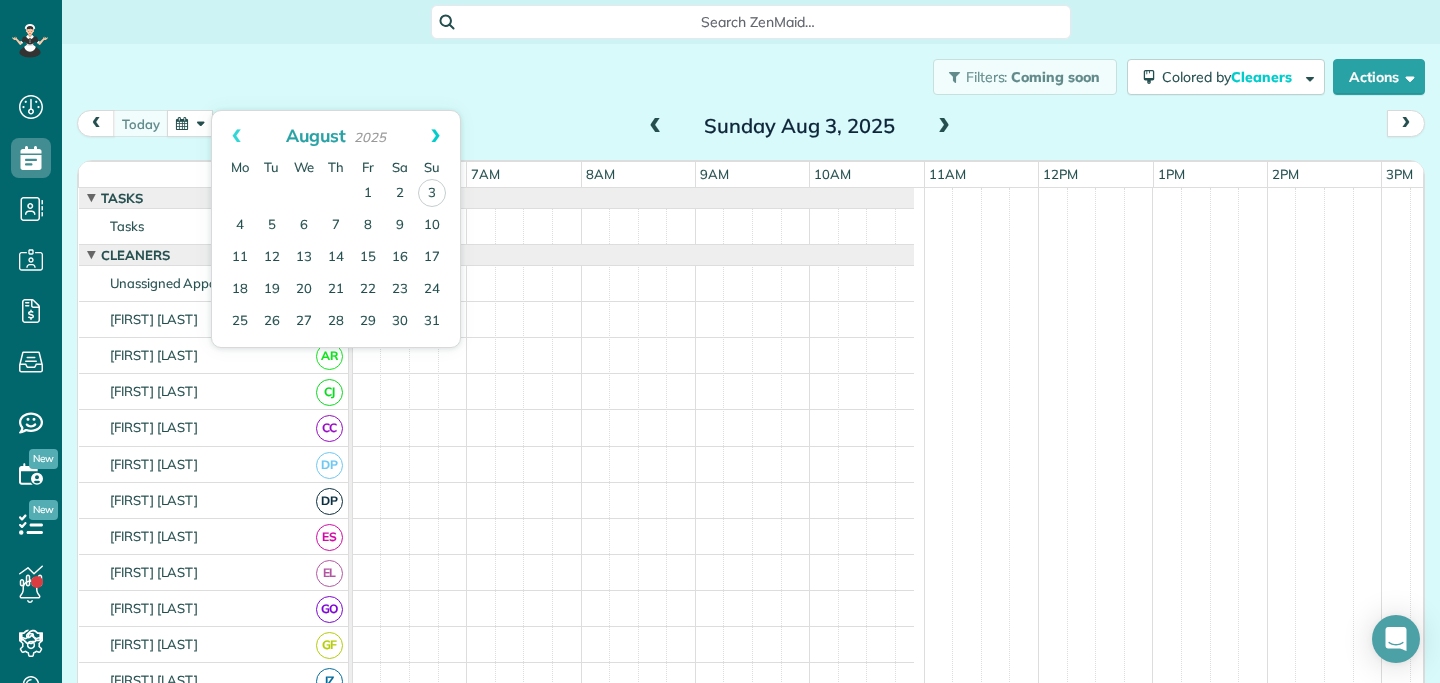 click on "Next" at bounding box center [435, 136] 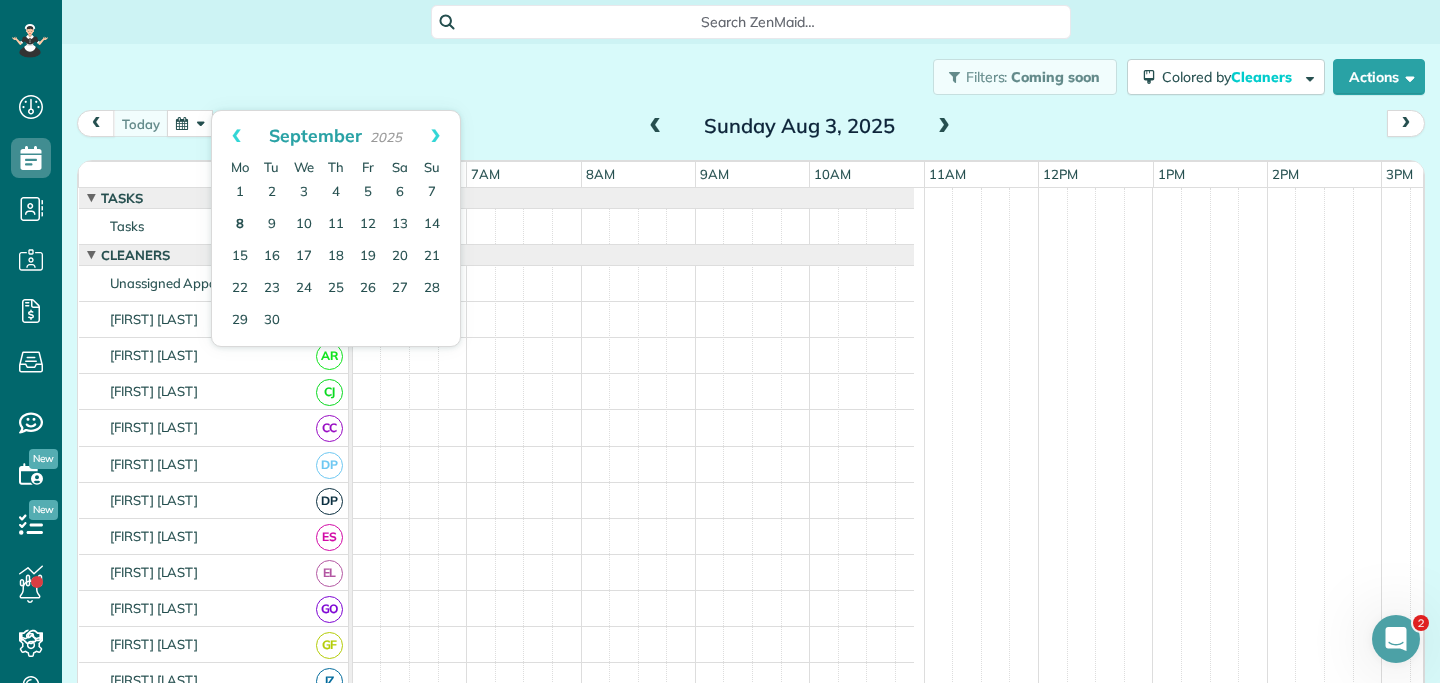 scroll, scrollTop: 0, scrollLeft: 0, axis: both 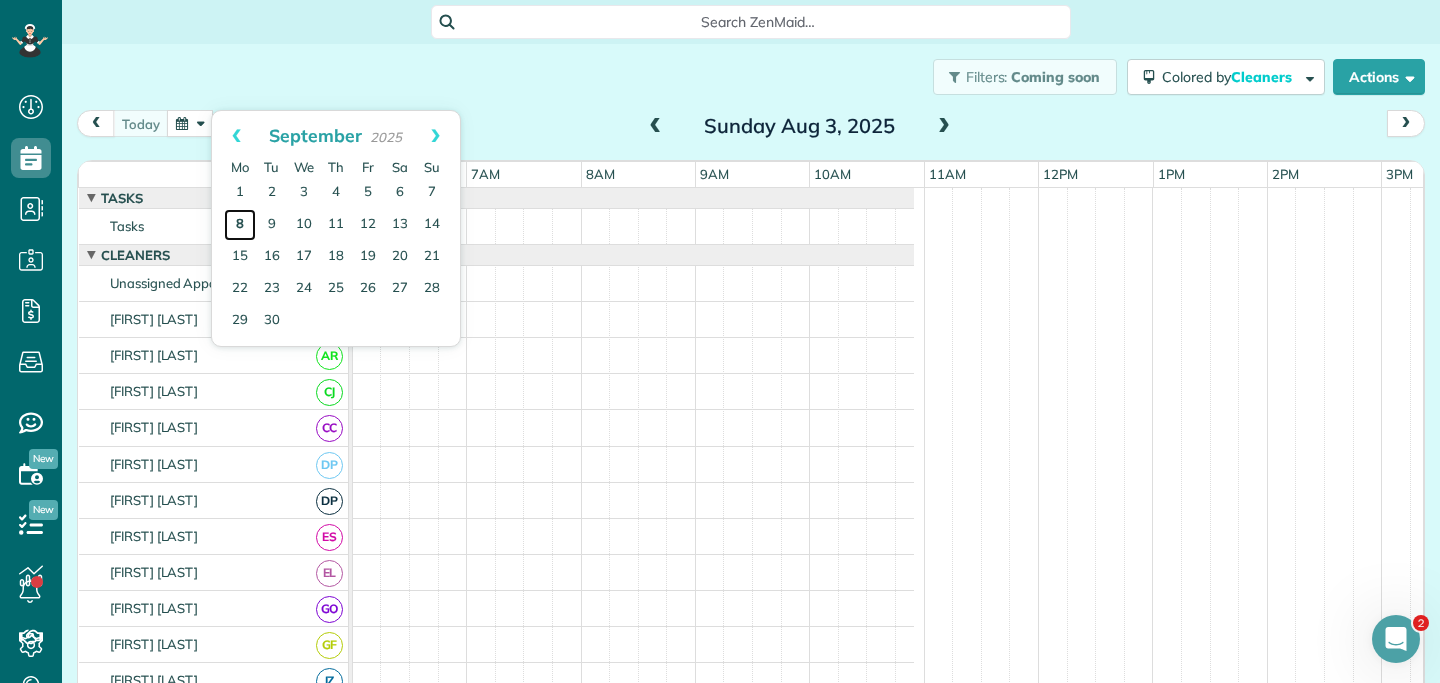 click on "8" at bounding box center (240, 225) 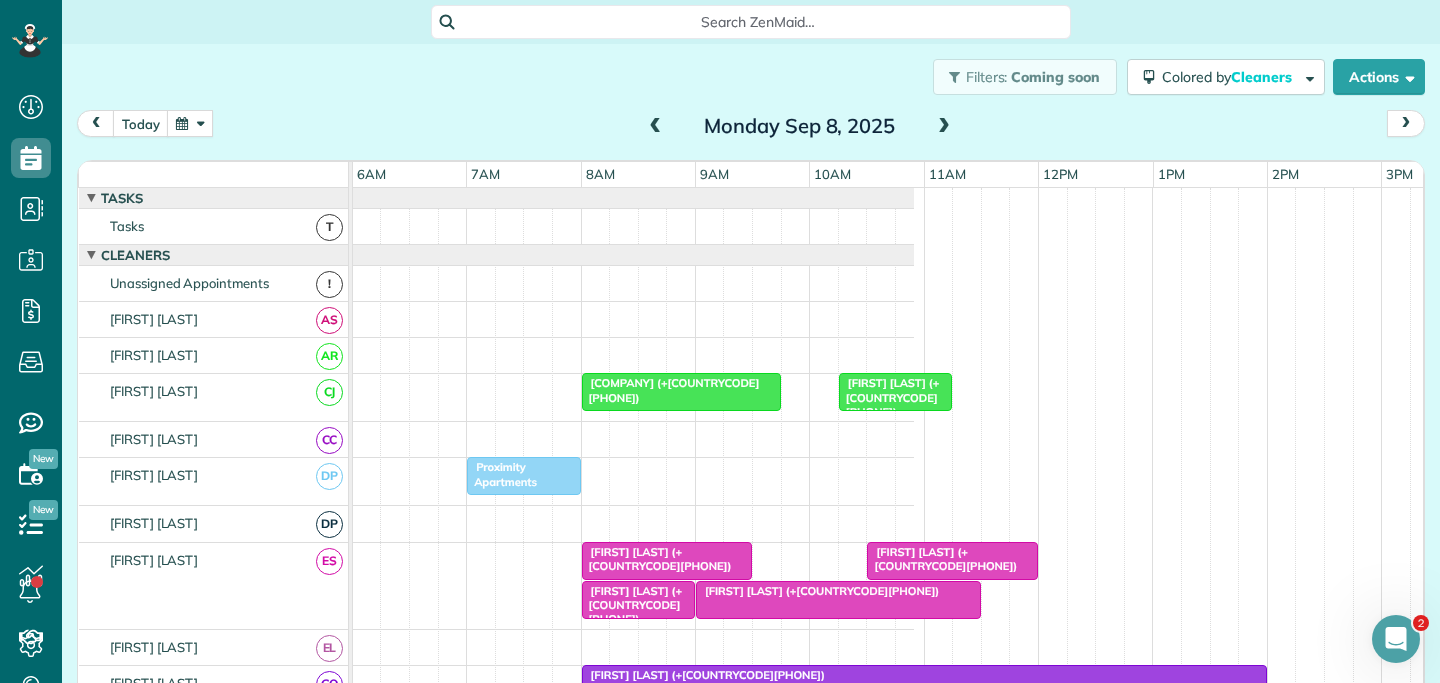 scroll, scrollTop: 75, scrollLeft: 687, axis: both 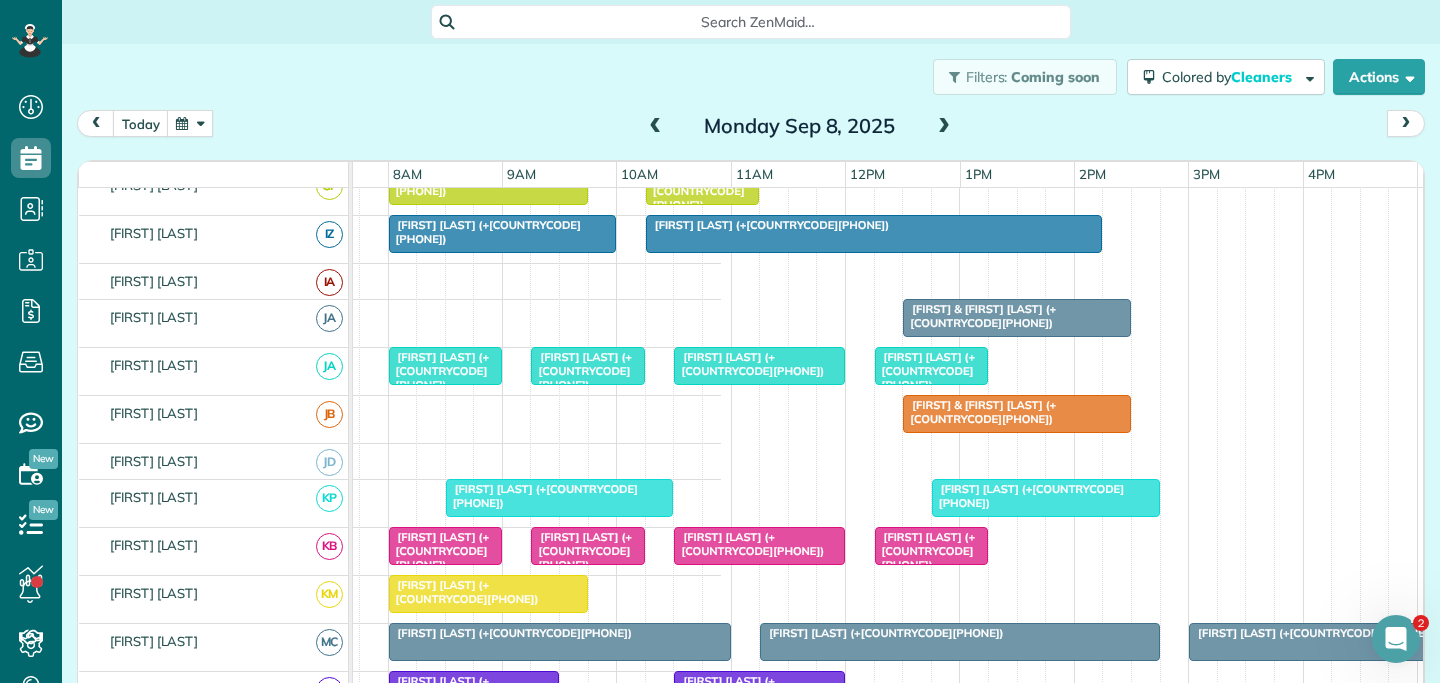 click on "[FIRST] & [FIRST] [LAST] (+[COUNTRYCODE][PHONE])" at bounding box center (97, 323) 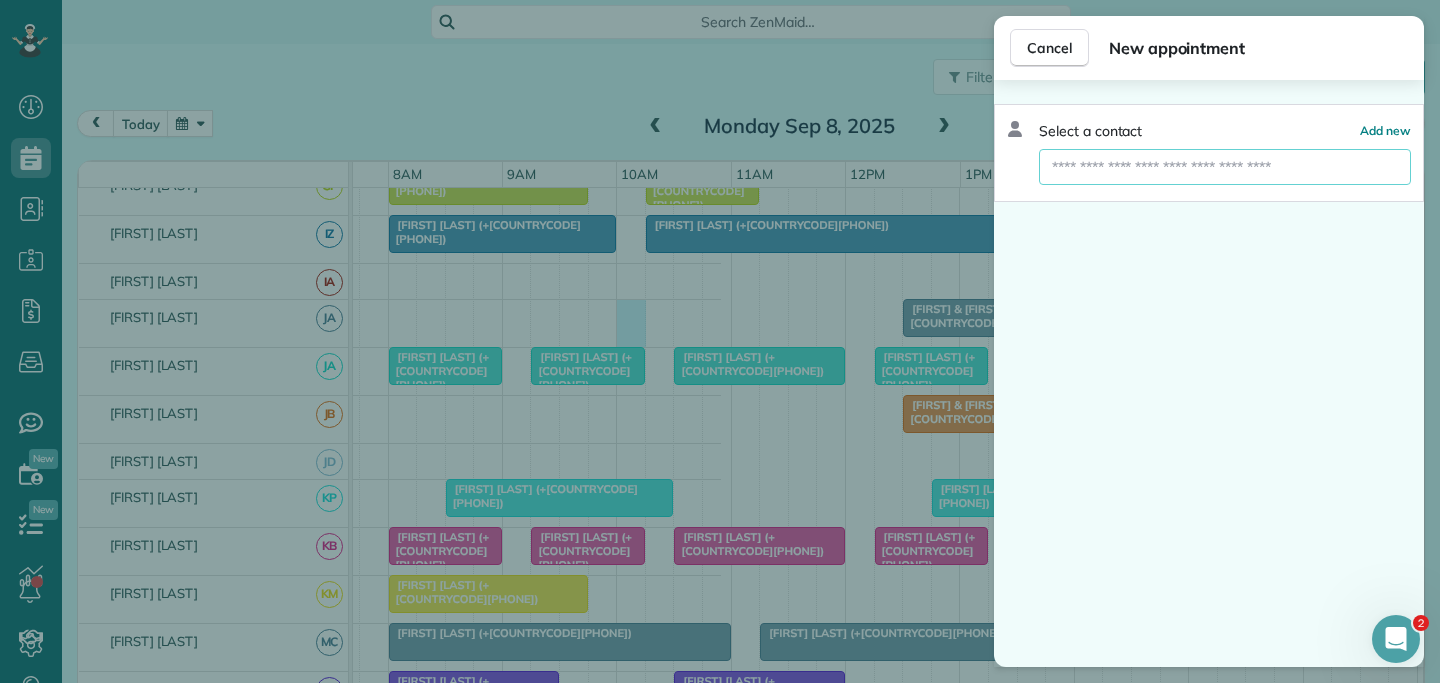 click at bounding box center (1225, 167) 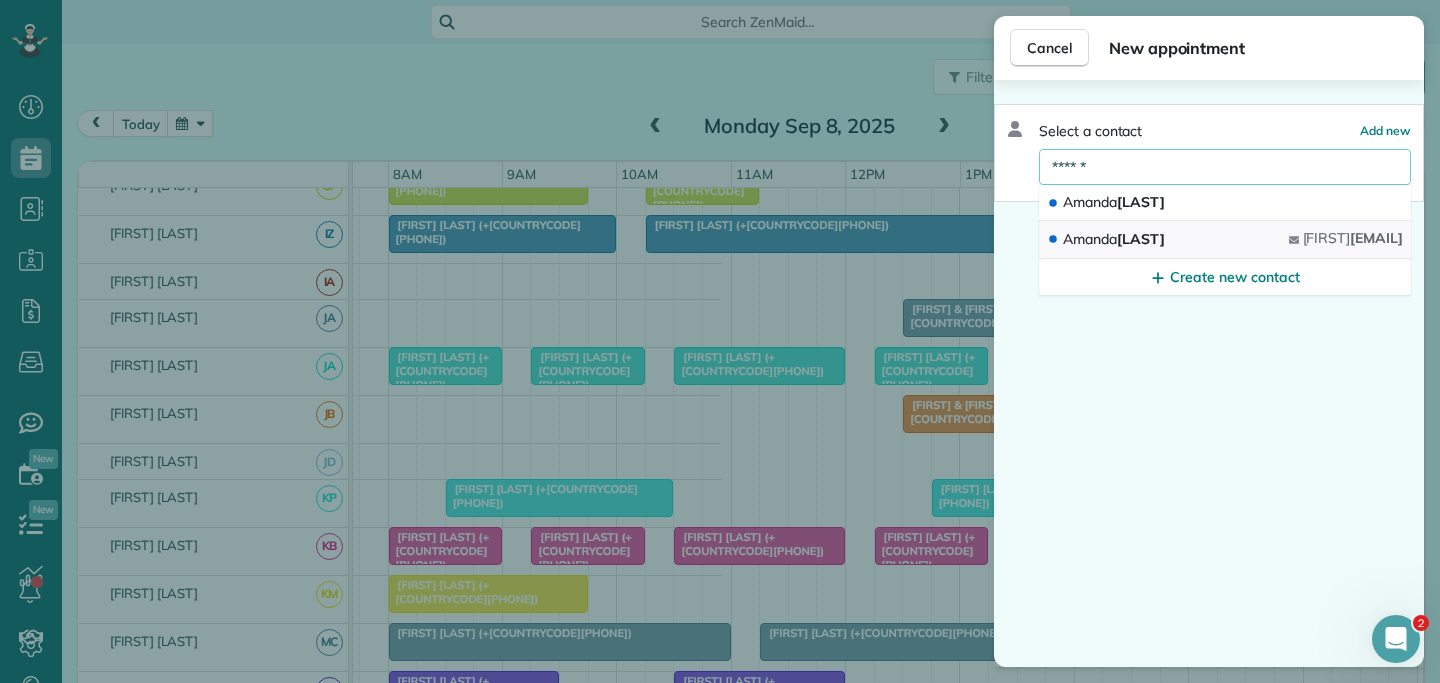 type on "******" 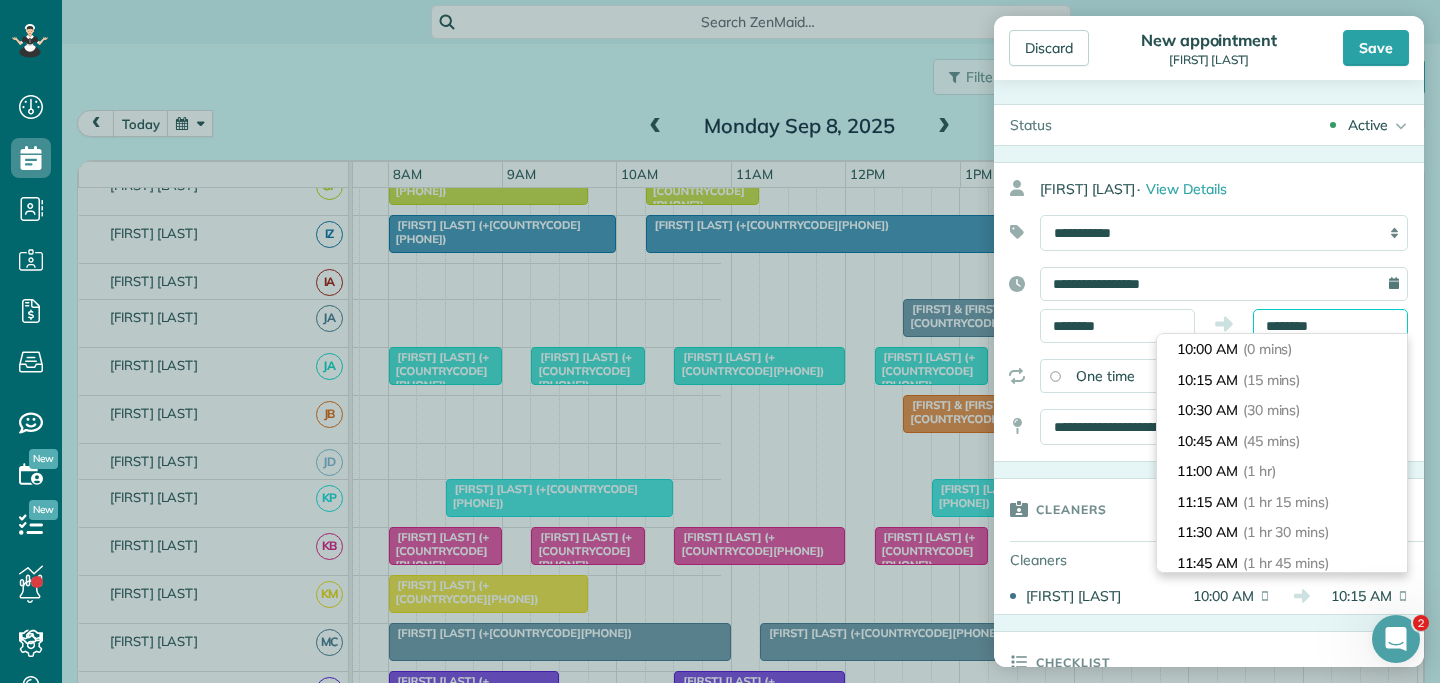 click on "********" at bounding box center (1330, 326) 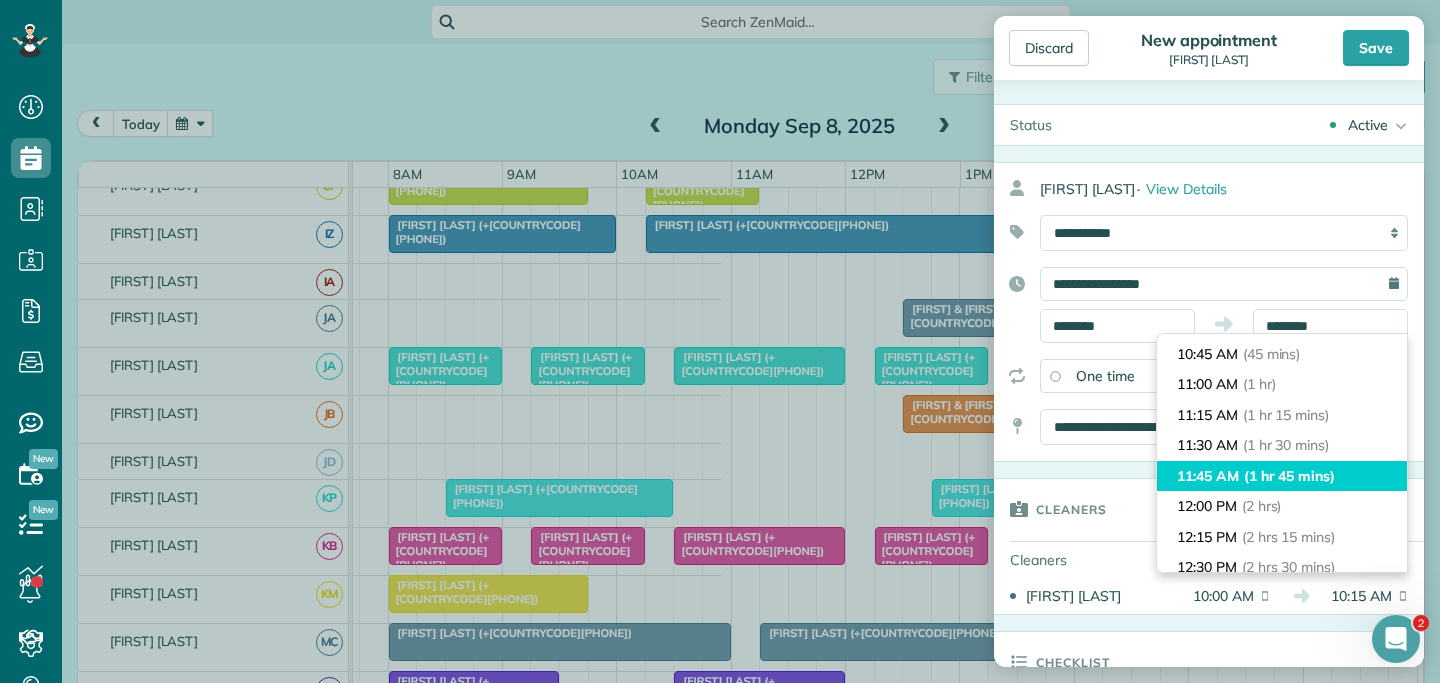 type on "********" 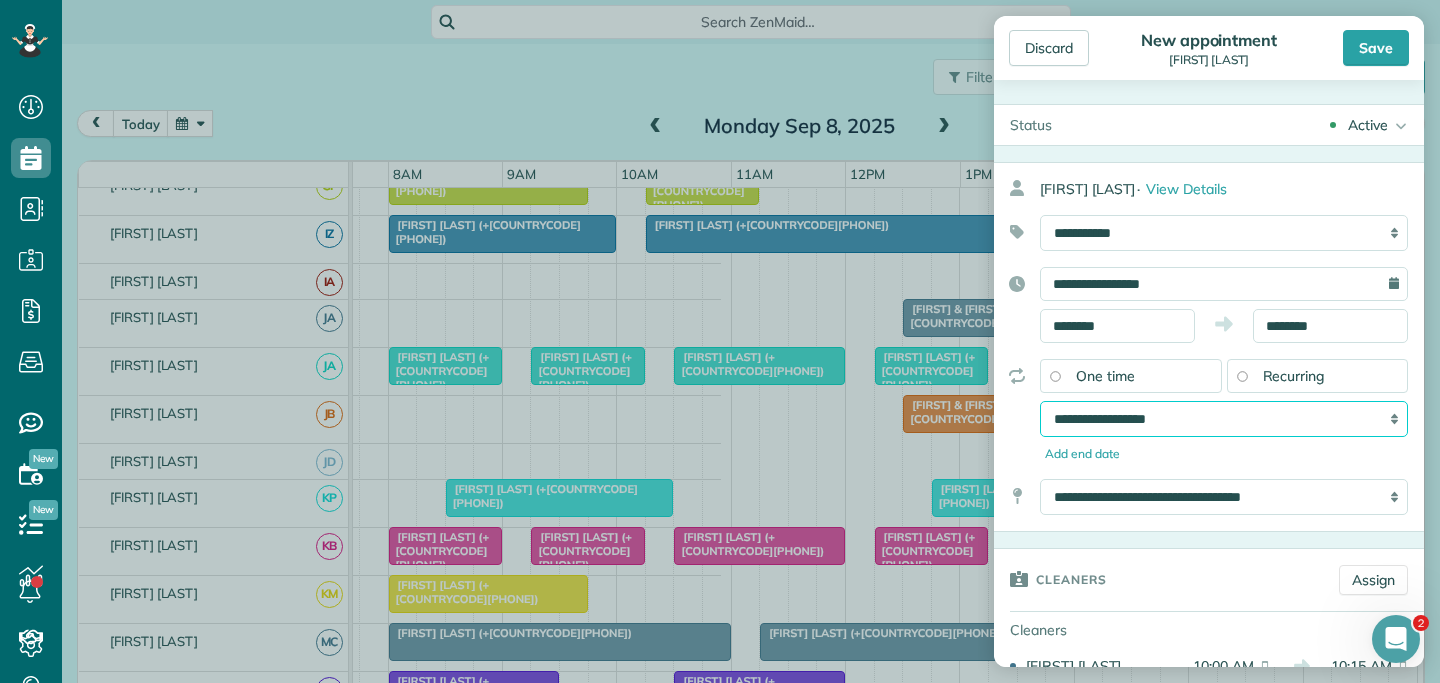 click on "**********" at bounding box center (1224, 419) 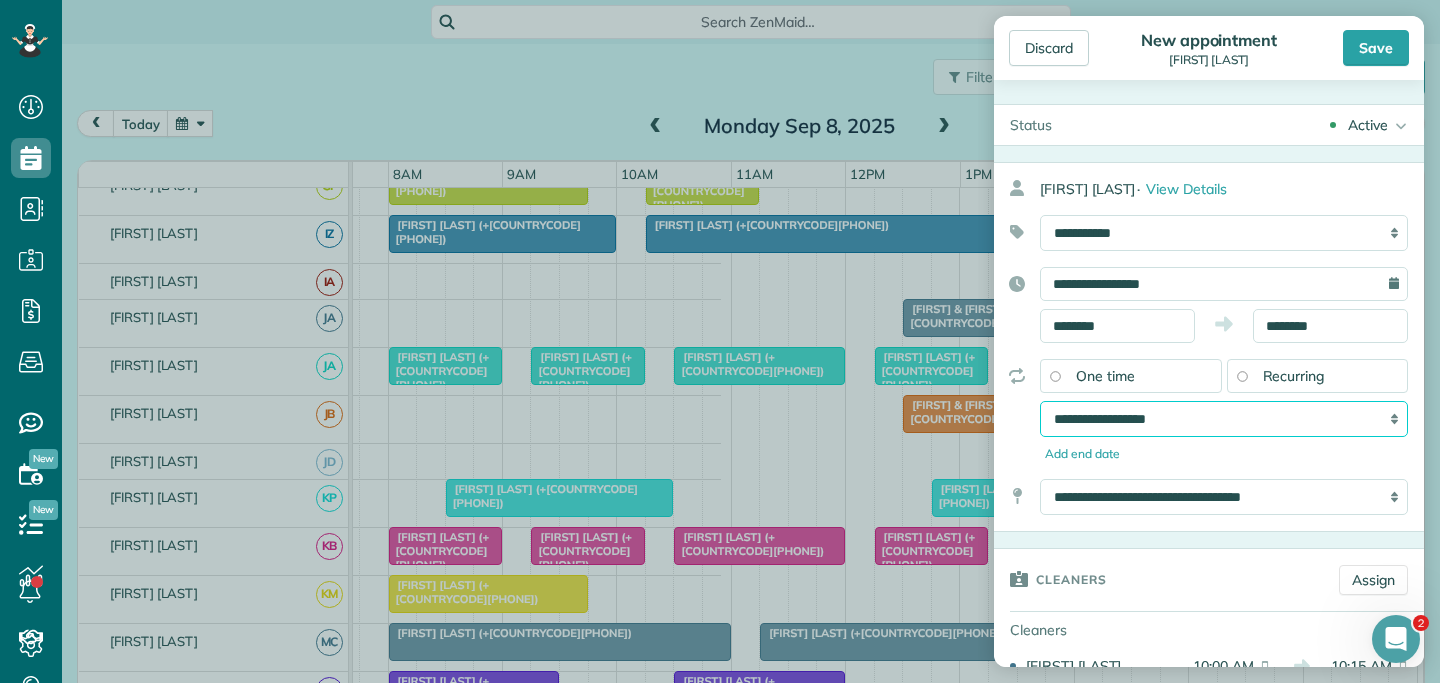 select on "**********" 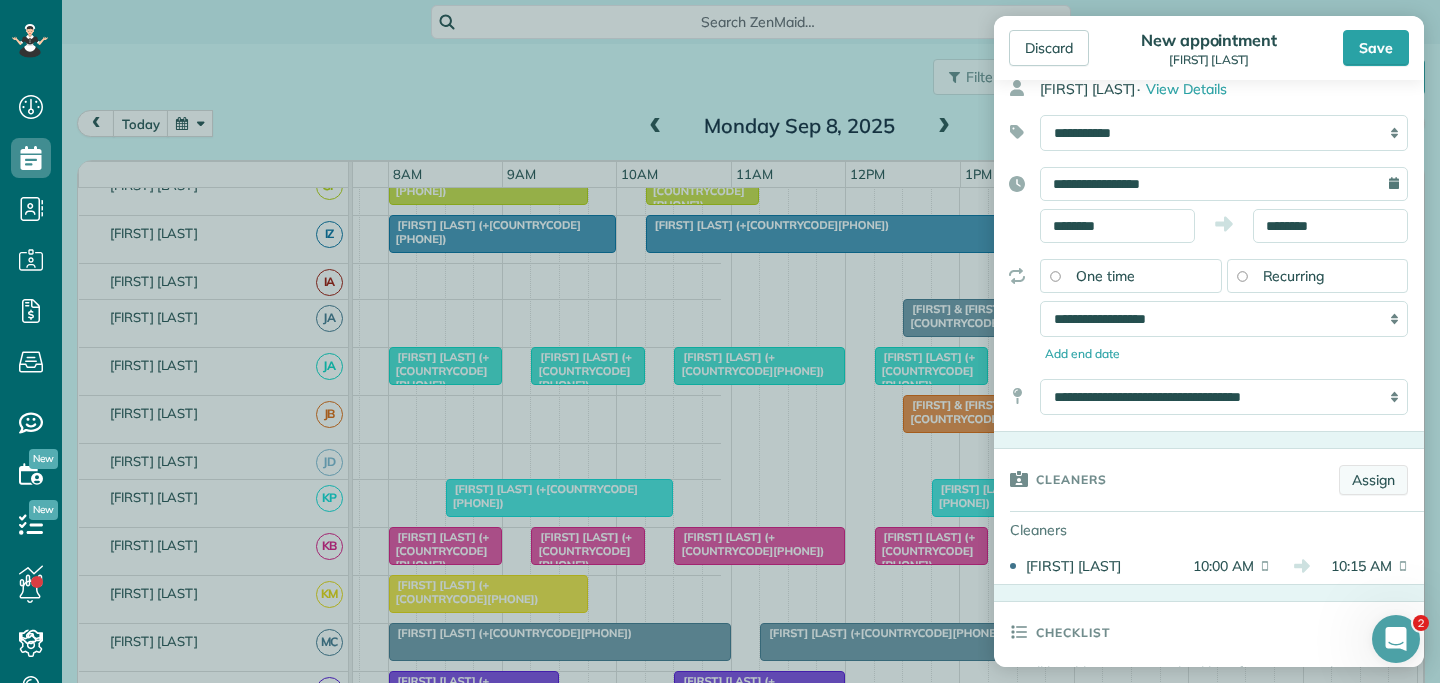 click on "Assign" at bounding box center [1373, 480] 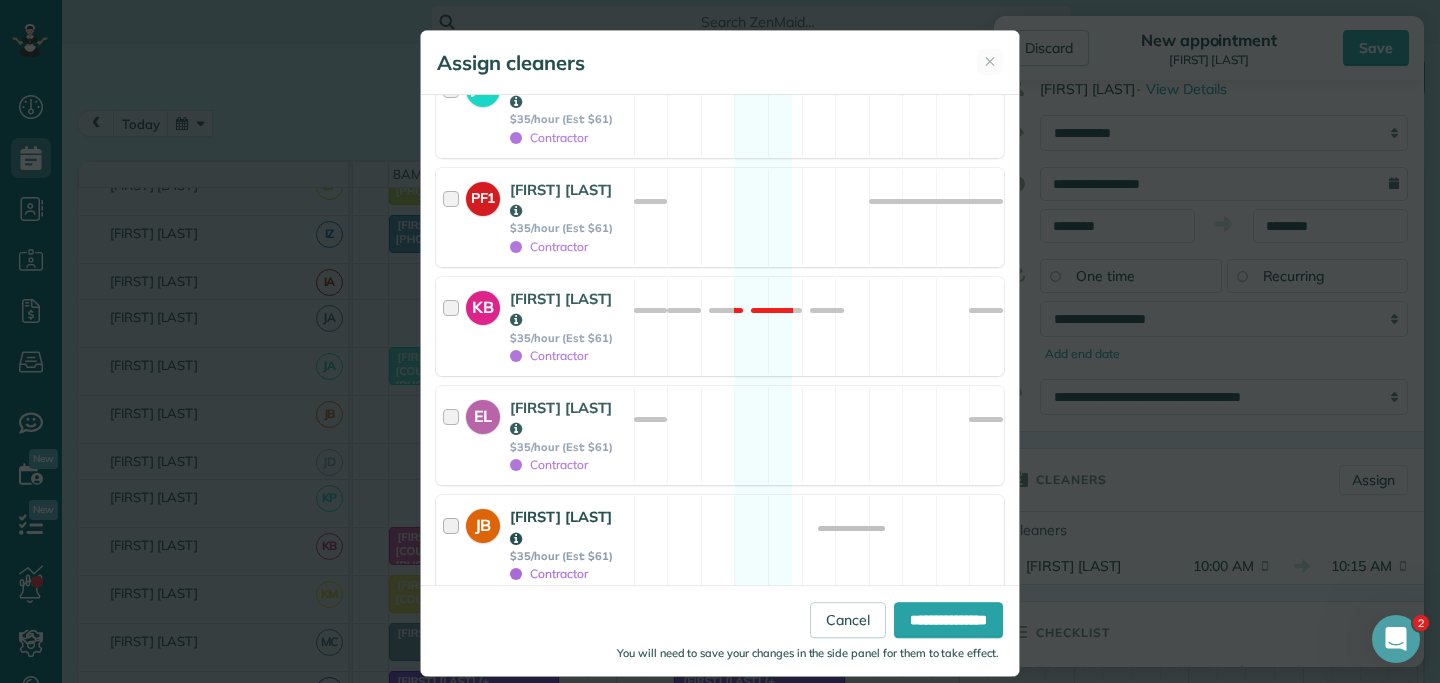 click at bounding box center [454, 544] 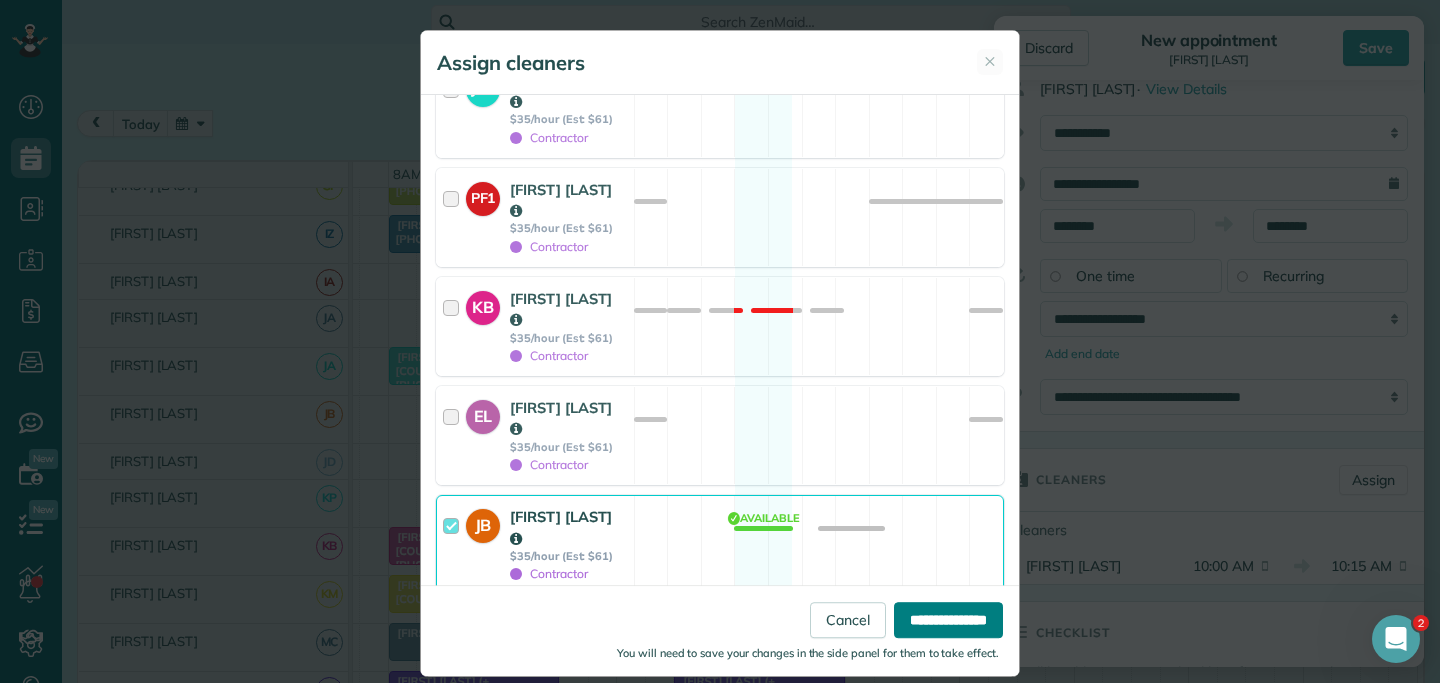 click on "**********" at bounding box center (948, 620) 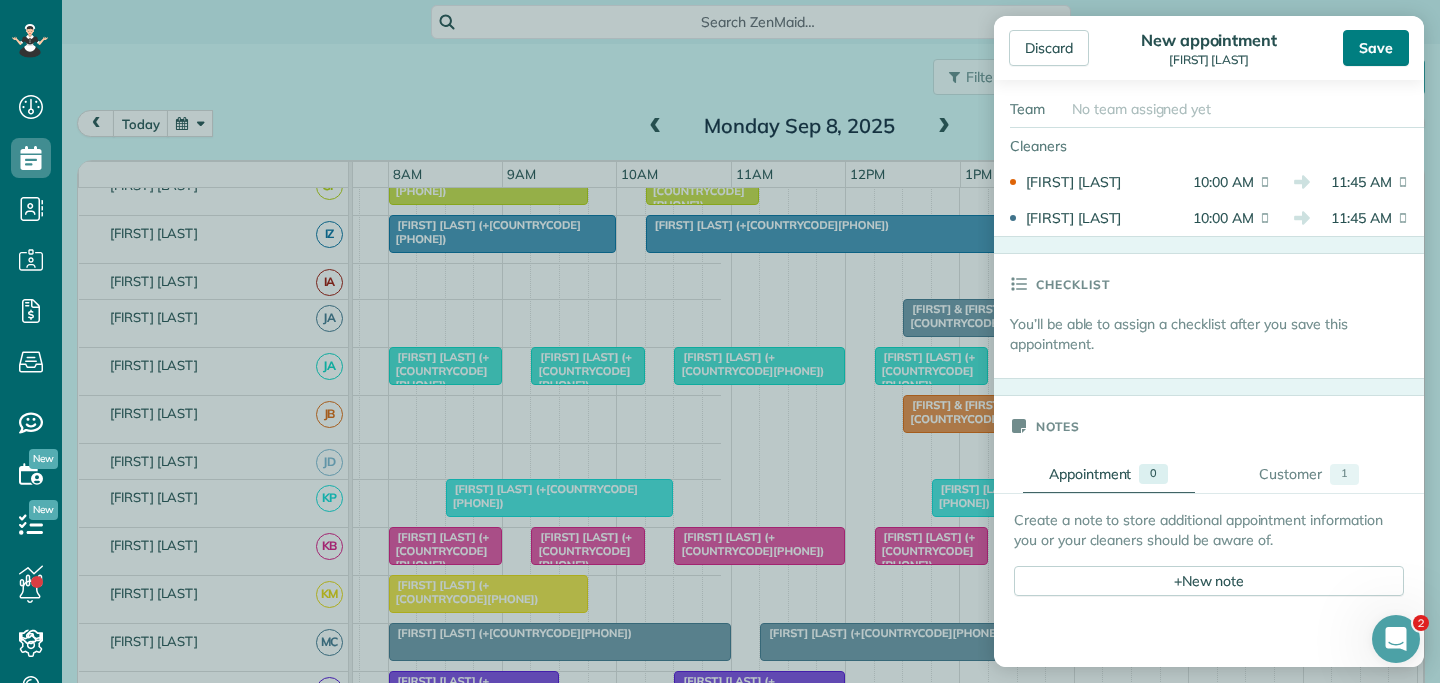 click on "Save" at bounding box center [1376, 48] 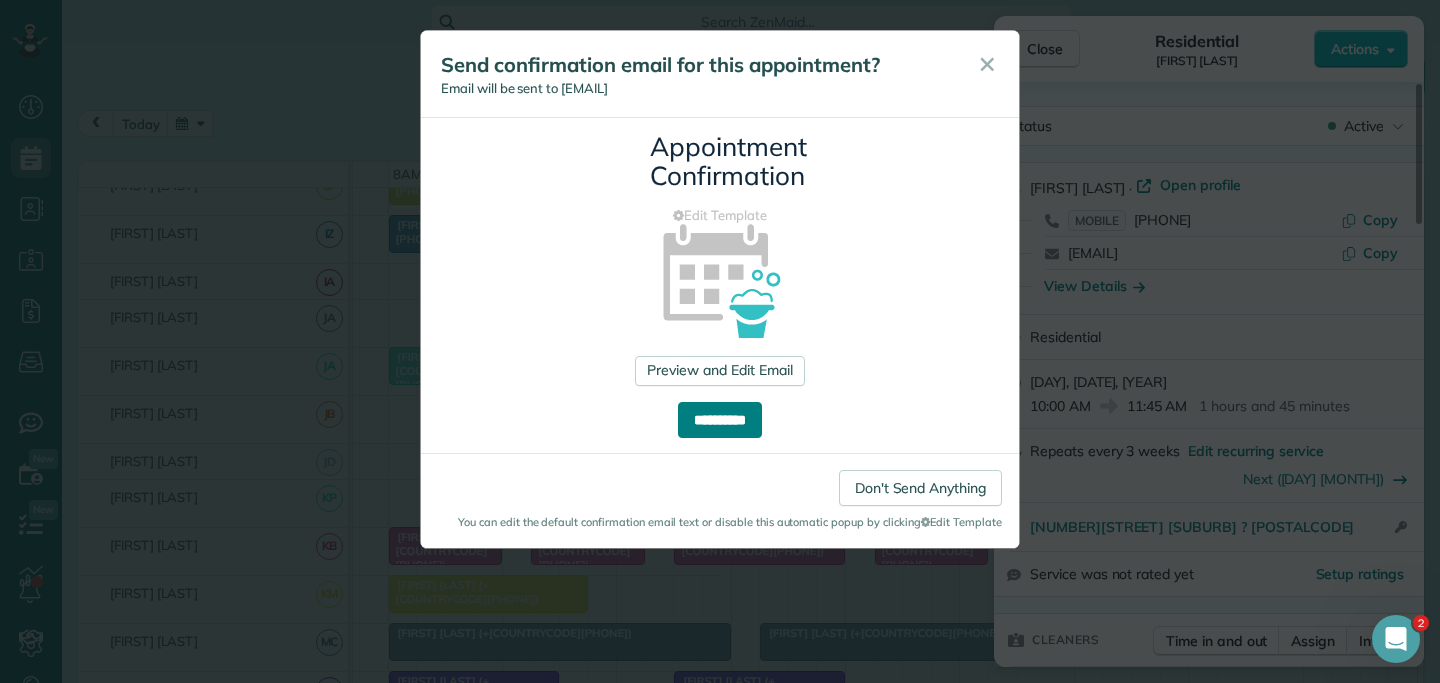 click on "**********" at bounding box center [720, 420] 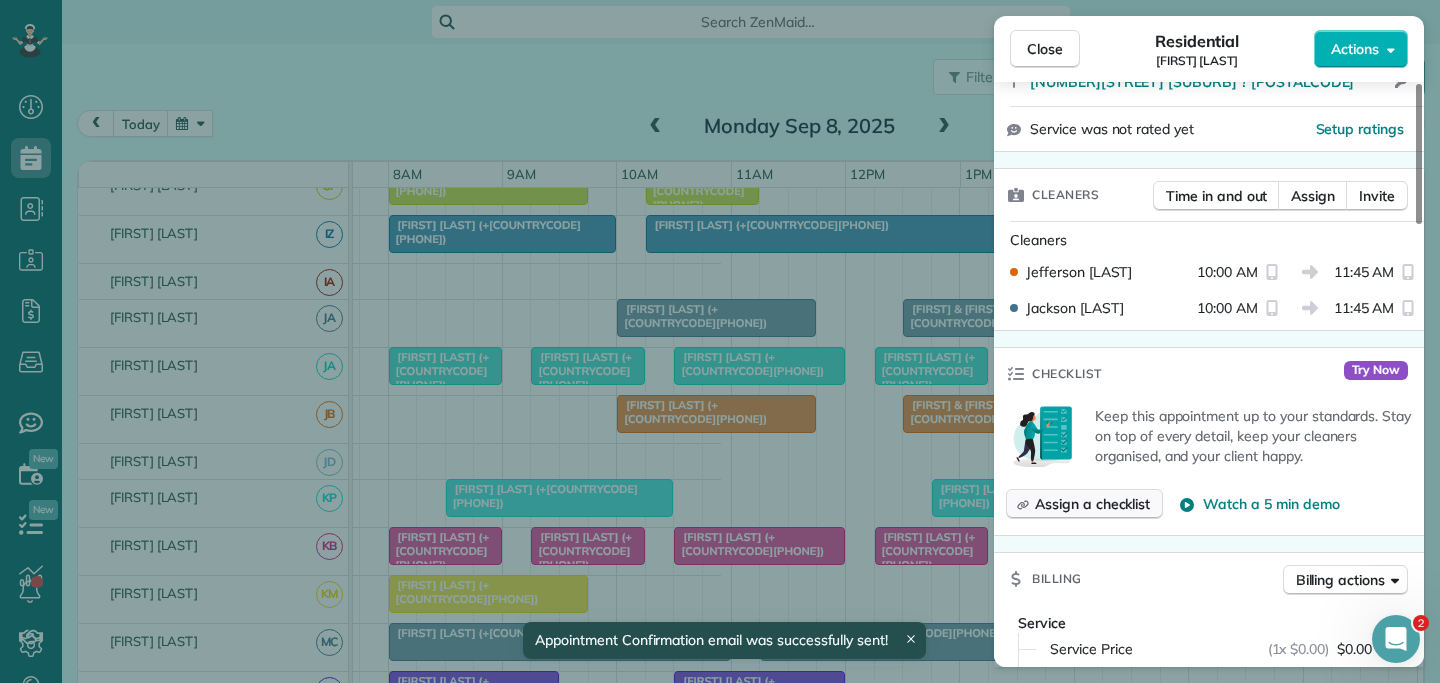 click on "Assign a checklist" at bounding box center (1092, 504) 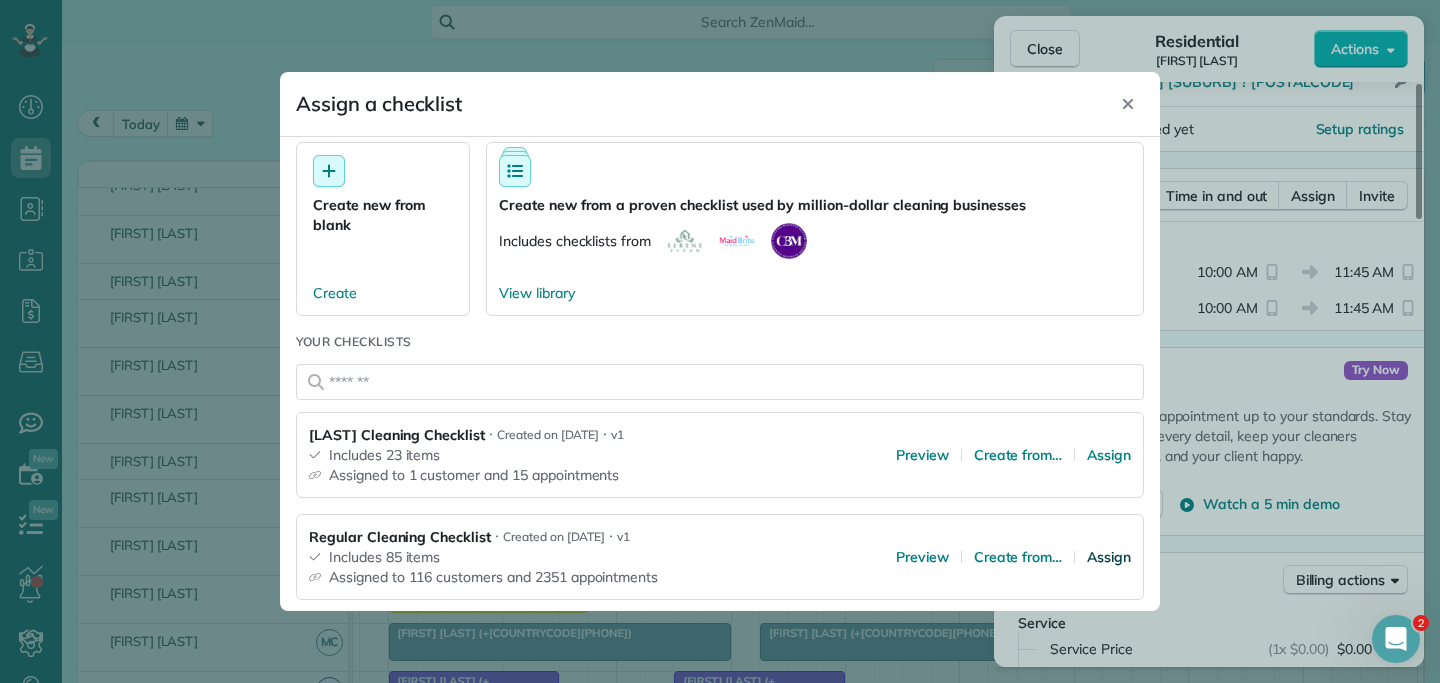 click on "Assign" at bounding box center [1109, 557] 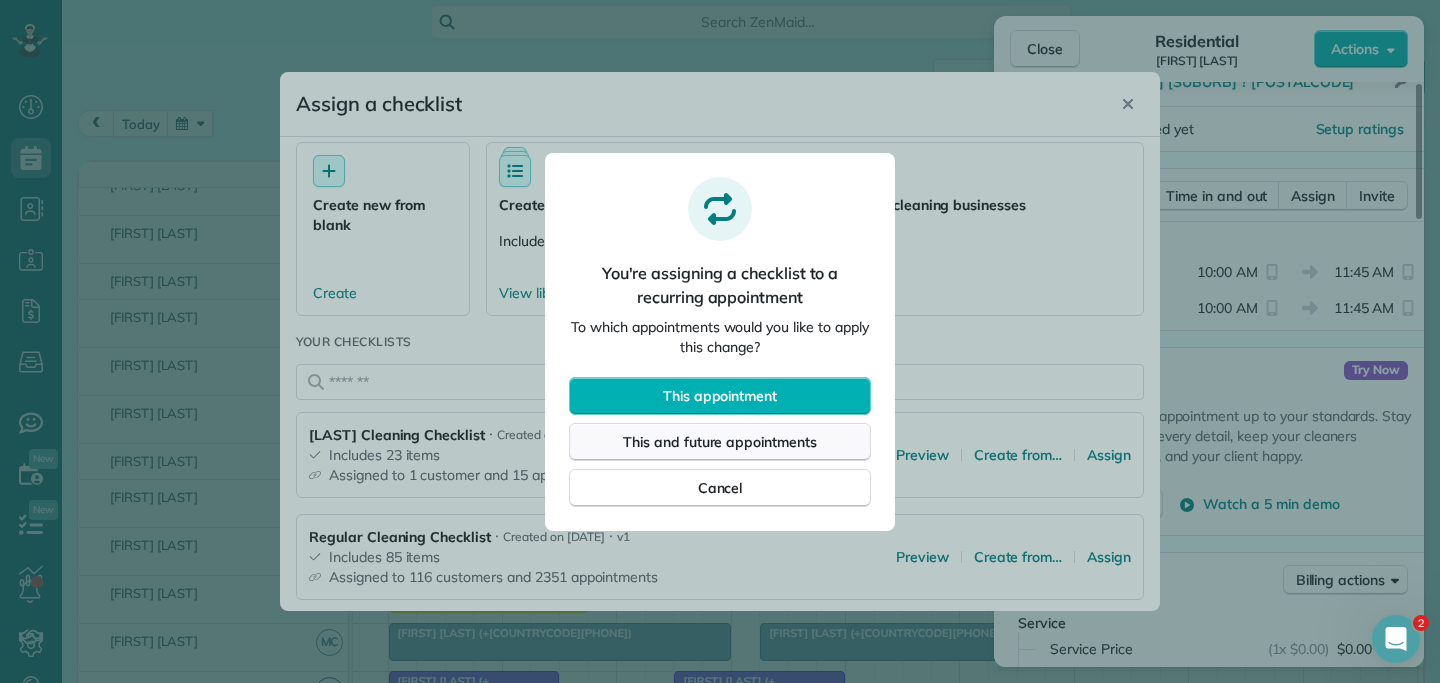 click on "This and future appointments" at bounding box center (720, 442) 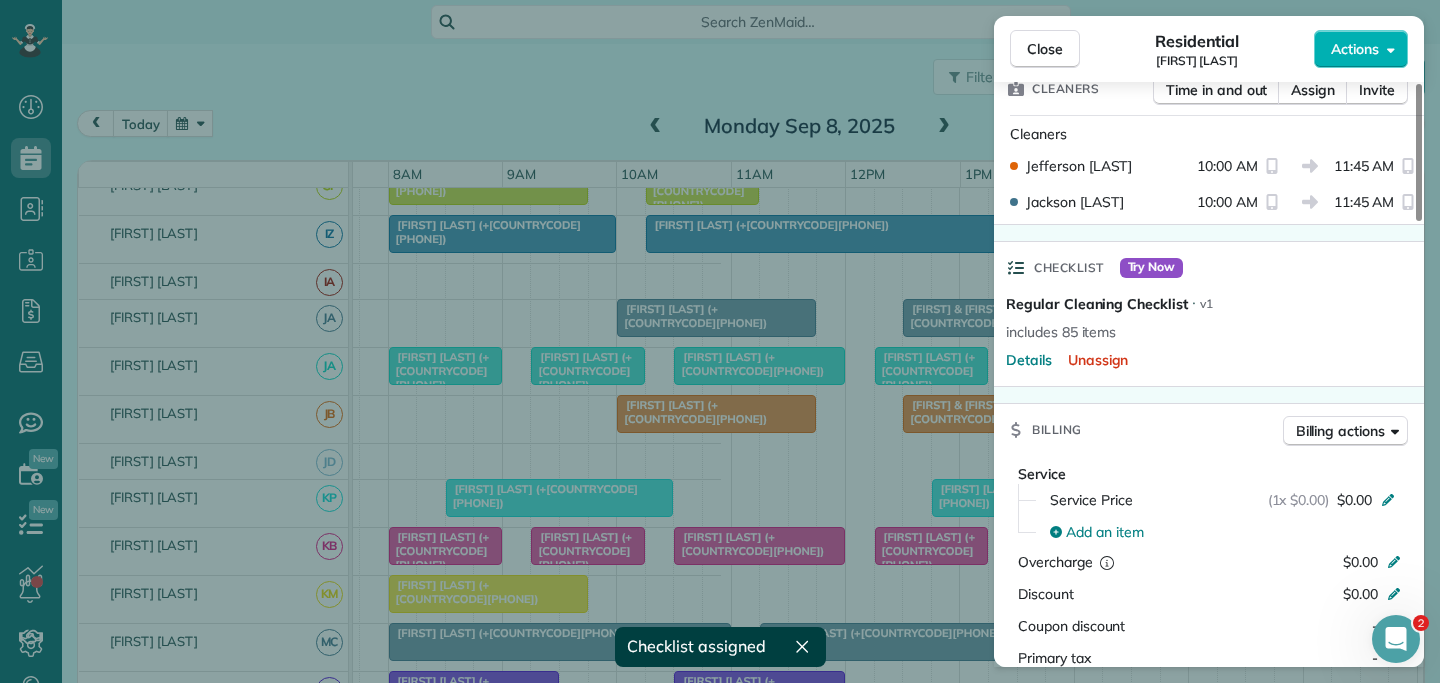 scroll, scrollTop: 597, scrollLeft: 0, axis: vertical 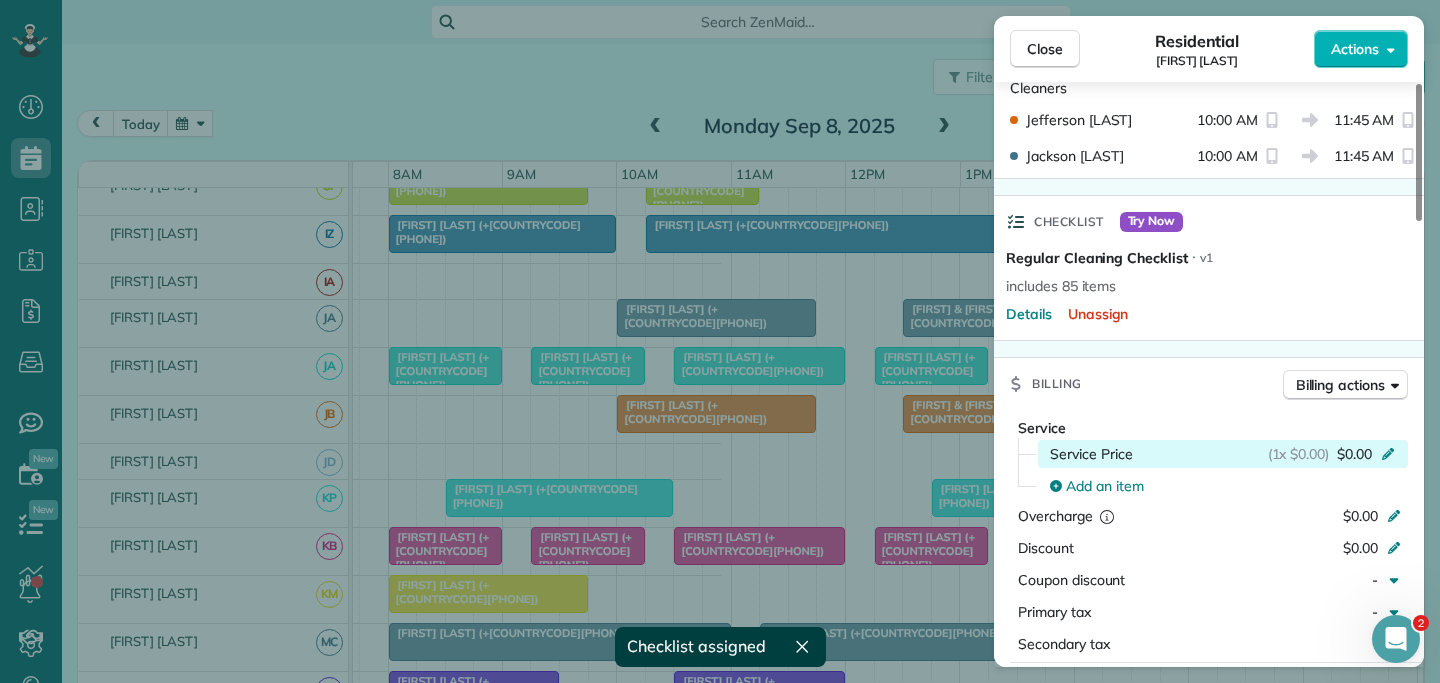 click 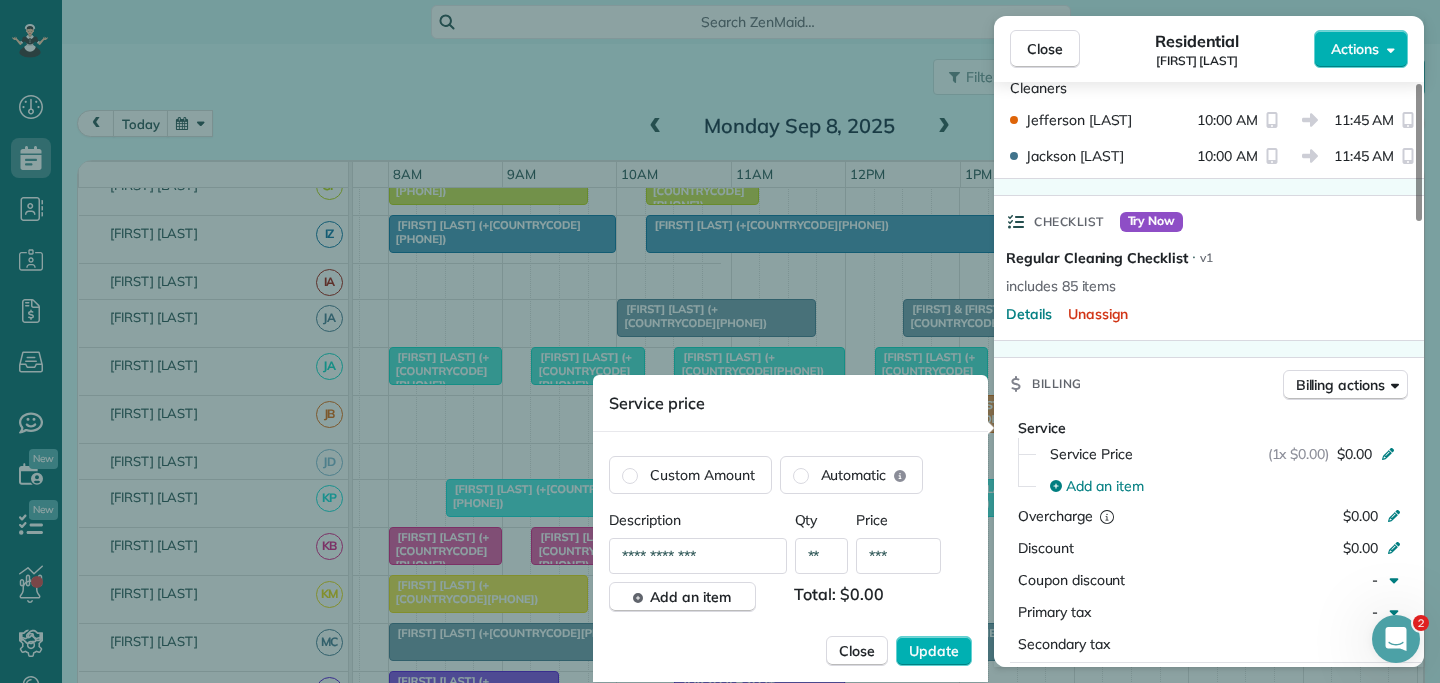 click on "***" at bounding box center (898, 556) 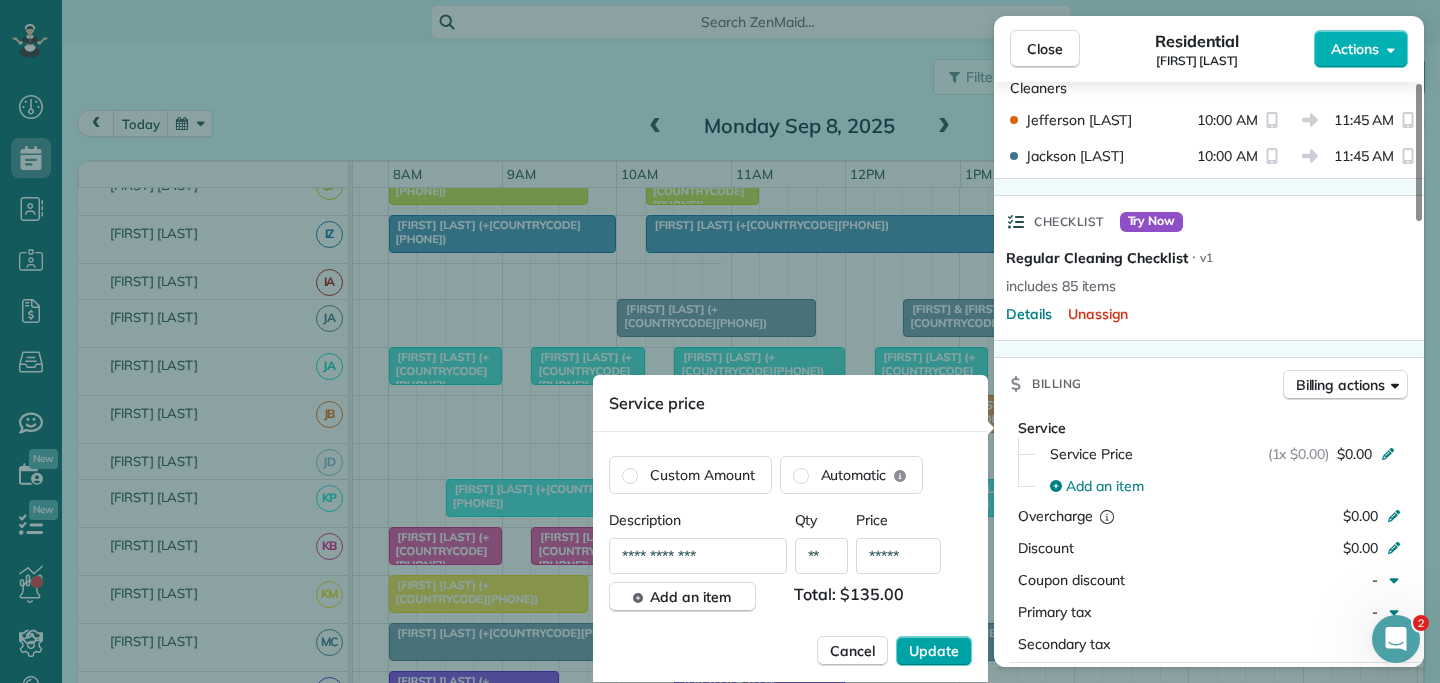 type on "*****" 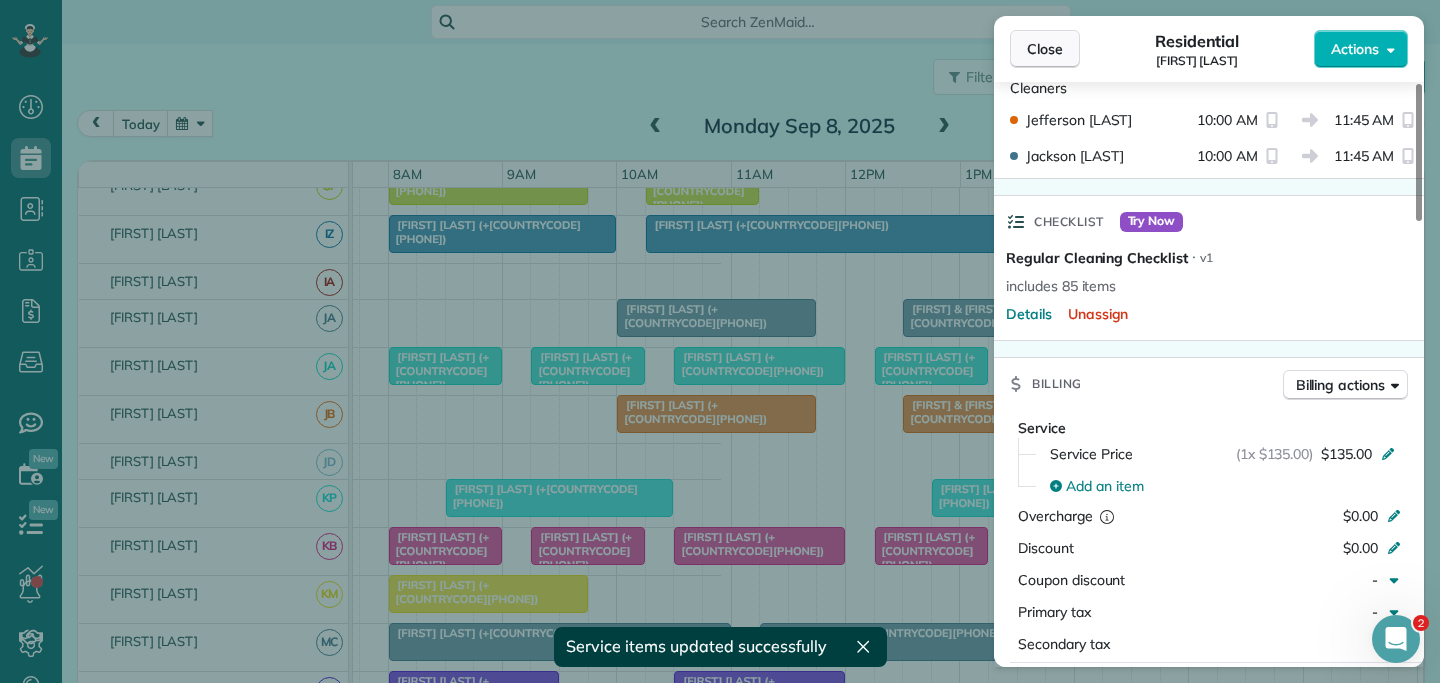 click on "Close" at bounding box center (1045, 49) 